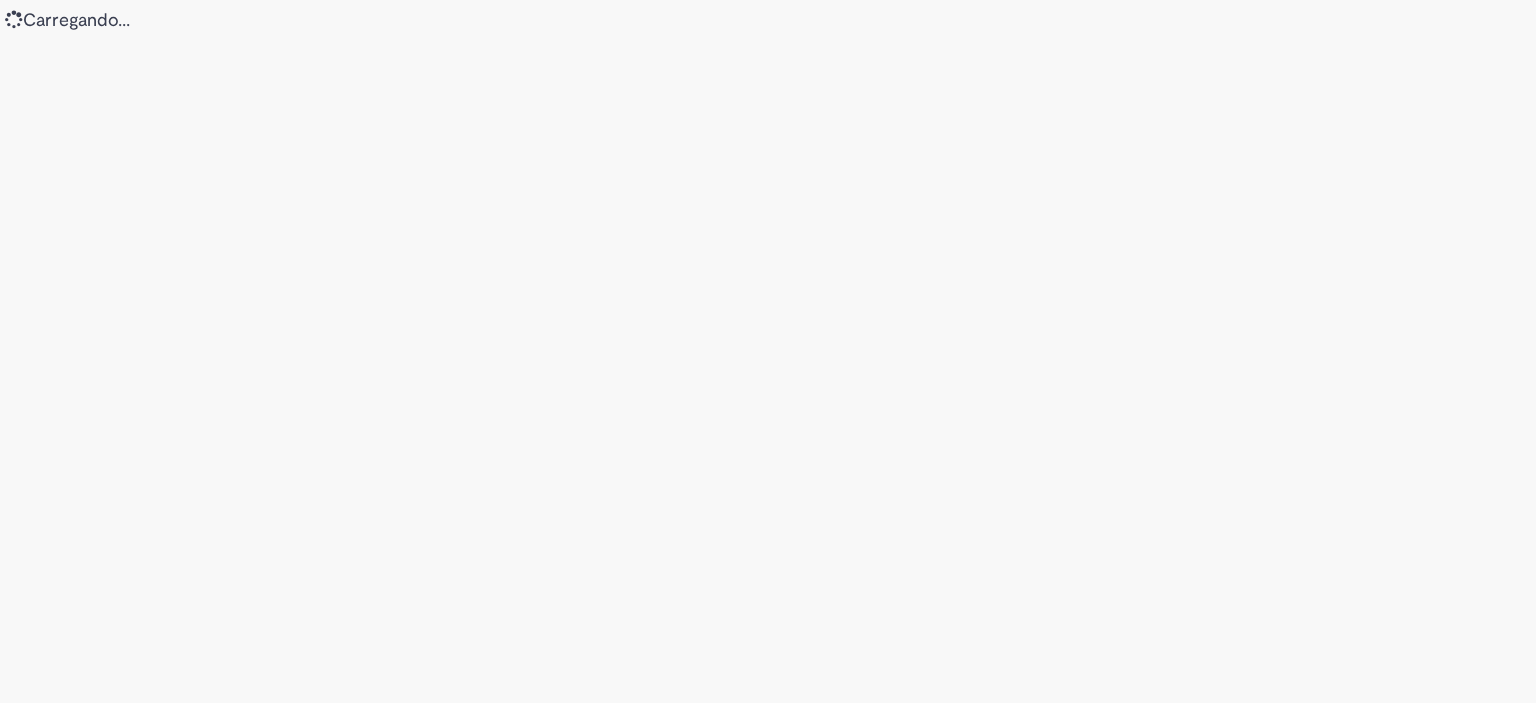 scroll, scrollTop: 0, scrollLeft: 0, axis: both 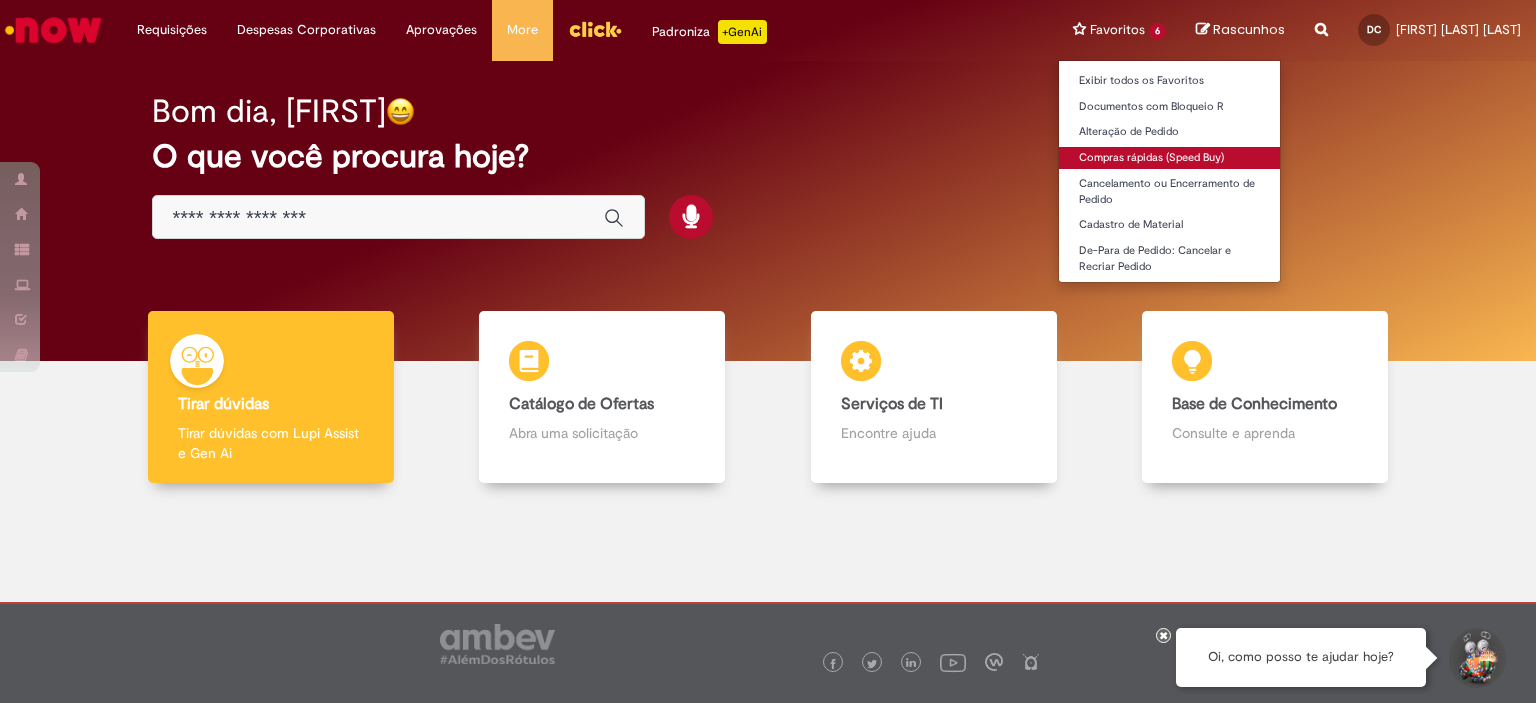 click on "Compras rápidas (Speed Buy)" at bounding box center (1169, 158) 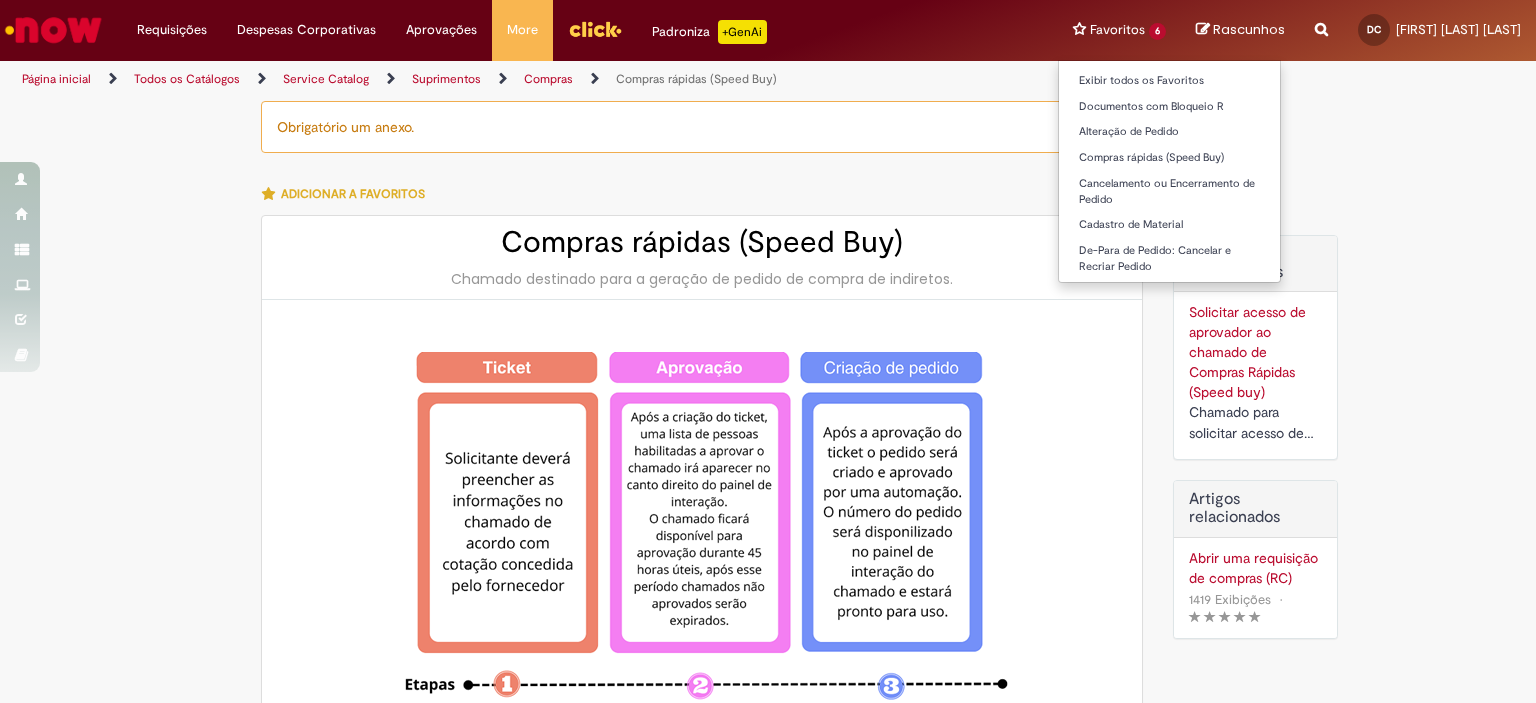 type on "********" 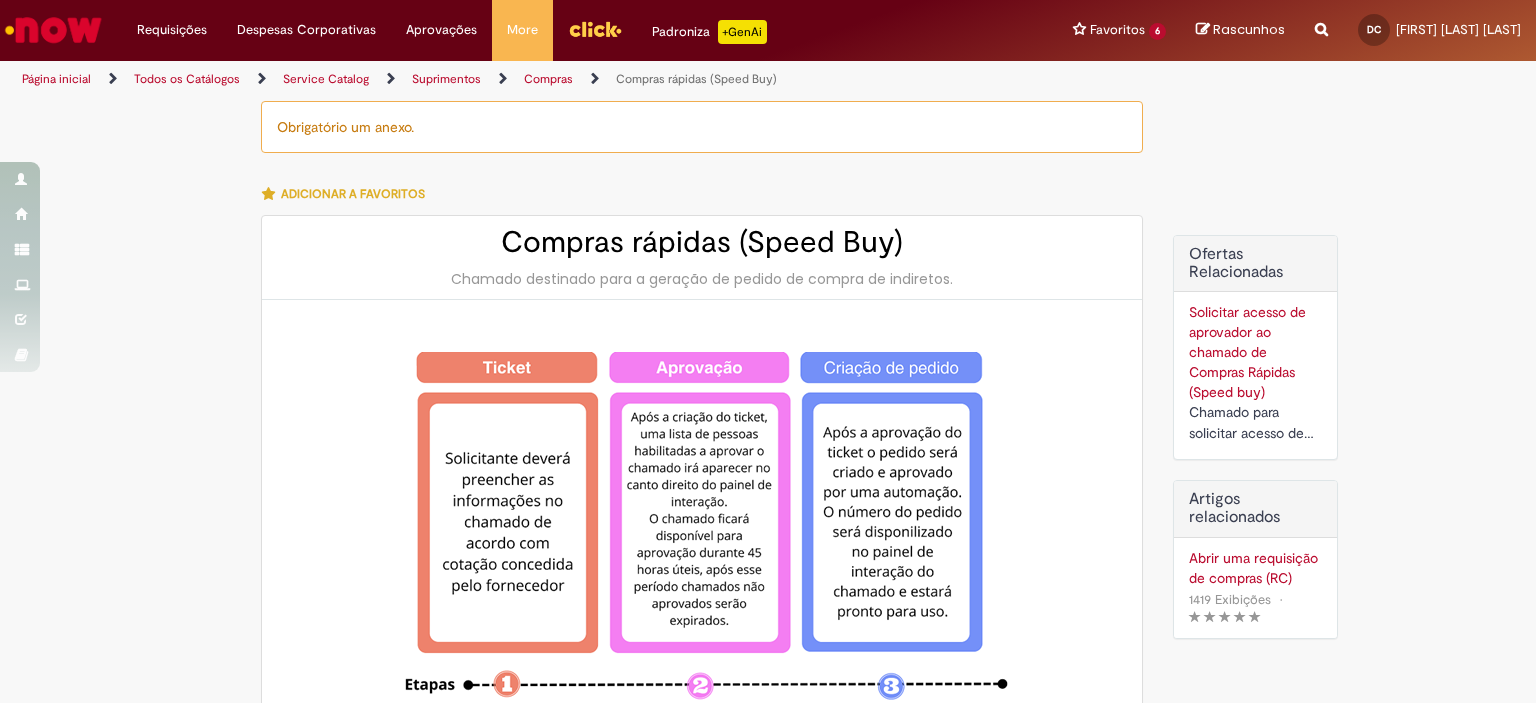 type on "**********" 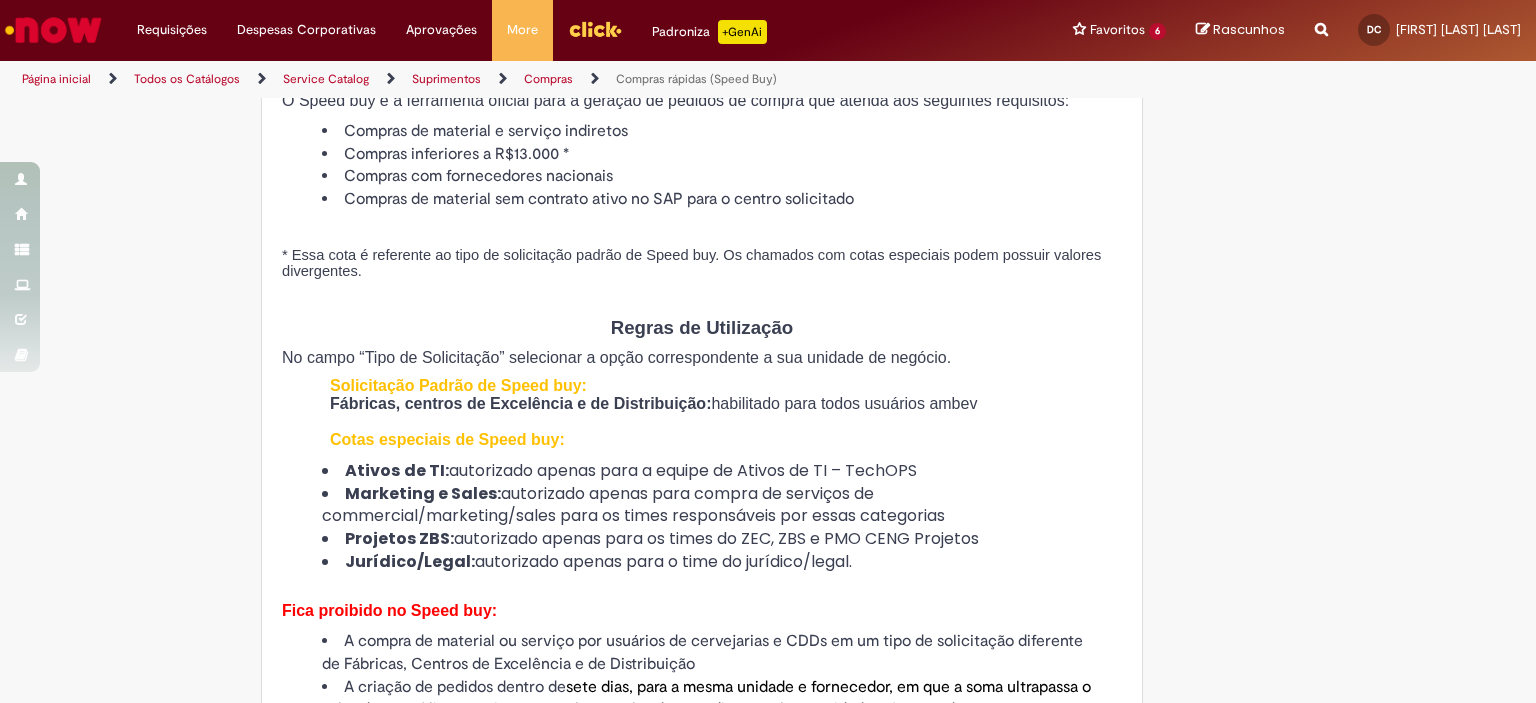 scroll, scrollTop: 900, scrollLeft: 0, axis: vertical 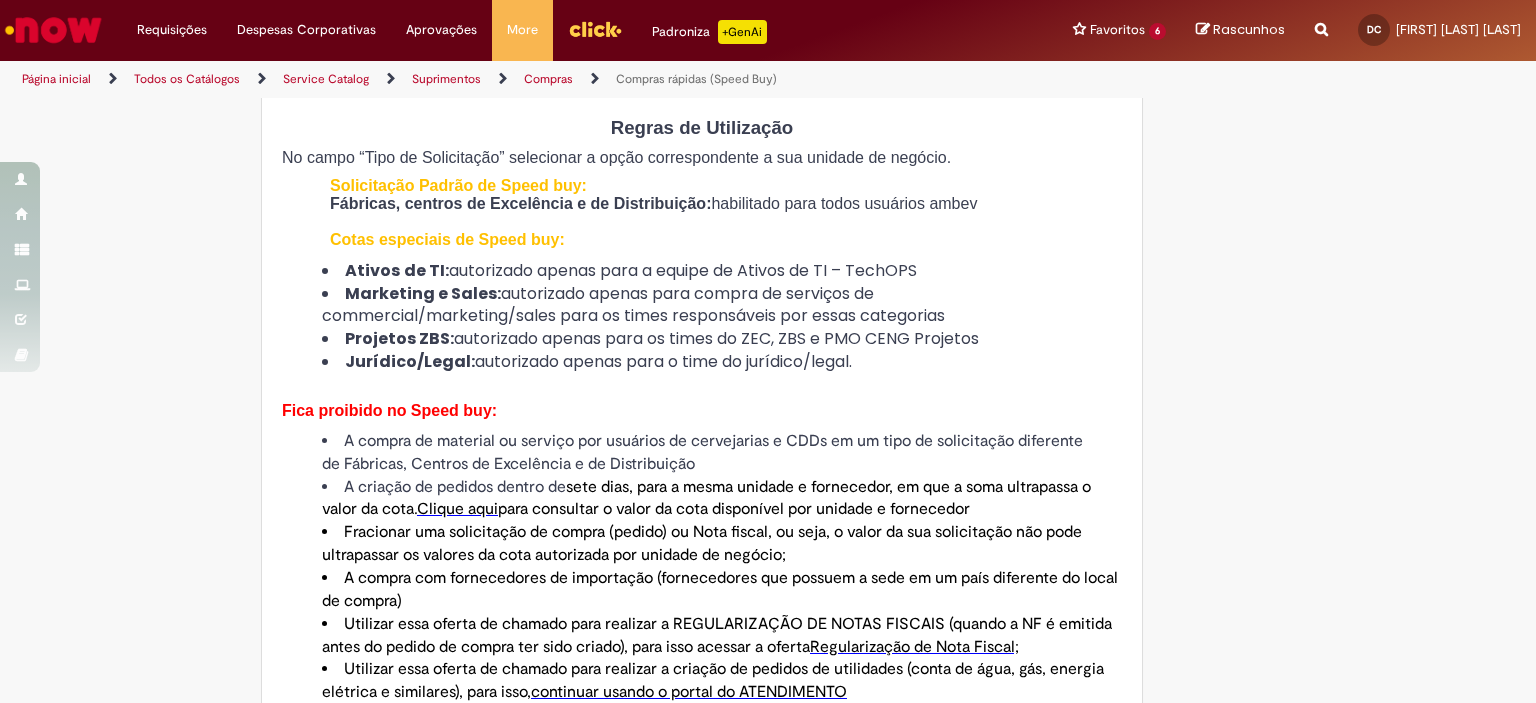 click on "Clique aqui" at bounding box center (457, 509) 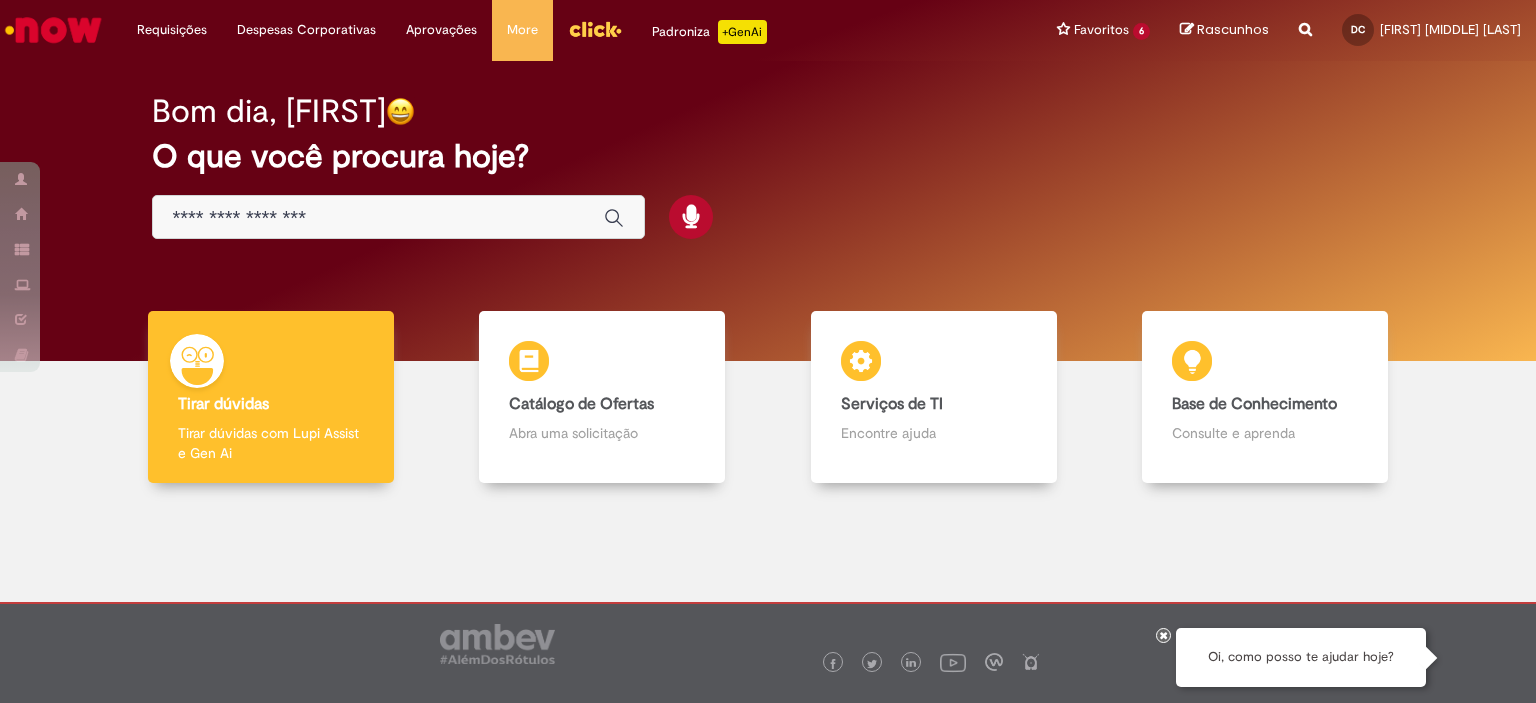 scroll, scrollTop: 0, scrollLeft: 0, axis: both 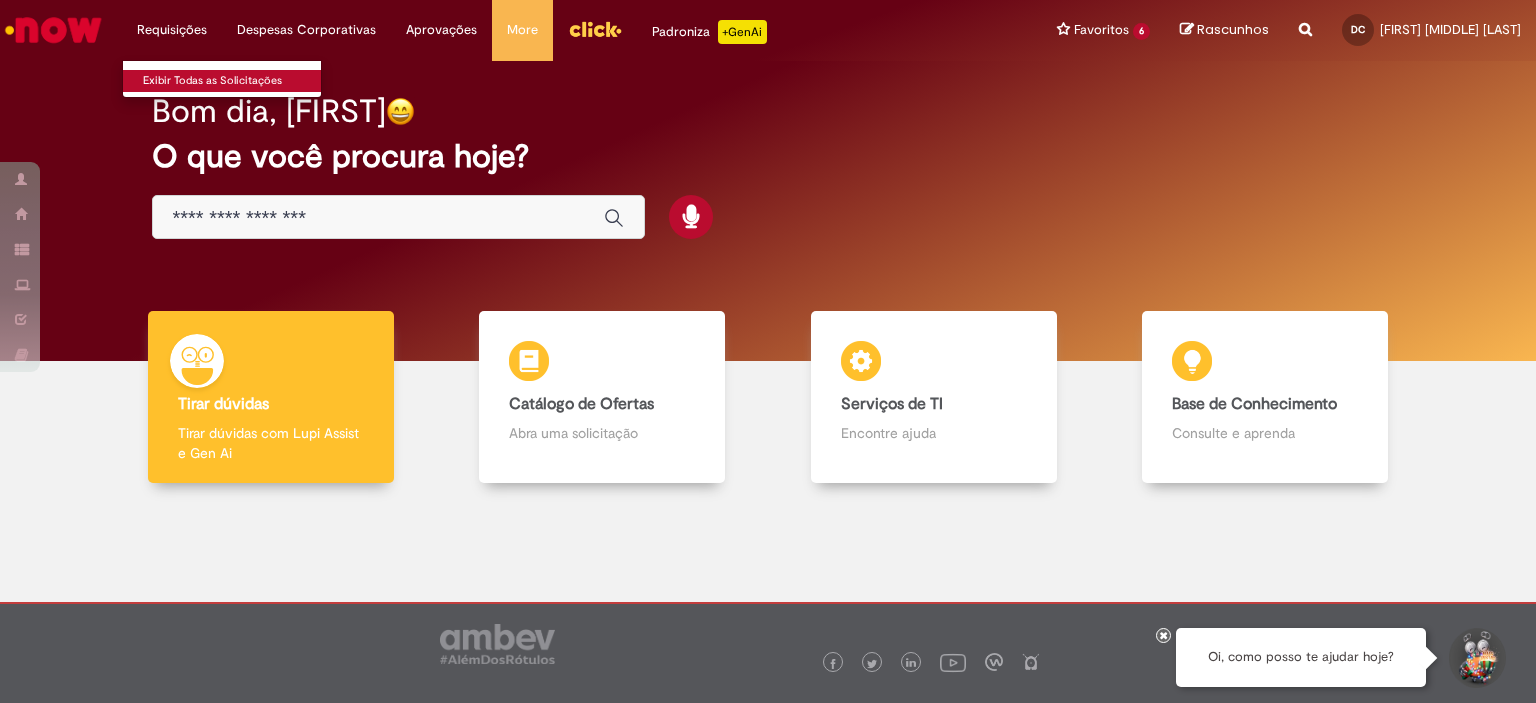 click on "Exibir Todas as Solicitações" at bounding box center (233, 81) 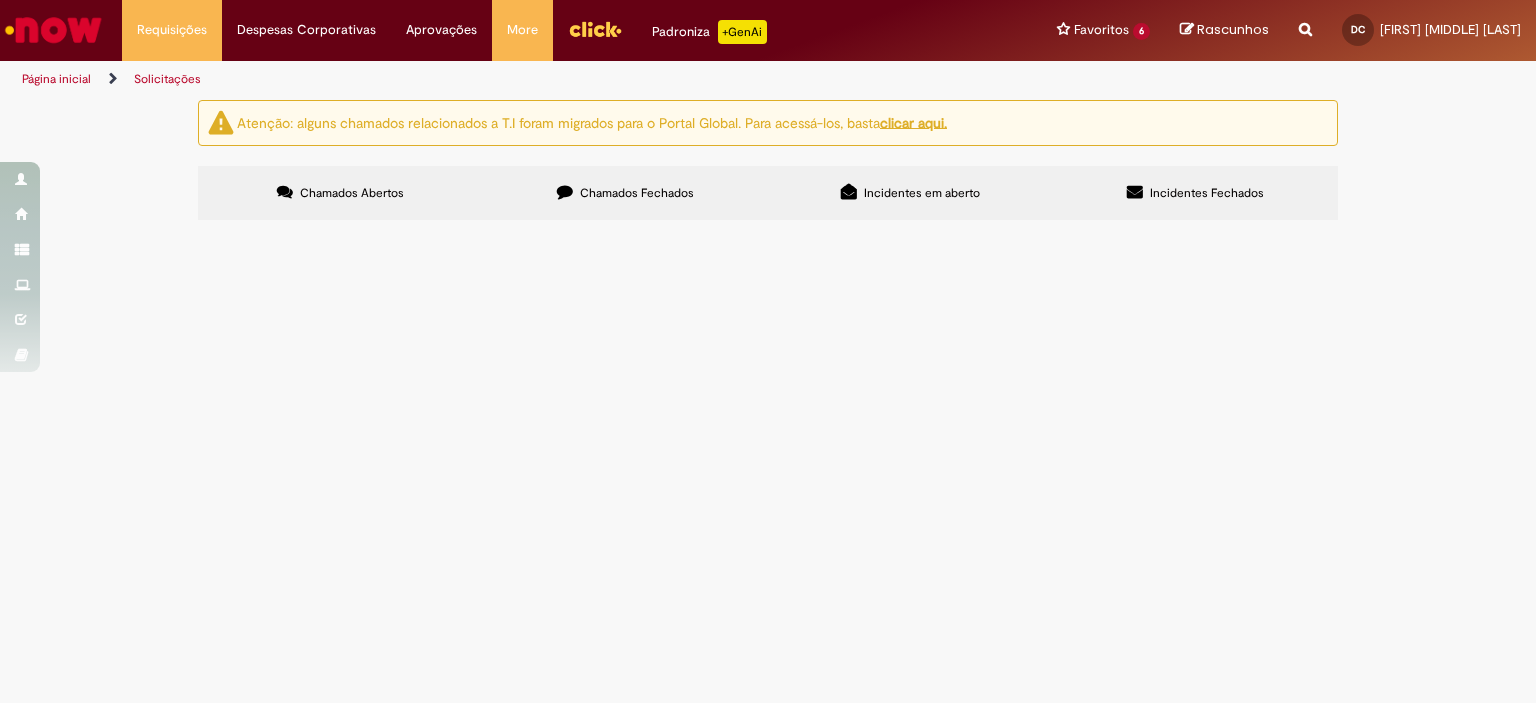 click at bounding box center (565, 192) 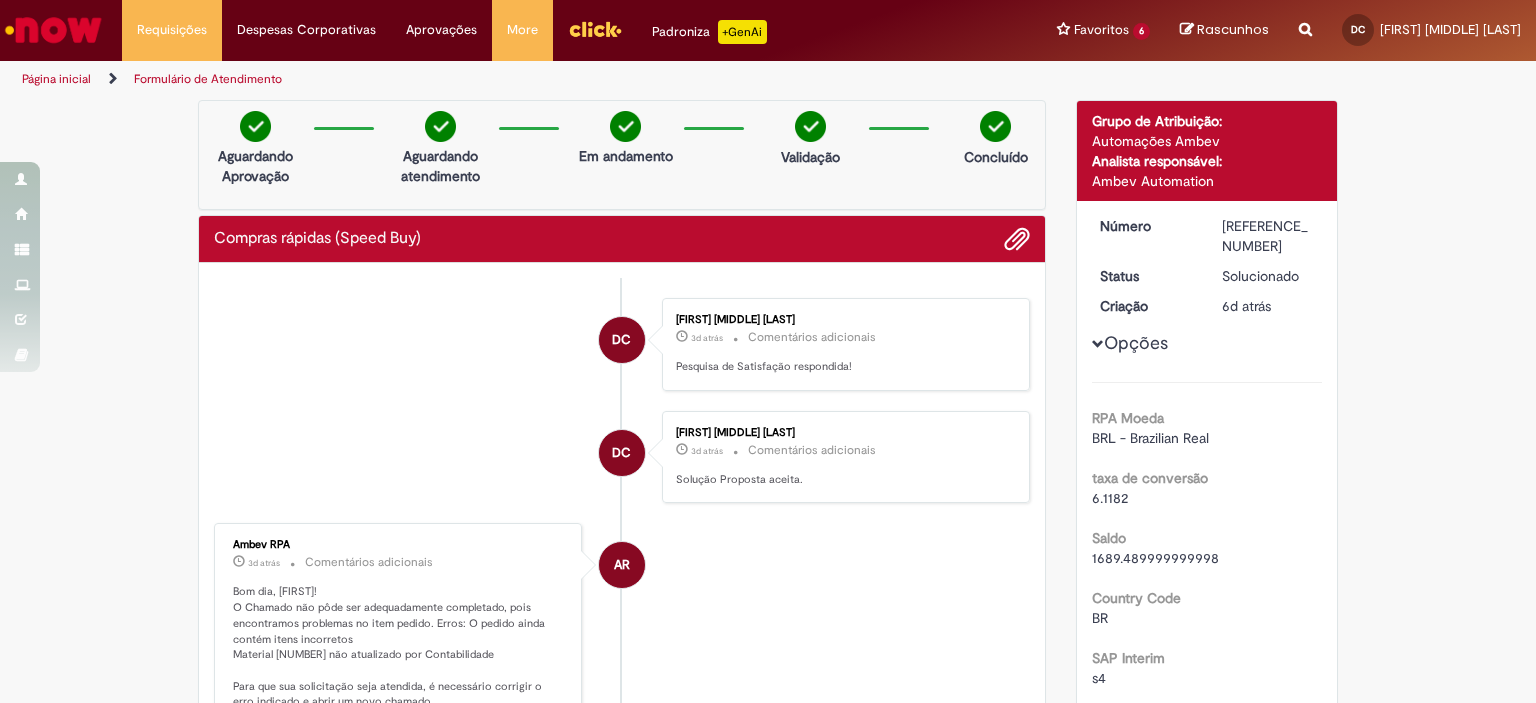 scroll, scrollTop: 100, scrollLeft: 0, axis: vertical 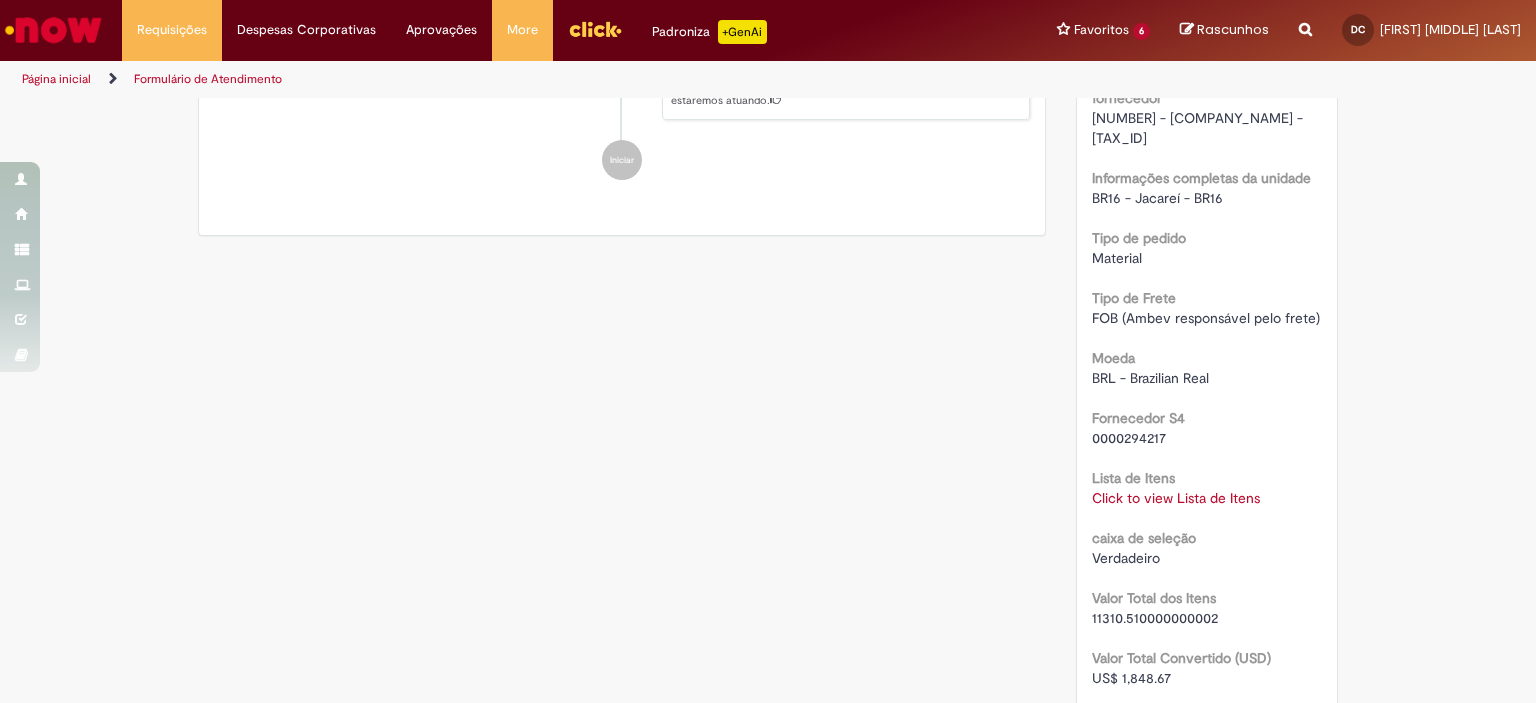 click on "Click to view Lista de Itens" at bounding box center (1176, 498) 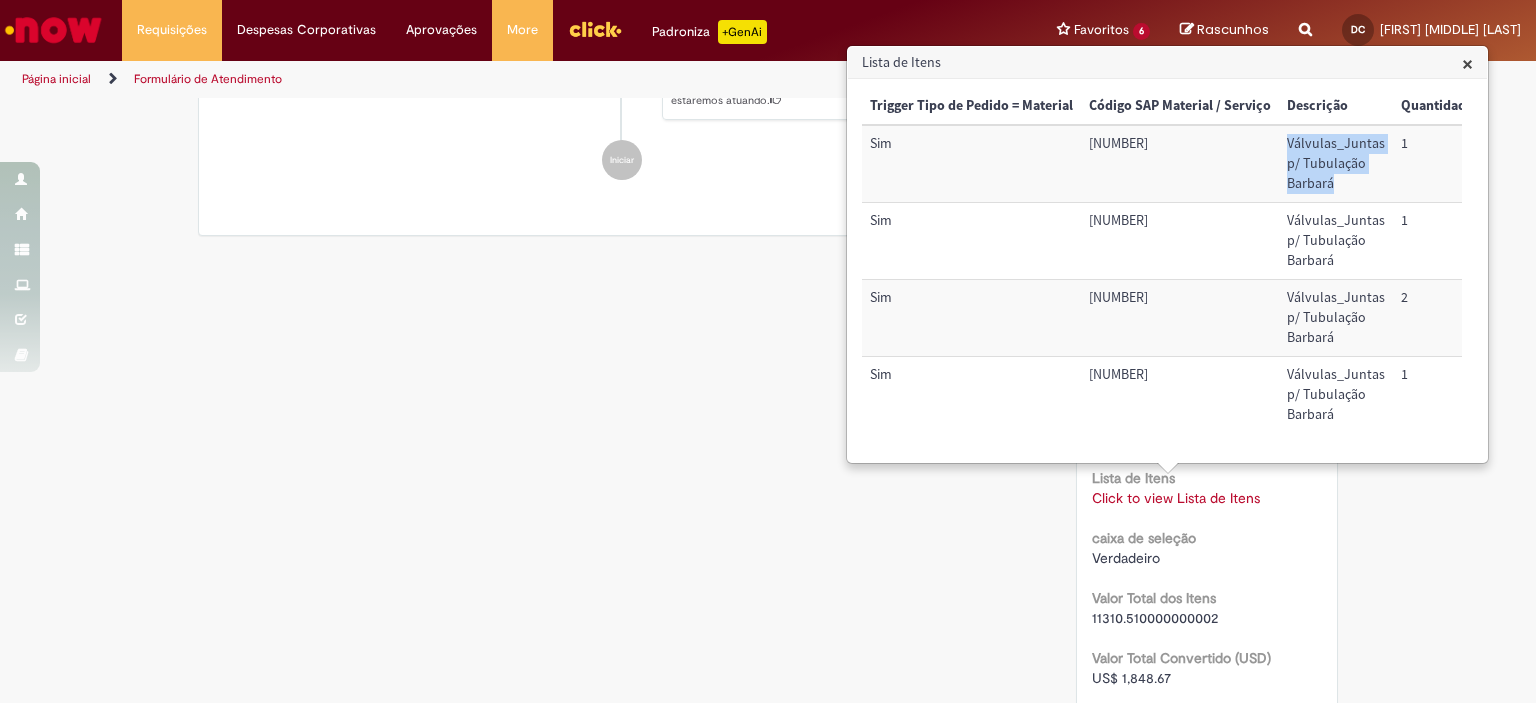 drag, startPoint x: 1332, startPoint y: 183, endPoint x: 1276, endPoint y: 141, distance: 70 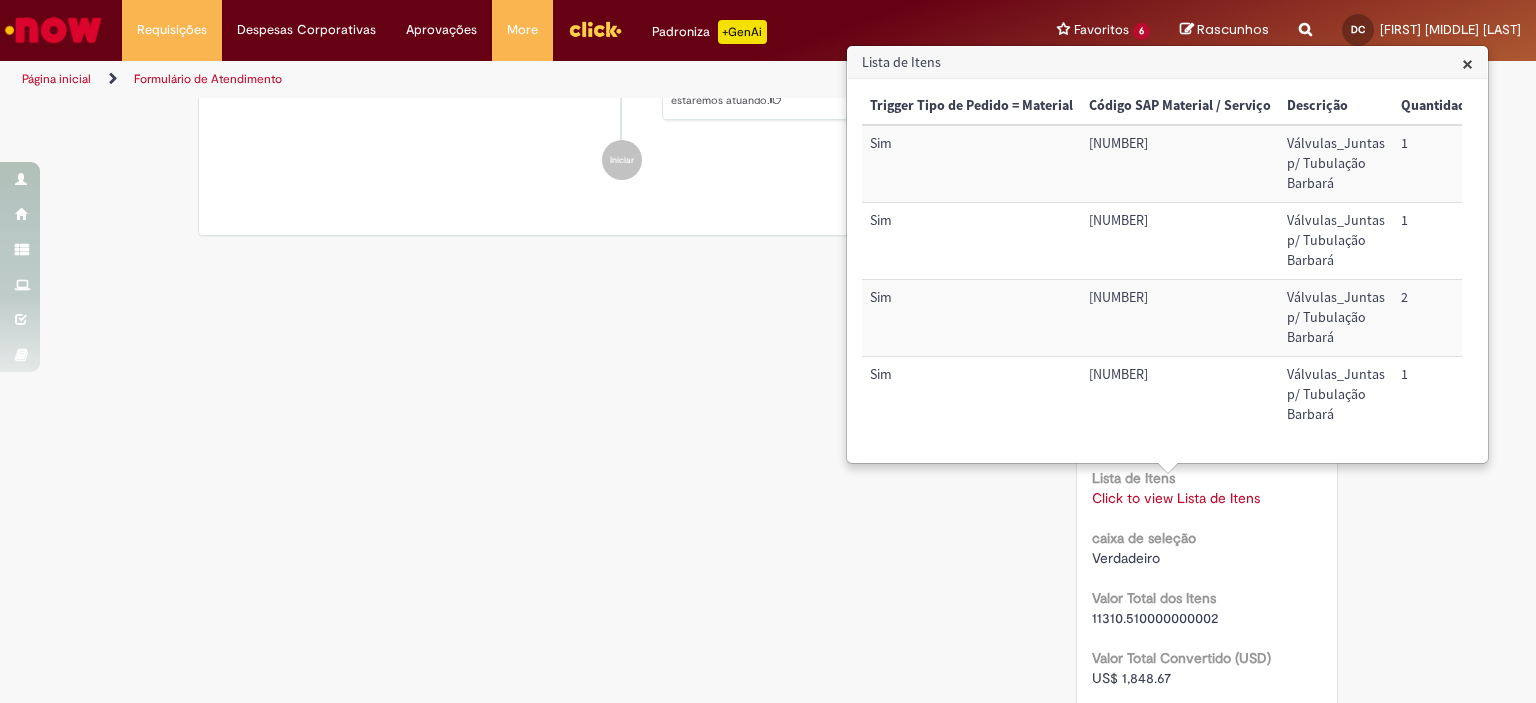 click on "[NUMBER]" at bounding box center (1180, 163) 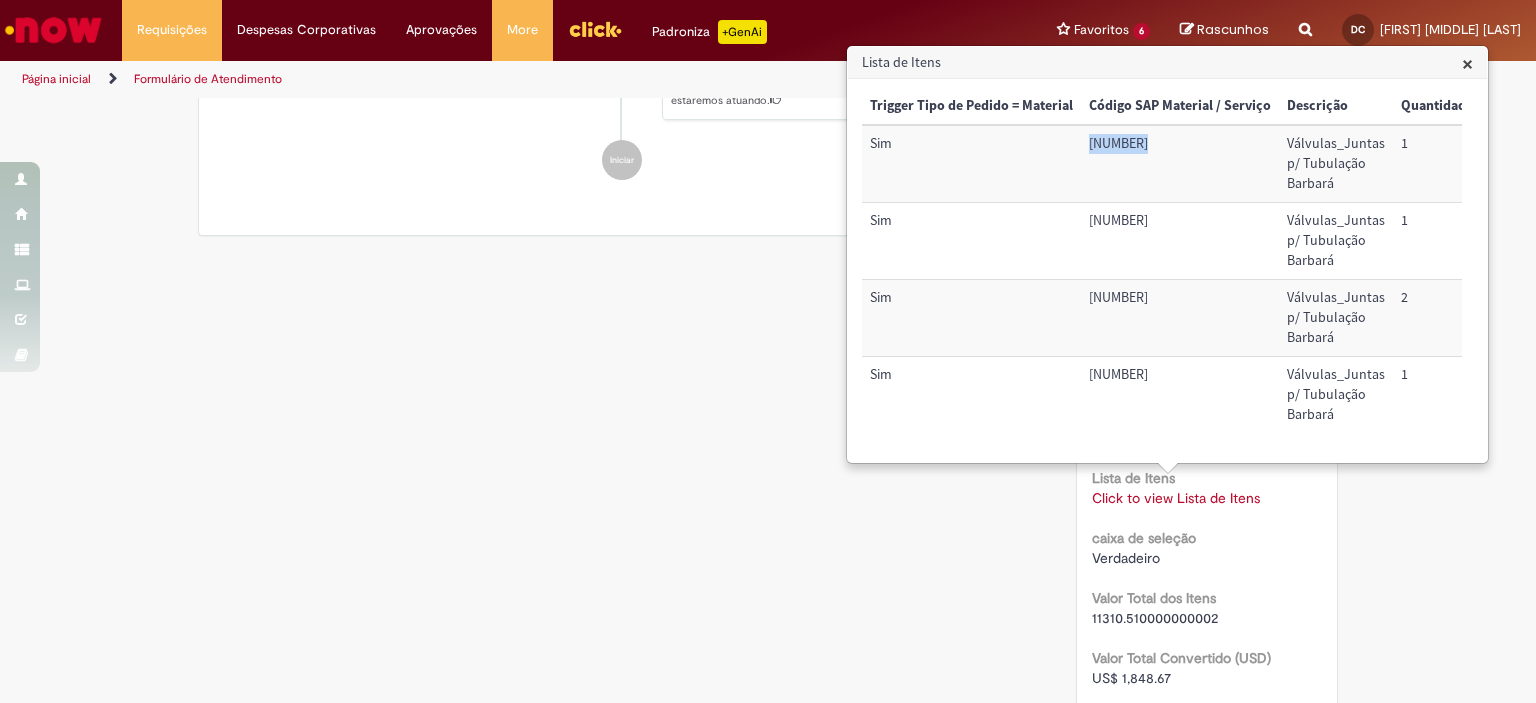 click on "[NUMBER]" at bounding box center (1180, 163) 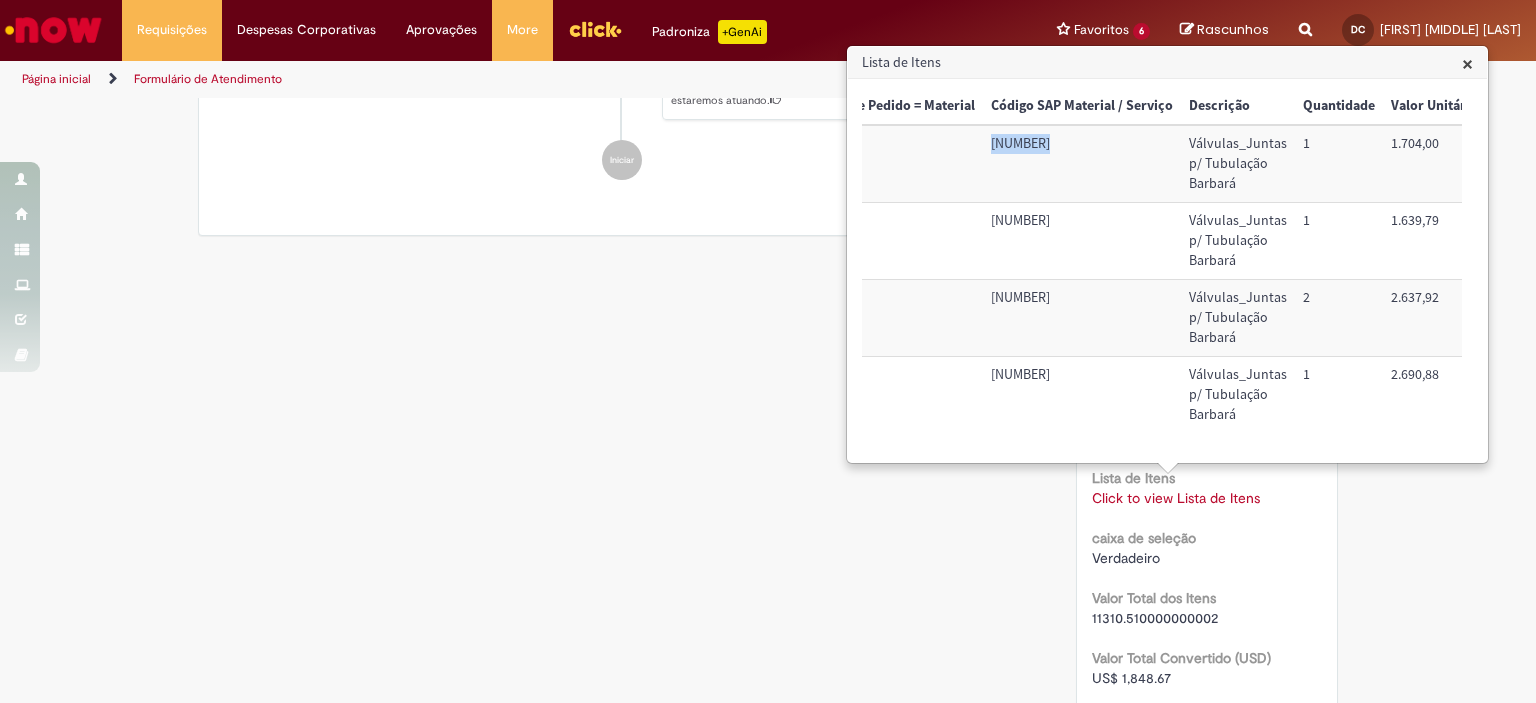 scroll, scrollTop: 0, scrollLeft: 0, axis: both 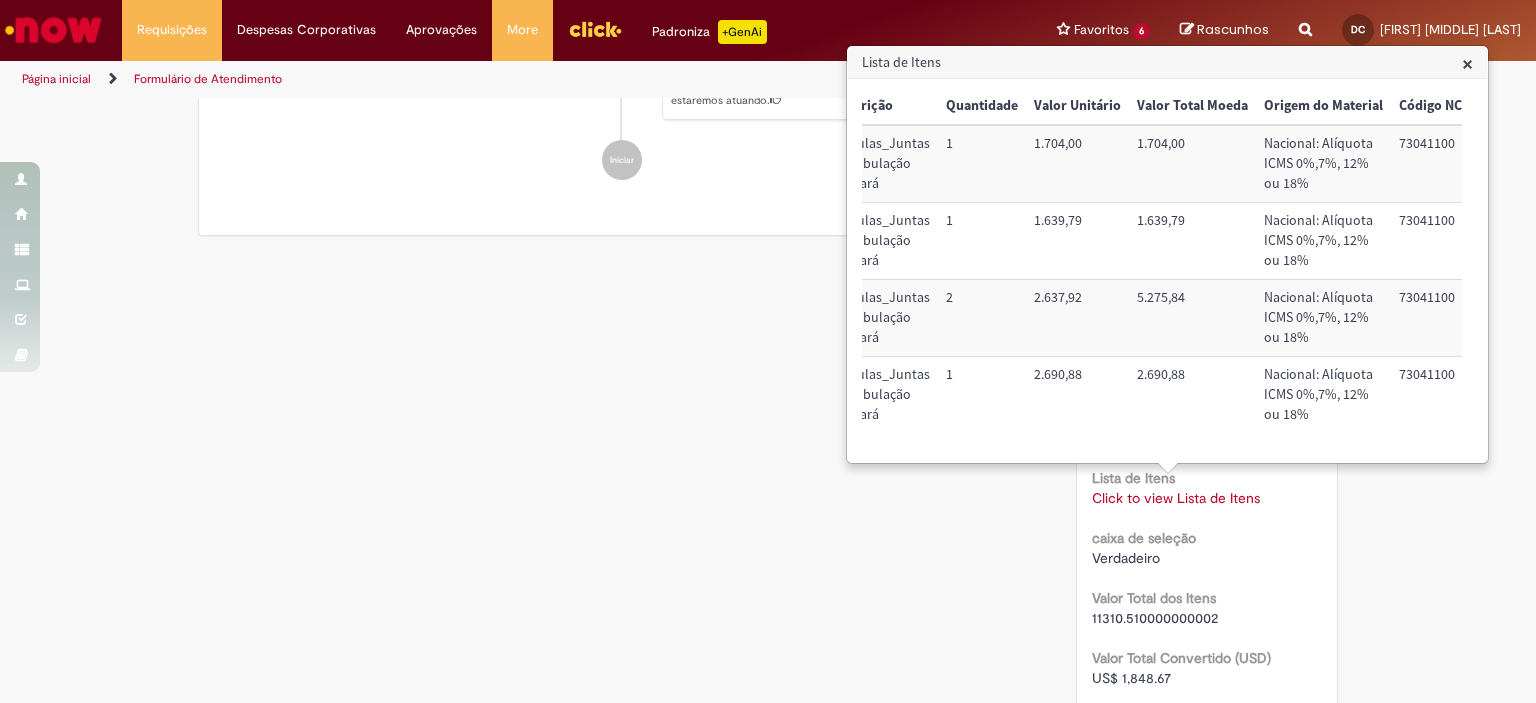 click on "73041100" at bounding box center (1436, 163) 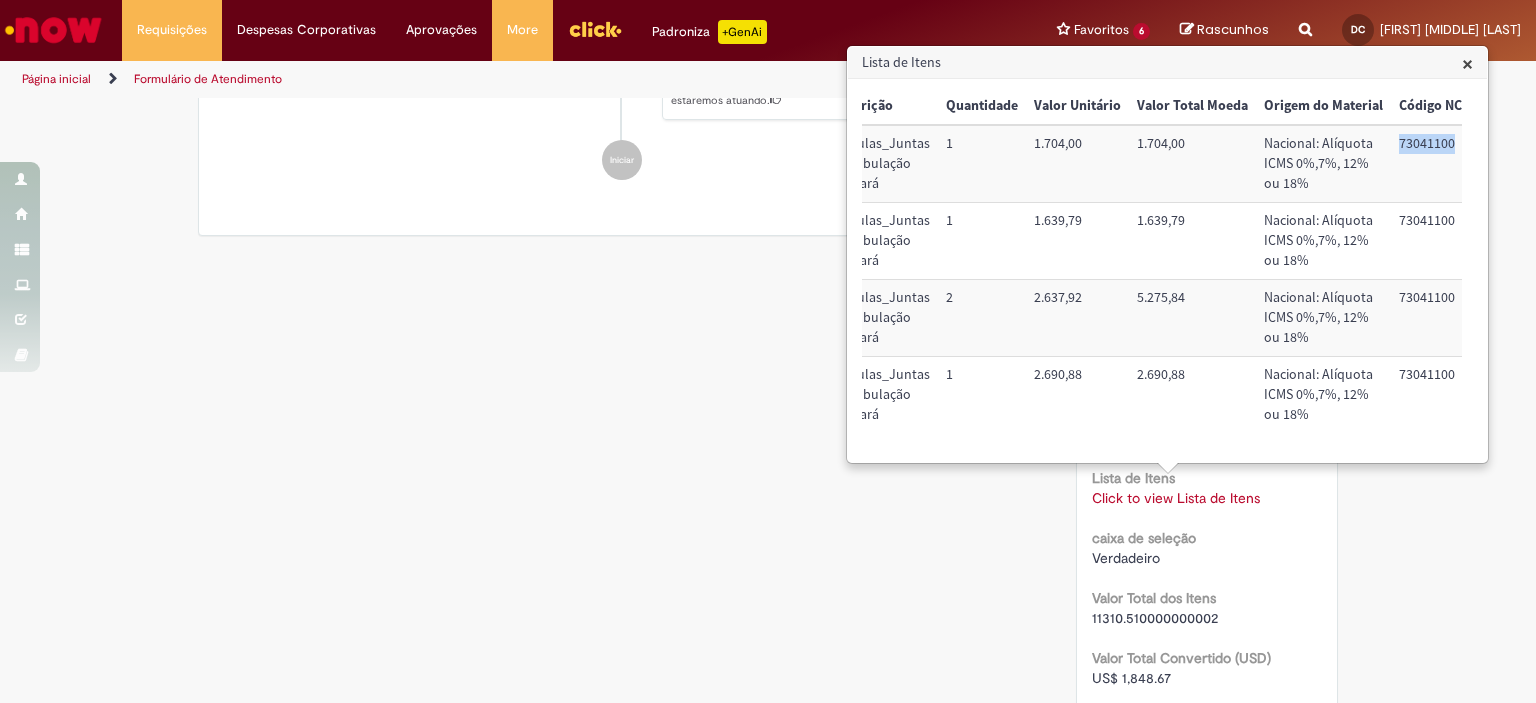 click on "73041100" at bounding box center [1436, 163] 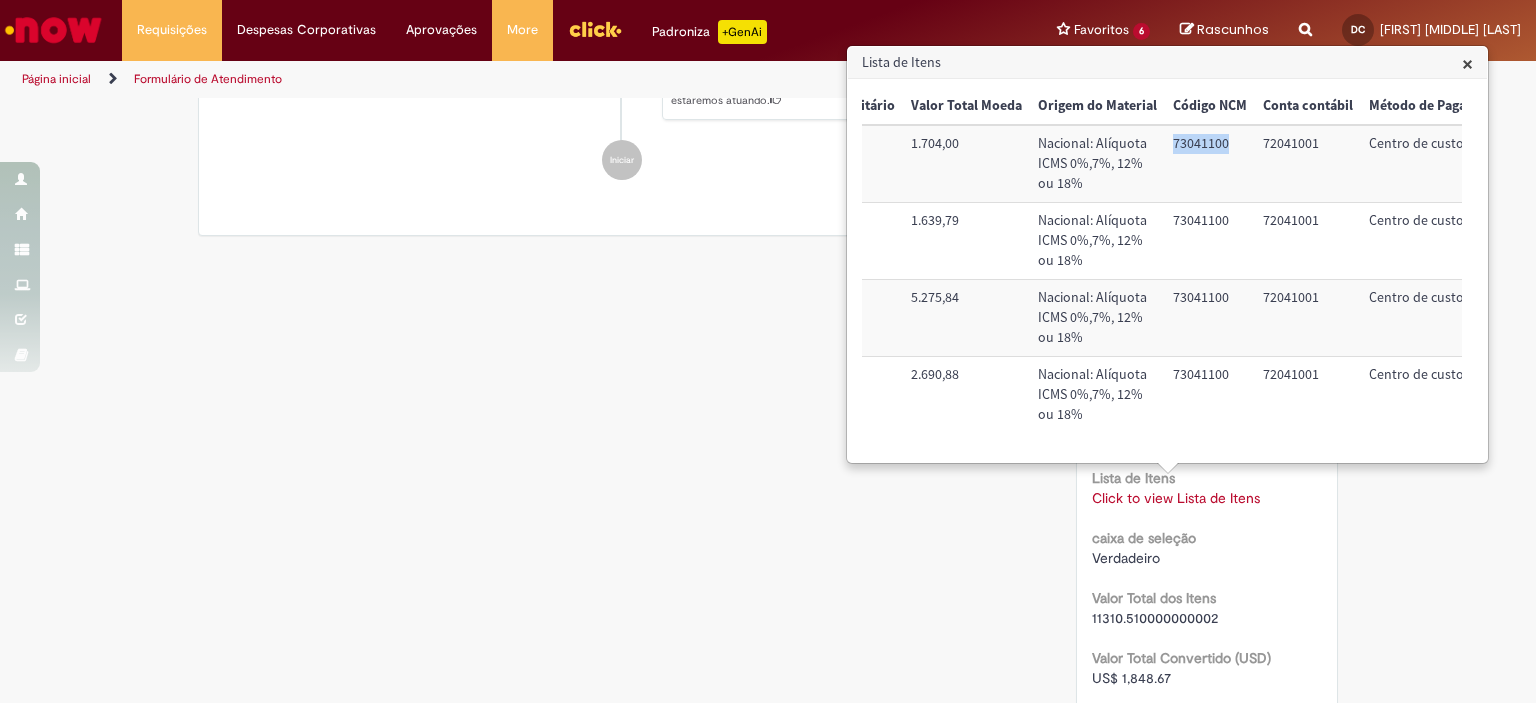 scroll, scrollTop: 0, scrollLeft: 687, axis: horizontal 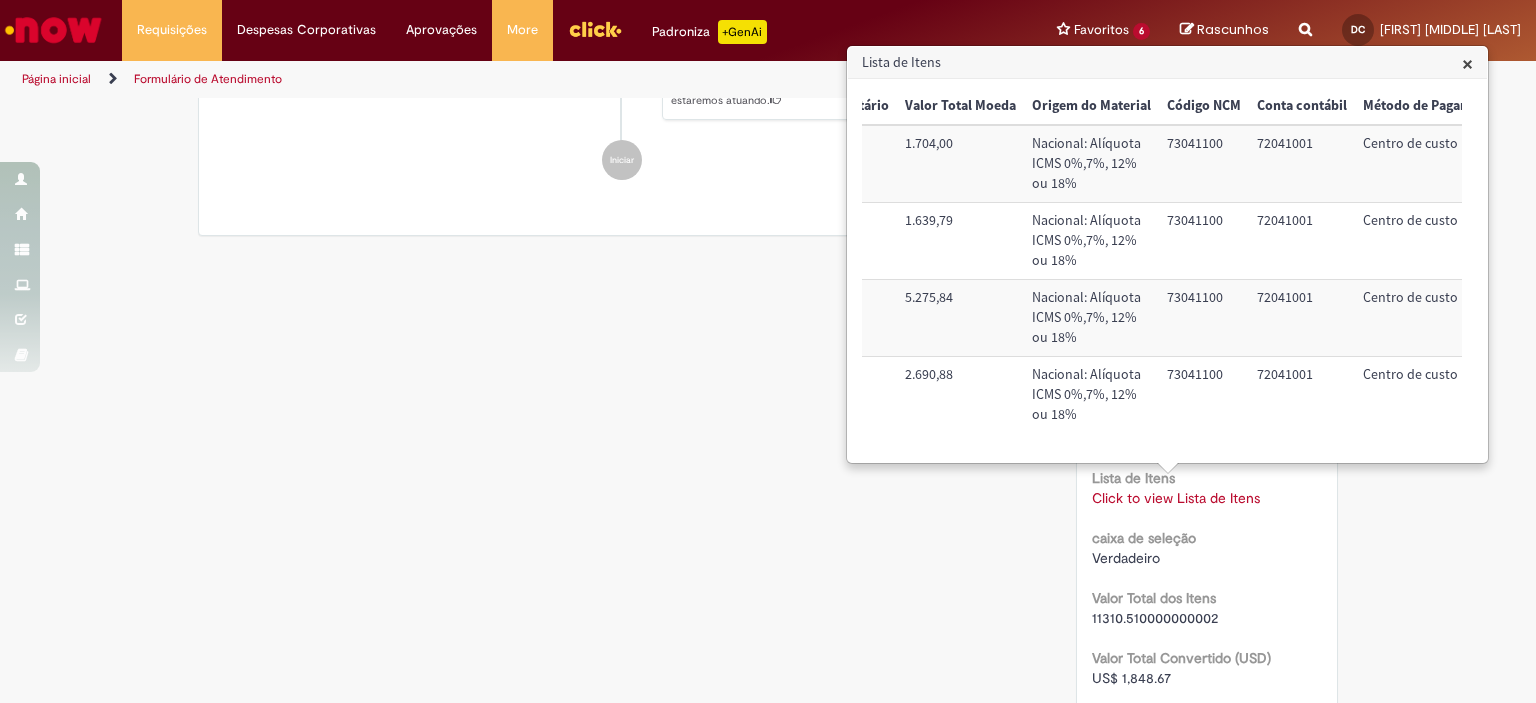 click on "72041001" at bounding box center [1302, 163] 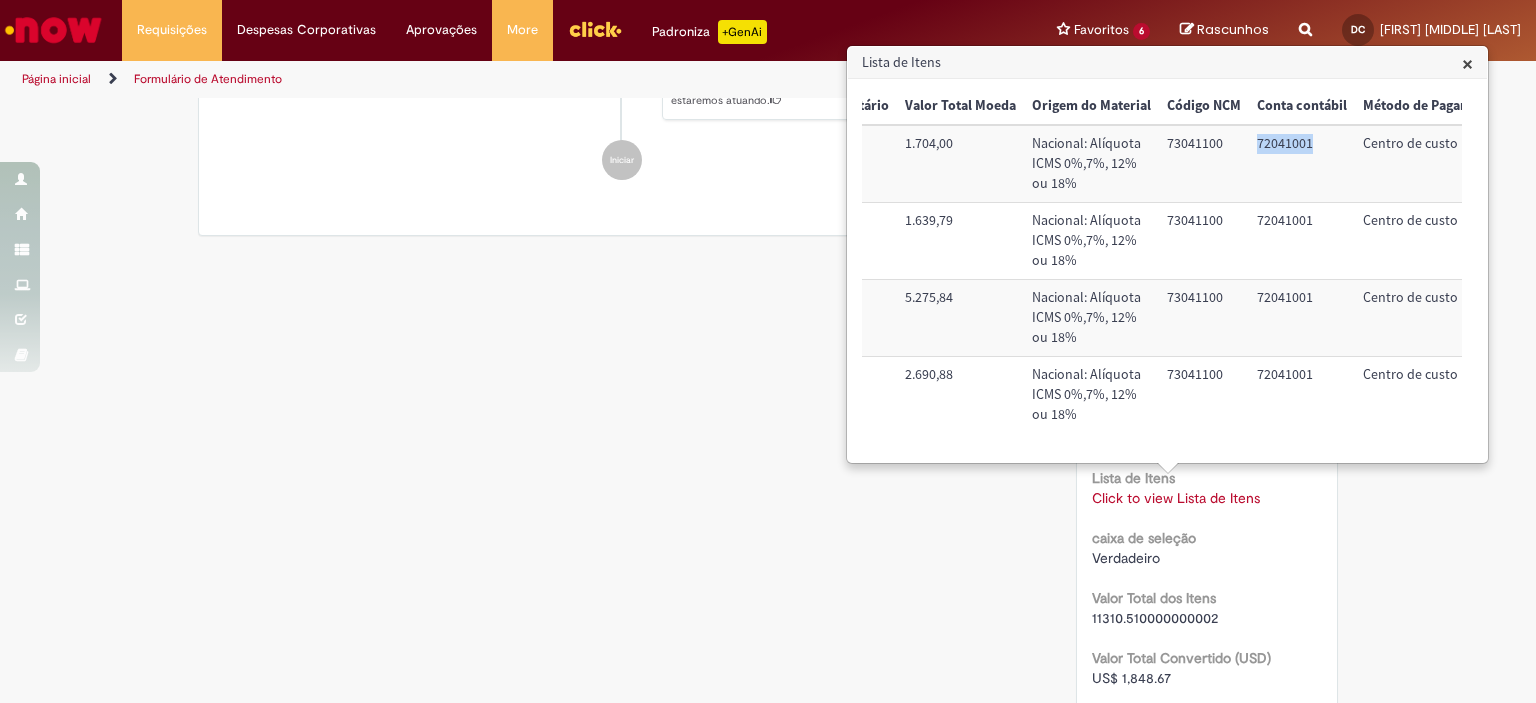 click on "72041001" at bounding box center [1302, 163] 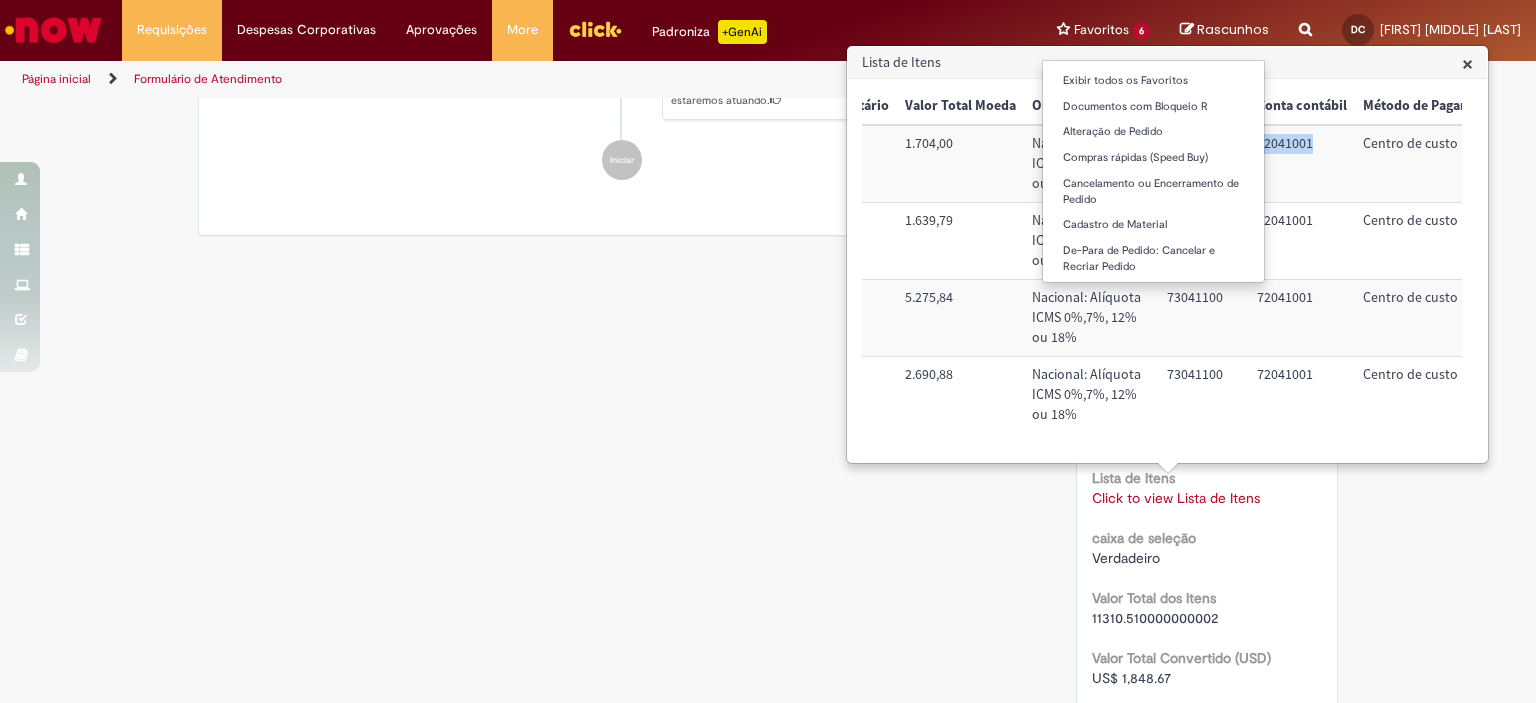 copy on "72041001" 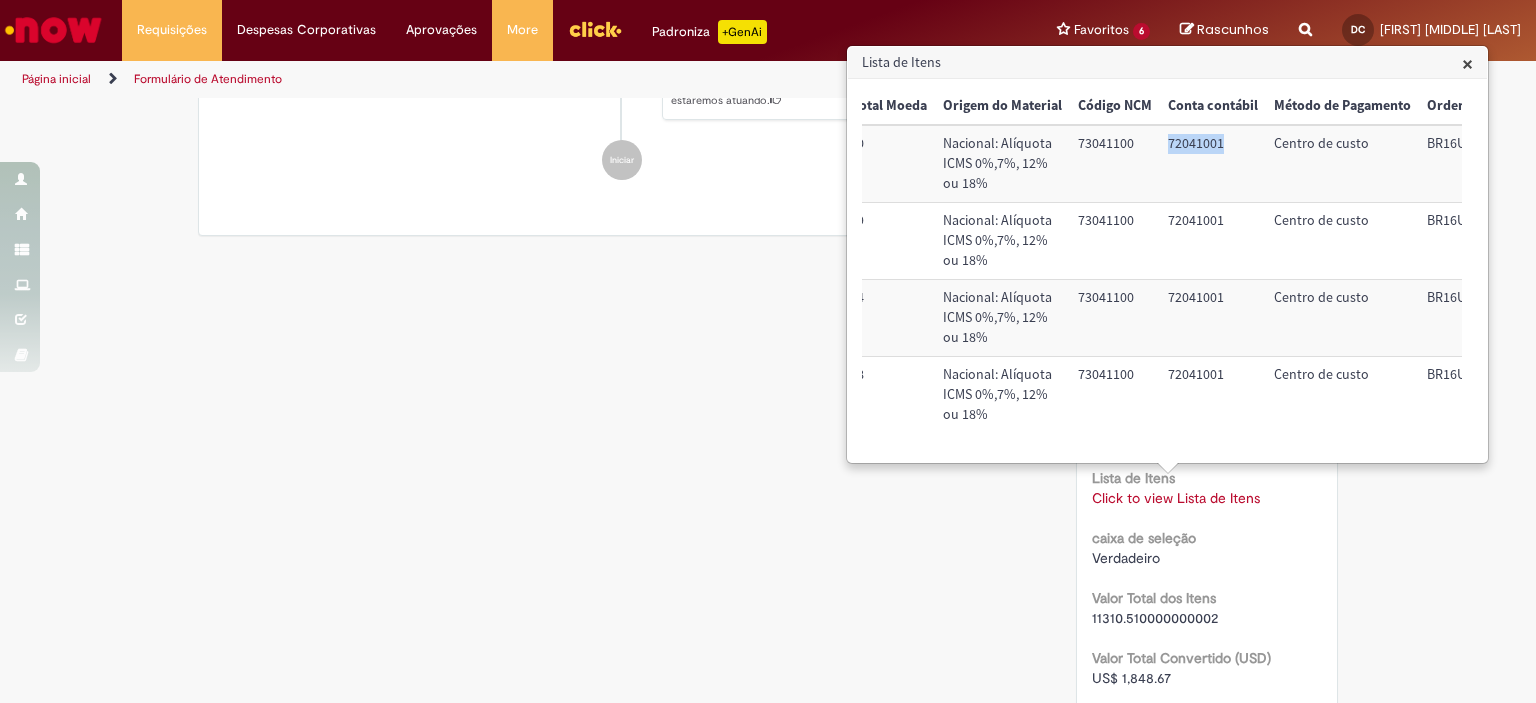 scroll, scrollTop: 0, scrollLeft: 847, axis: horizontal 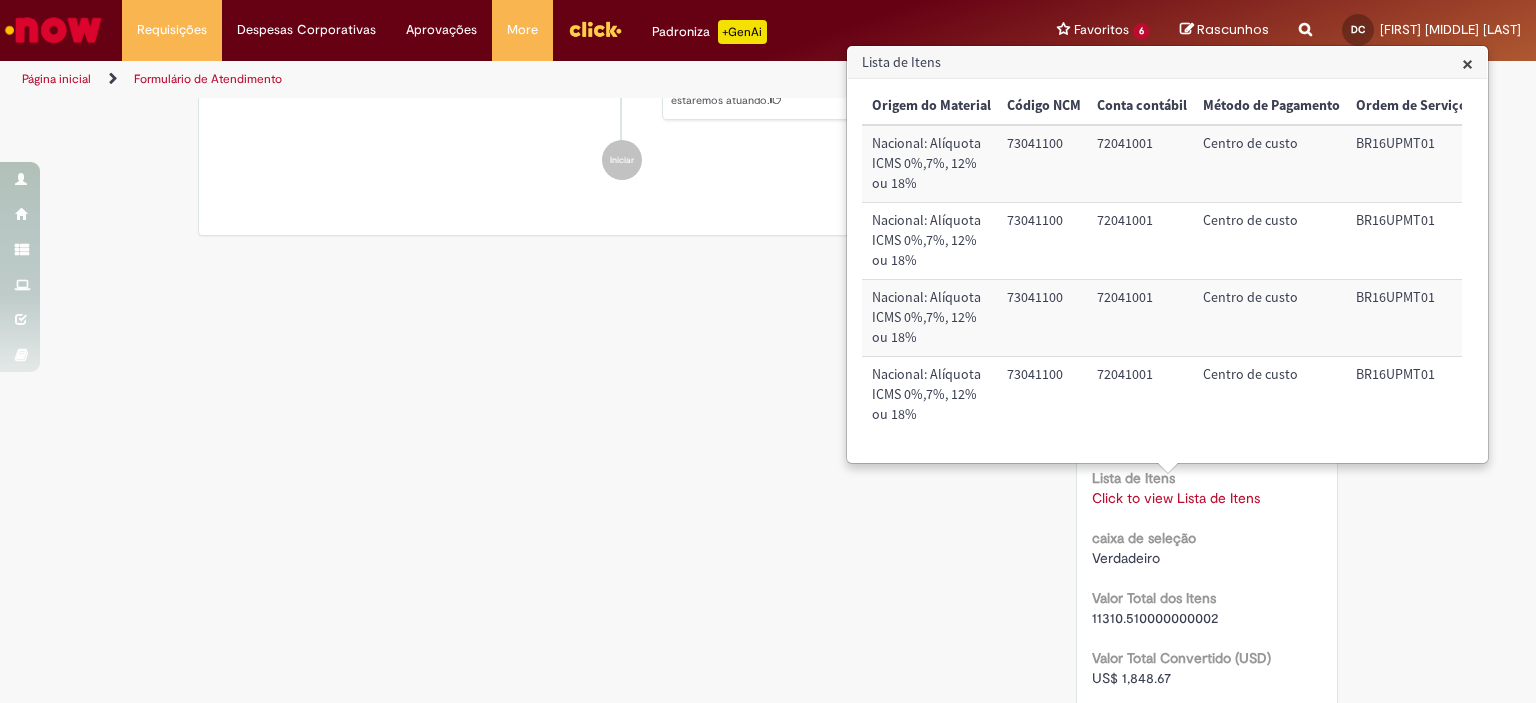 click on "BR16UPMT01" at bounding box center (1411, 163) 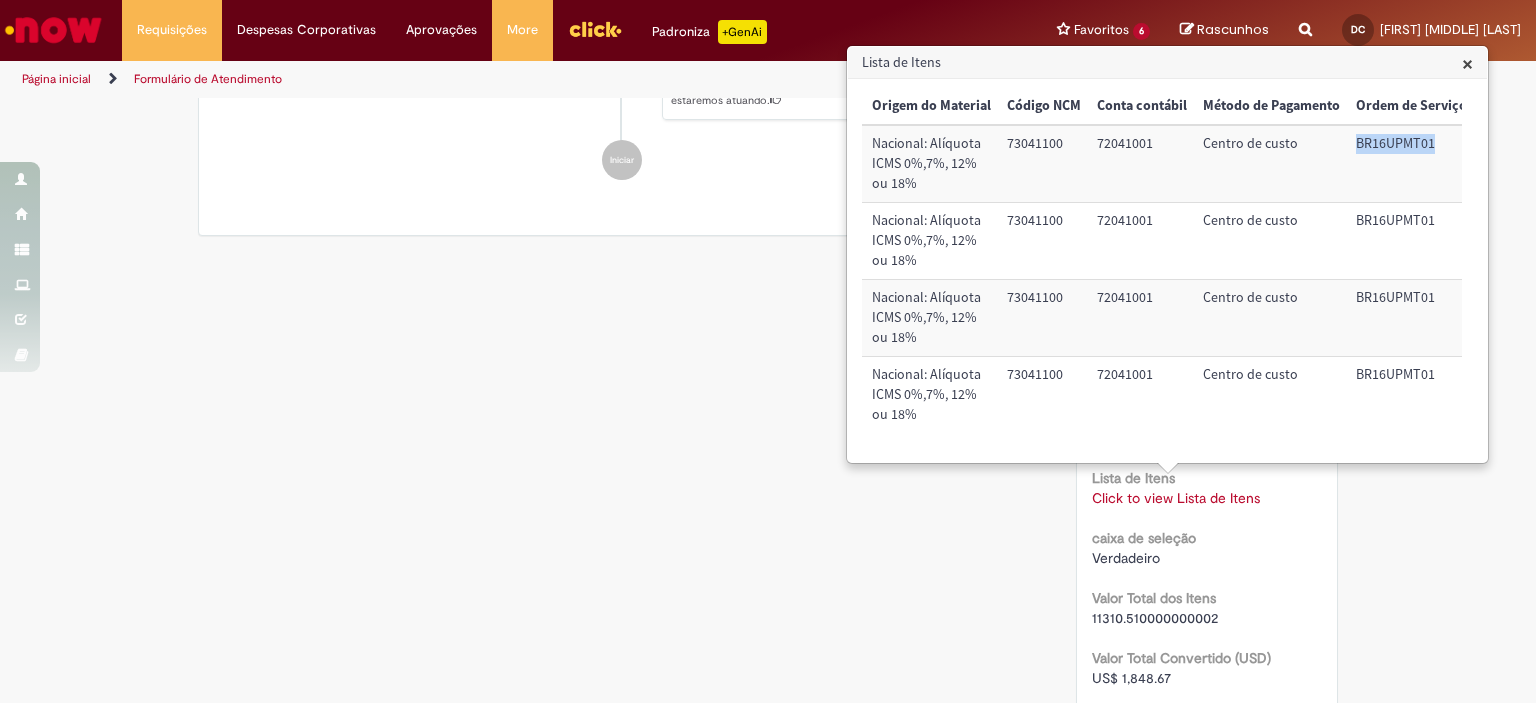 click on "BR16UPMT01" at bounding box center [1411, 163] 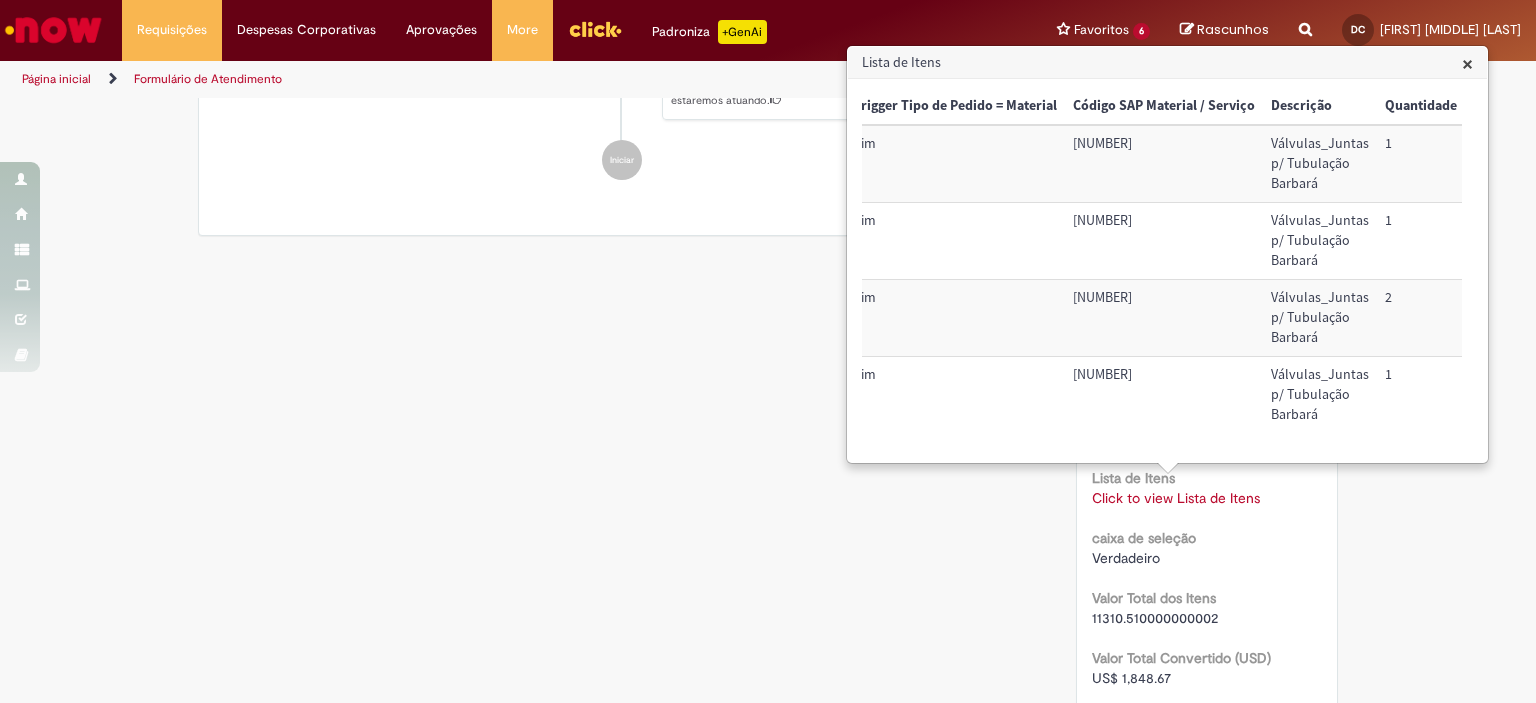 scroll, scrollTop: 0, scrollLeft: 0, axis: both 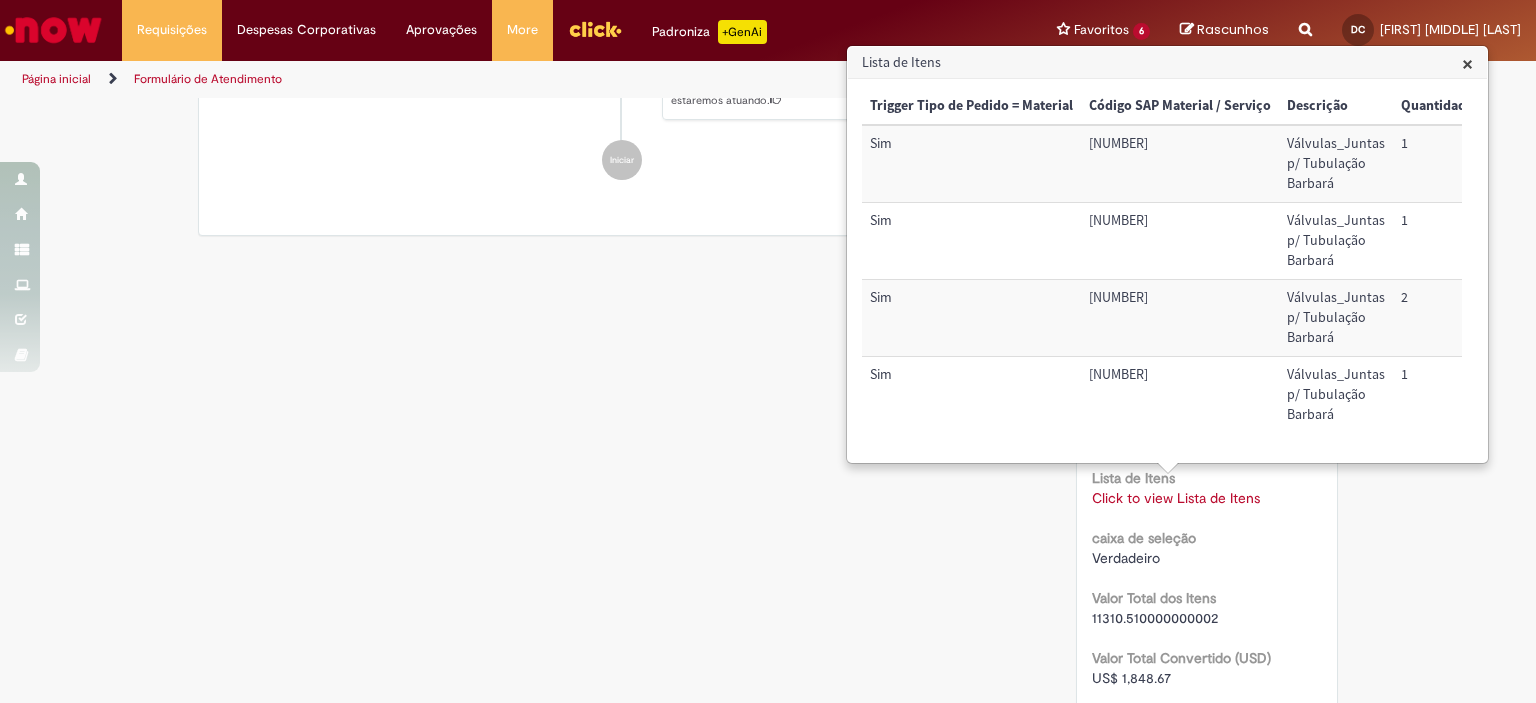 click on "50299887" at bounding box center [1180, 241] 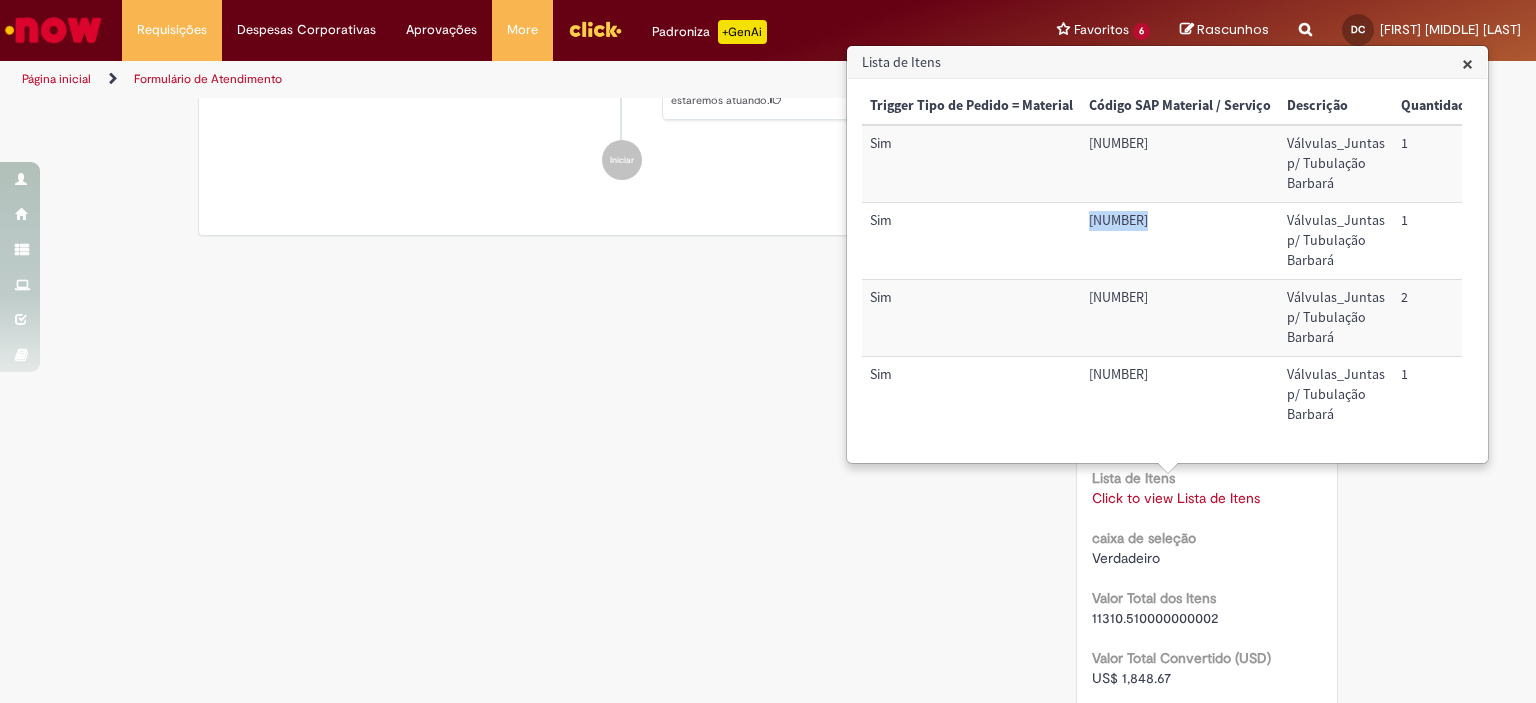click on "50299887" at bounding box center (1180, 241) 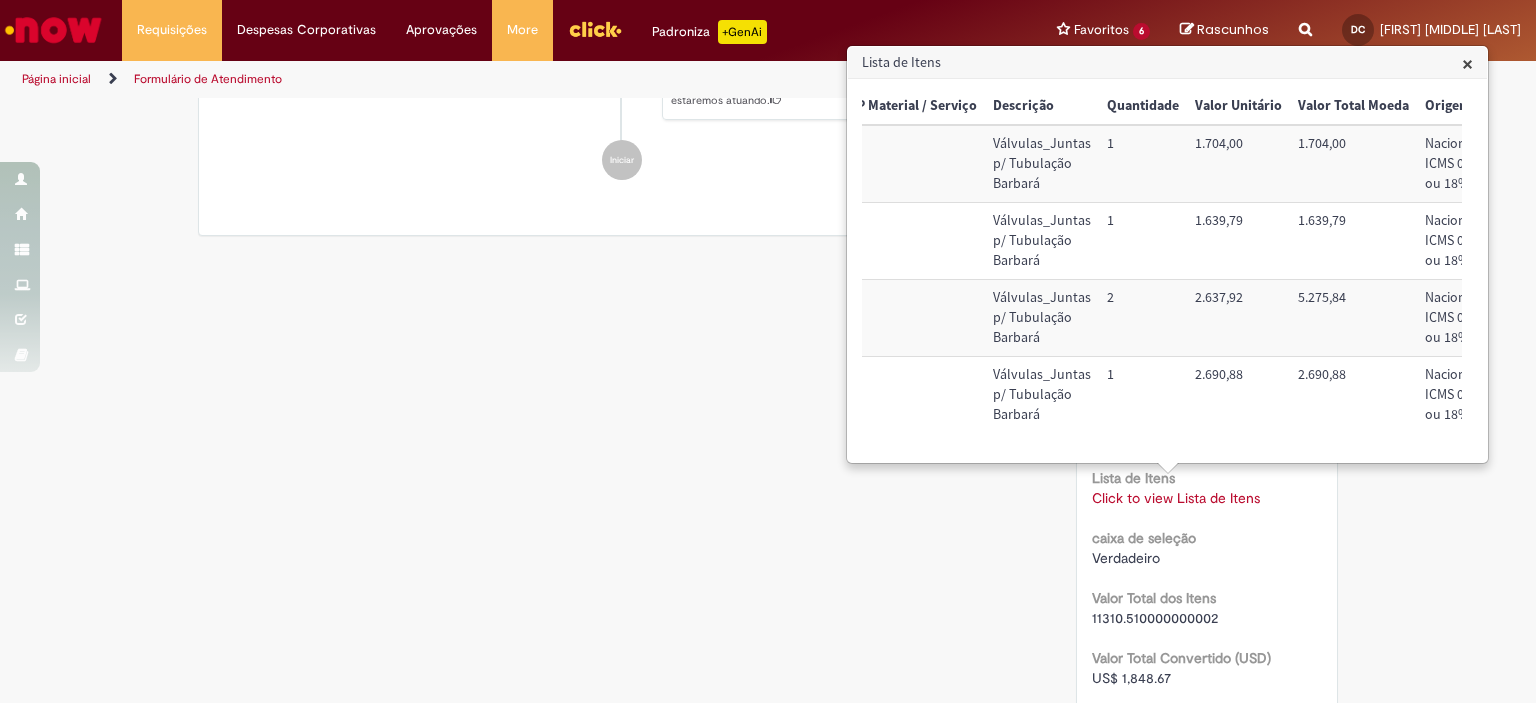 scroll, scrollTop: 0, scrollLeft: 341, axis: horizontal 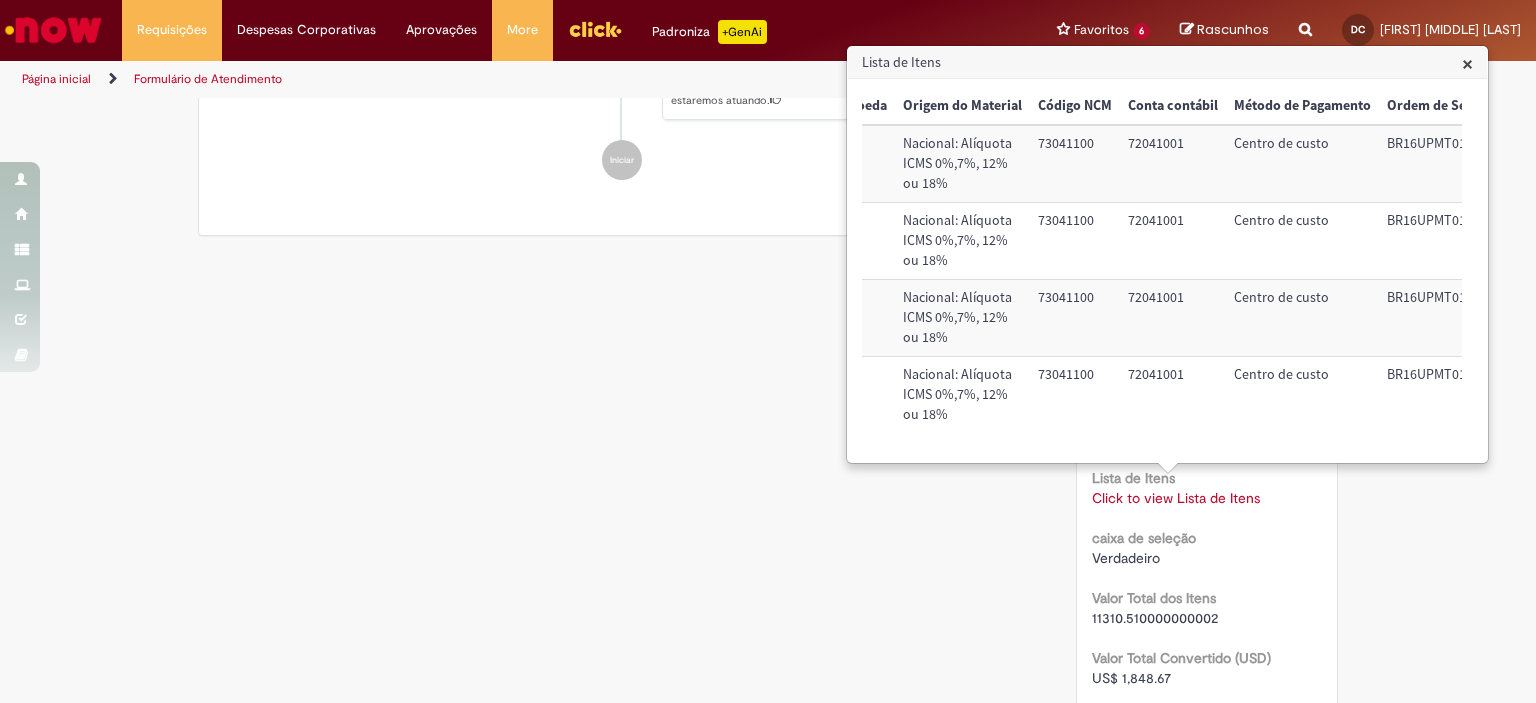 click on "73041100" at bounding box center [1075, 241] 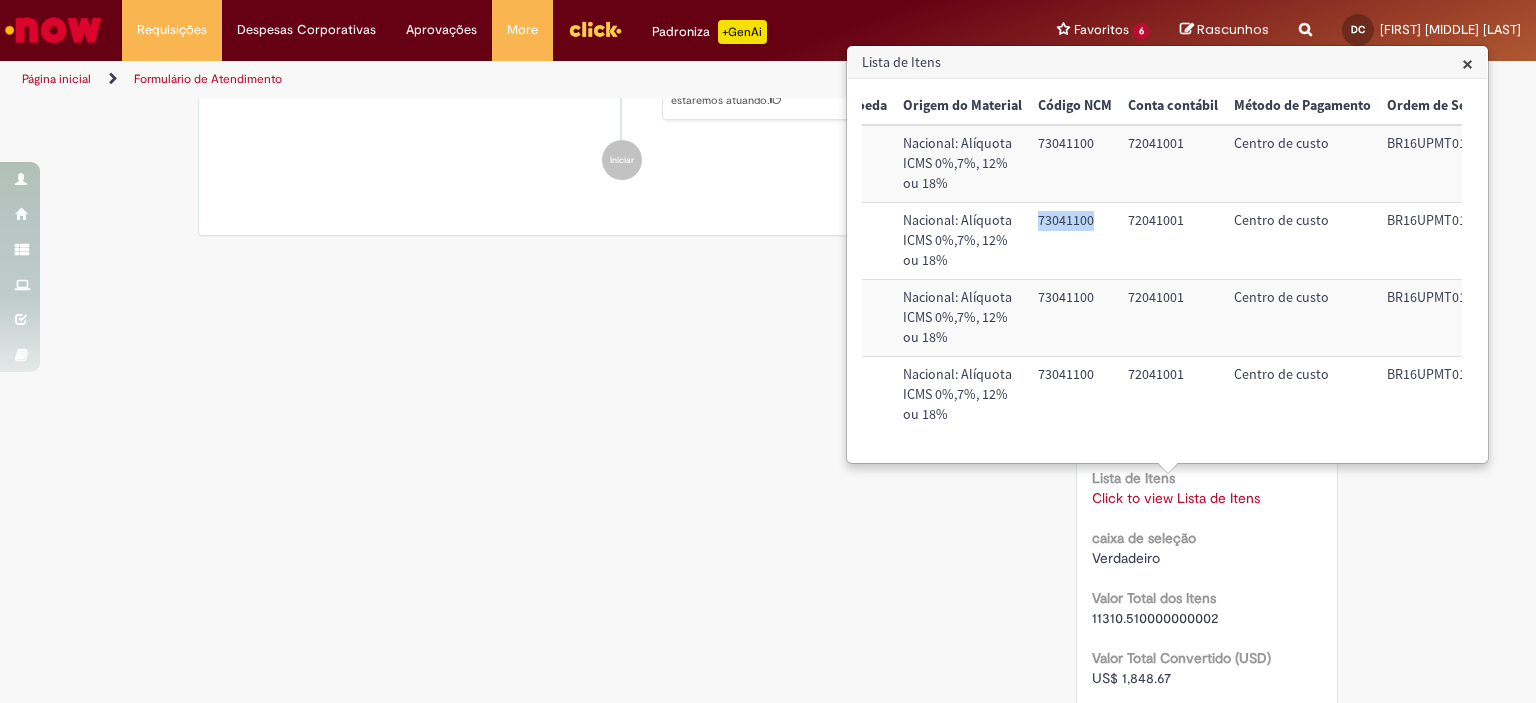 click on "73041100" at bounding box center (1075, 241) 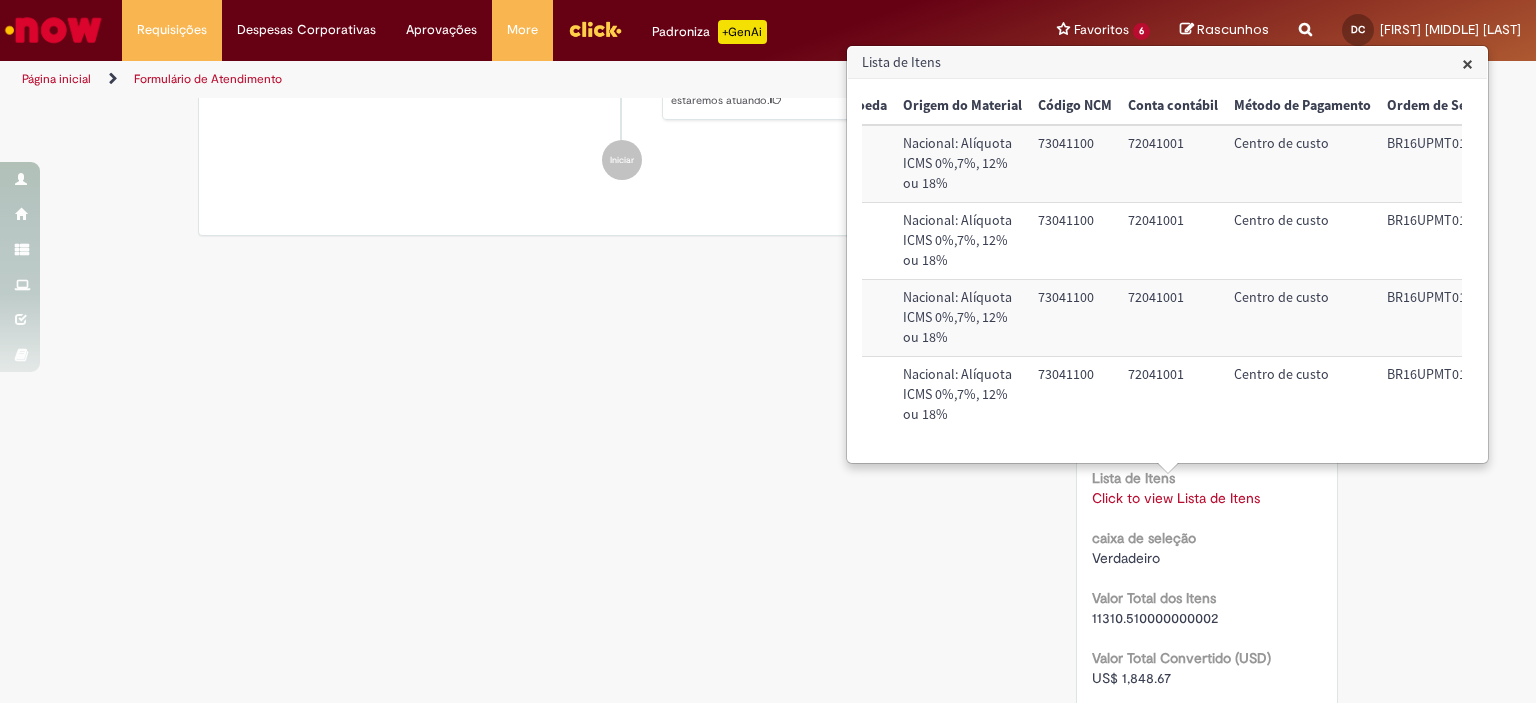 click on "72041001" at bounding box center [1173, 241] 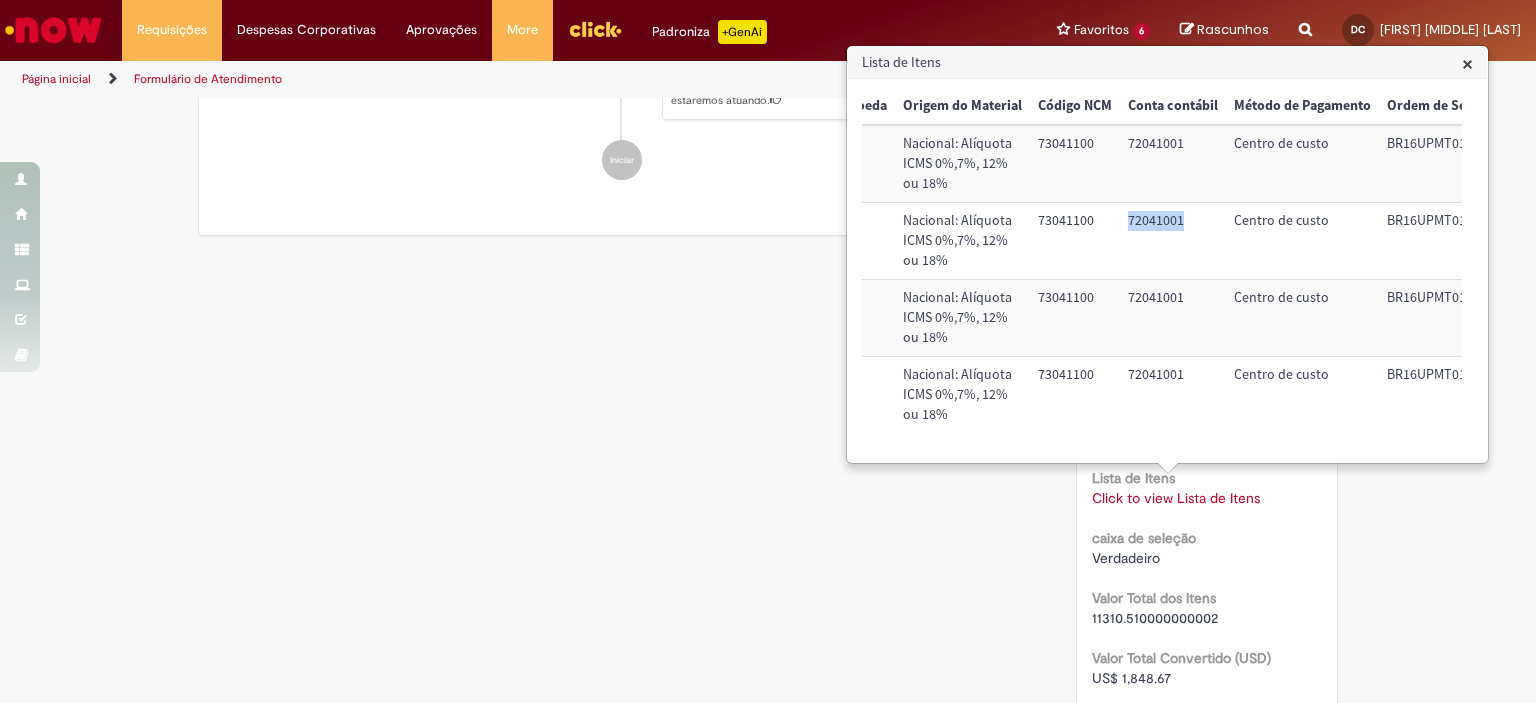click on "72041001" at bounding box center [1173, 241] 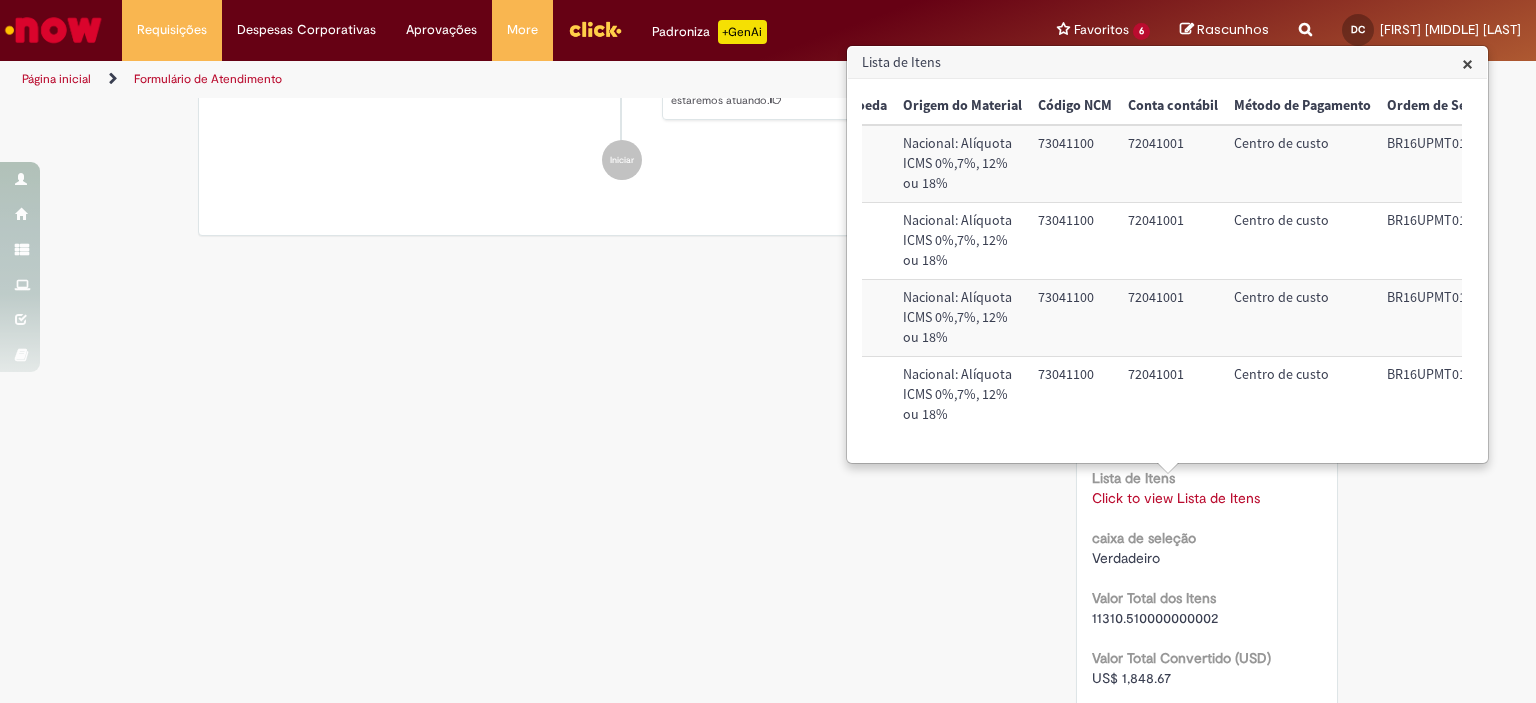 click on "BR16UPMT01" at bounding box center (1442, 241) 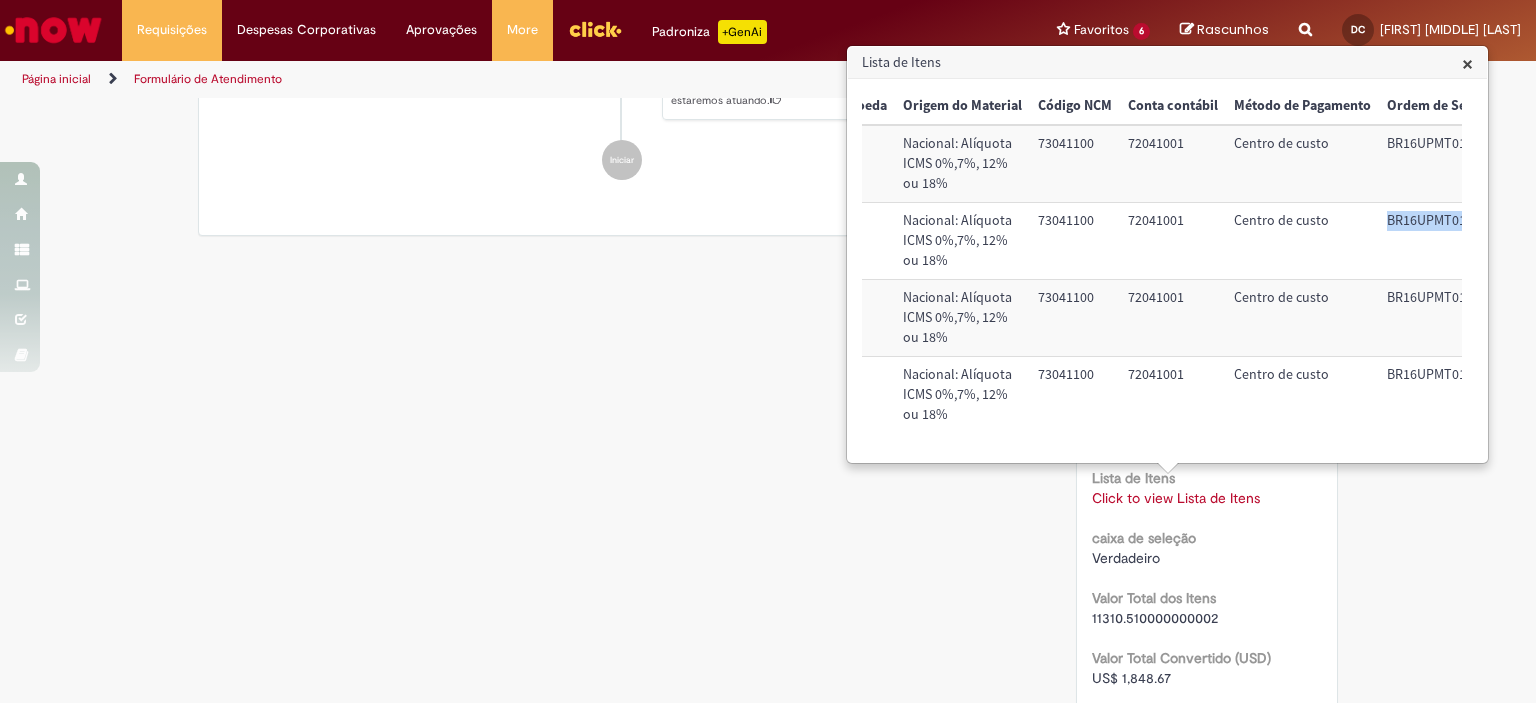 click on "BR16UPMT01" at bounding box center [1442, 241] 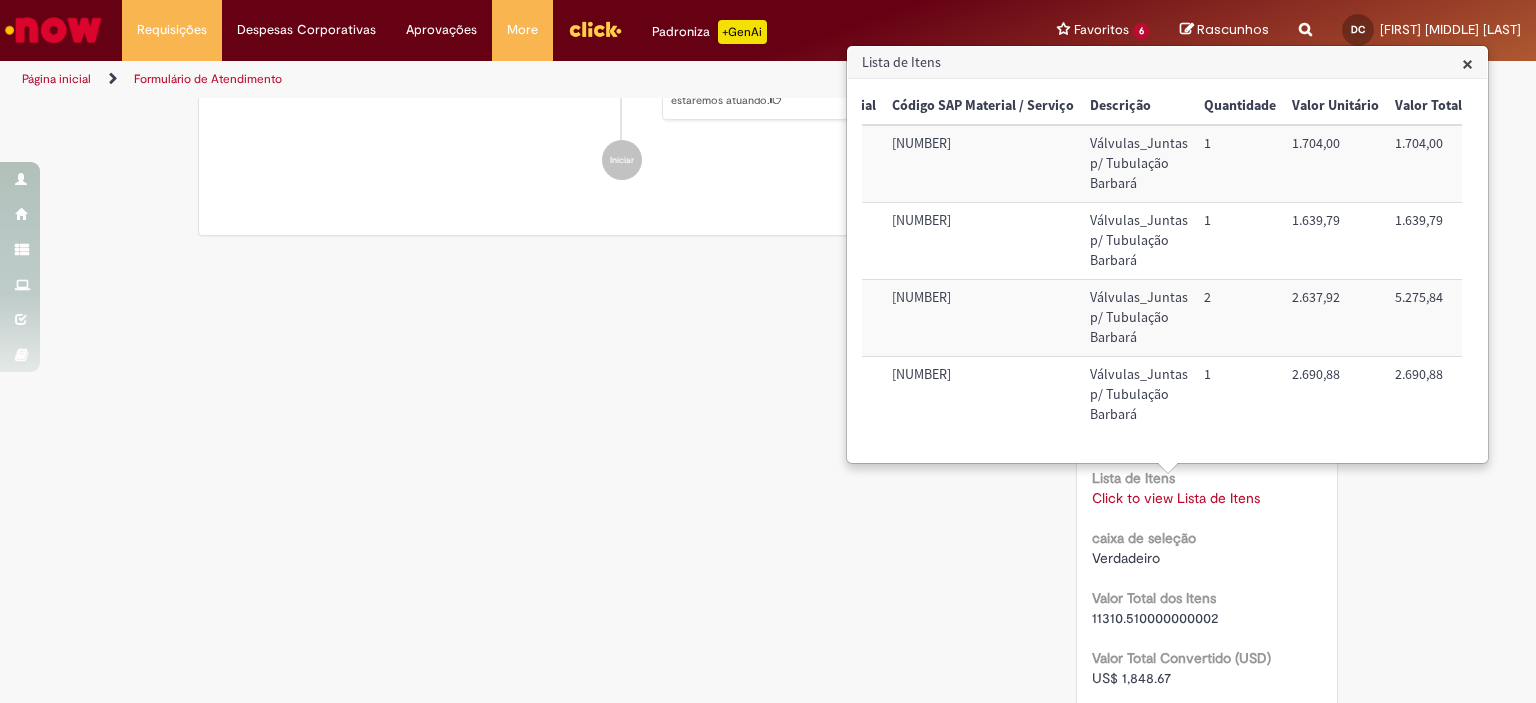 scroll, scrollTop: 0, scrollLeft: 224, axis: horizontal 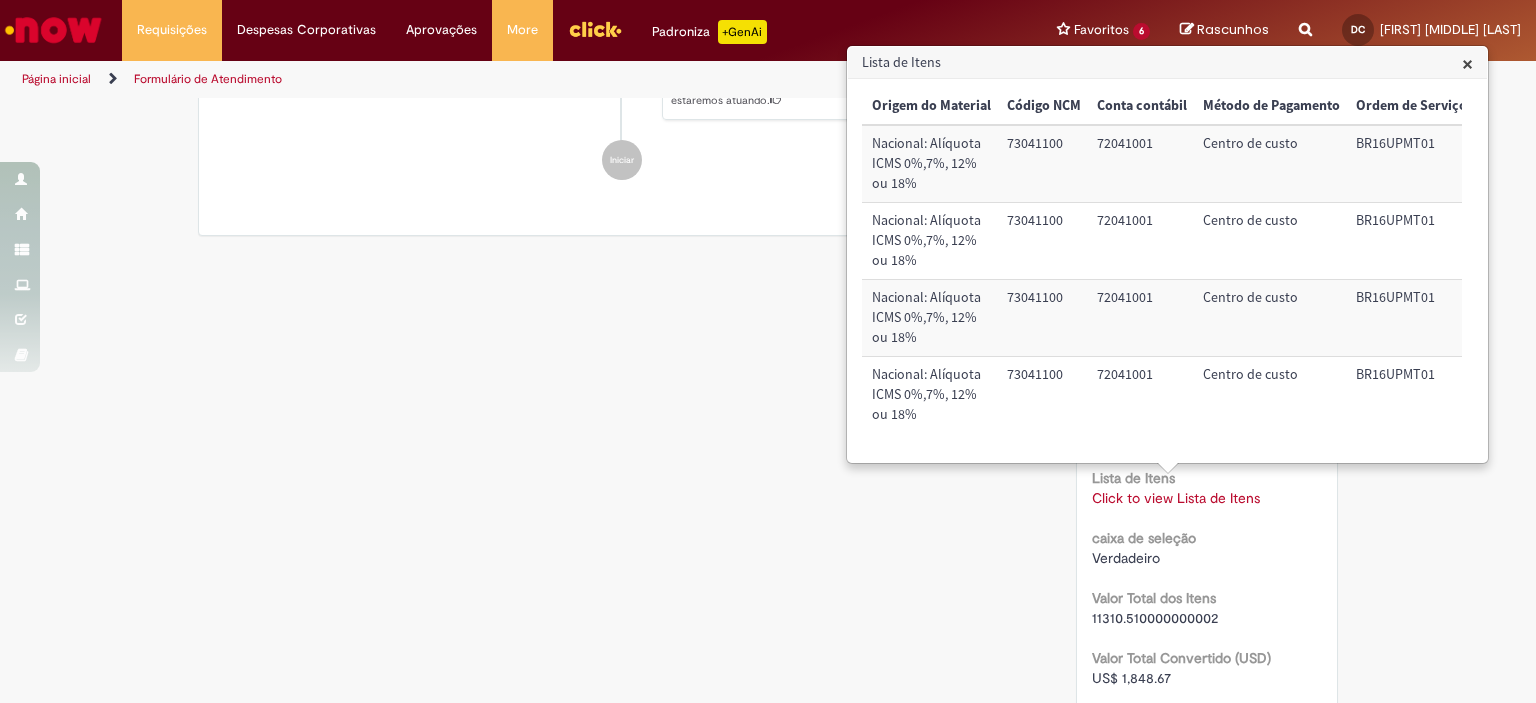 click on "73041100" at bounding box center (1044, 318) 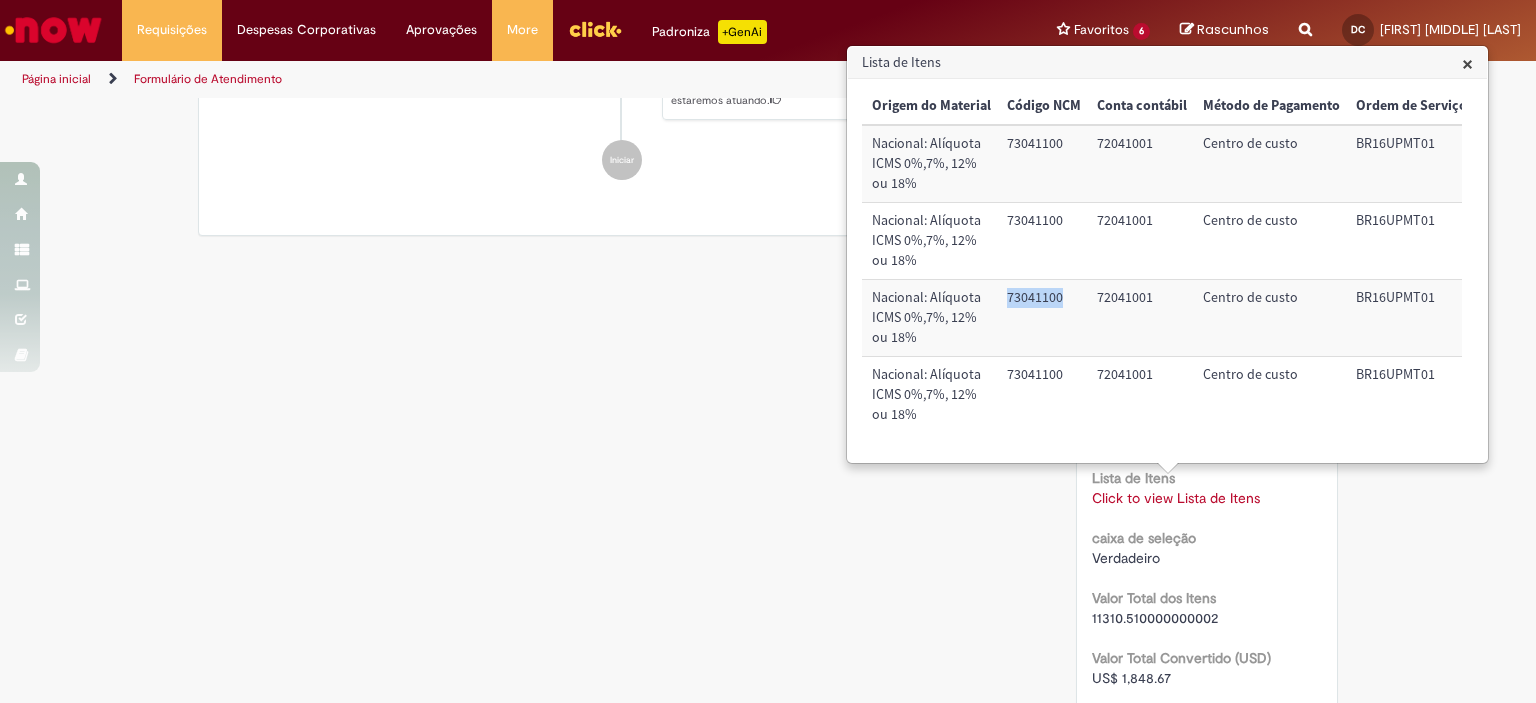 click on "73041100" at bounding box center [1044, 318] 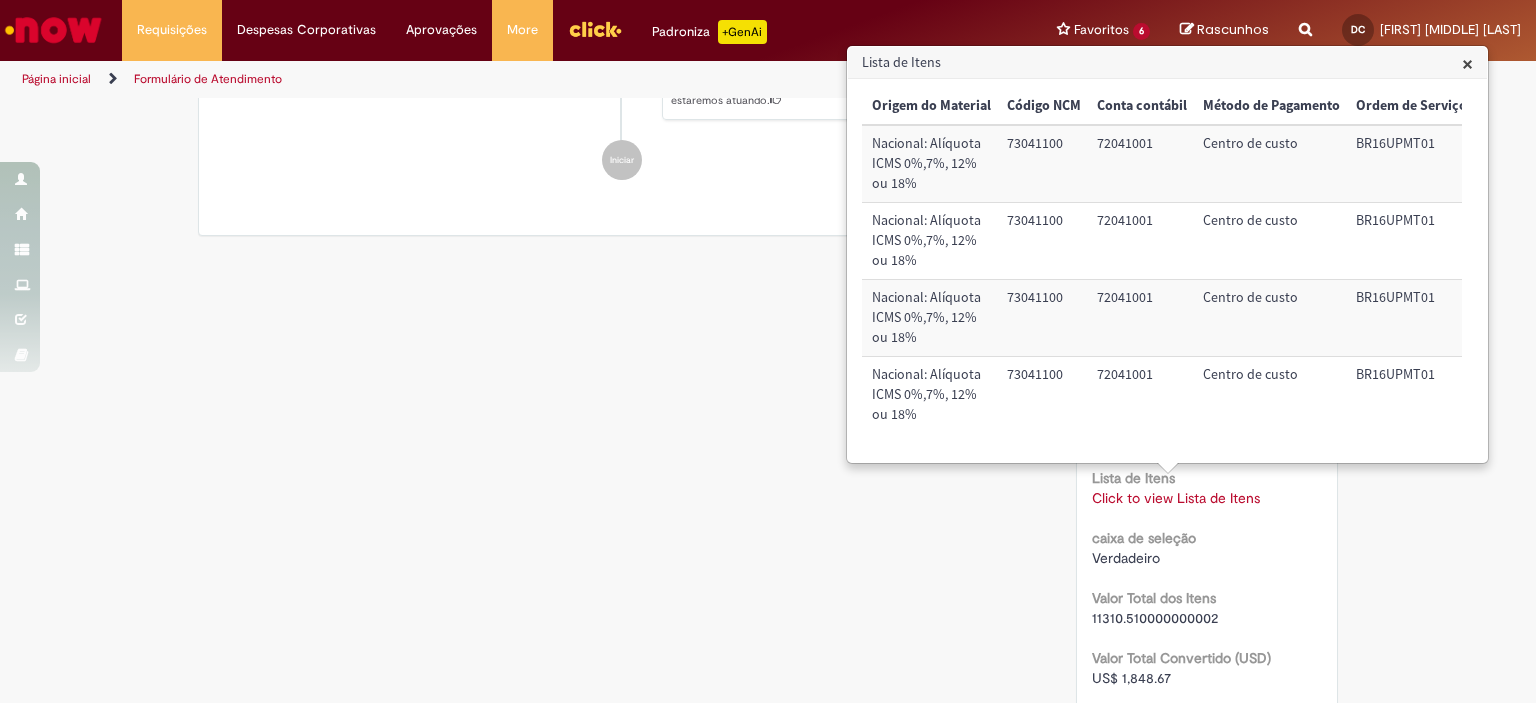 click on "72041001" at bounding box center [1142, 318] 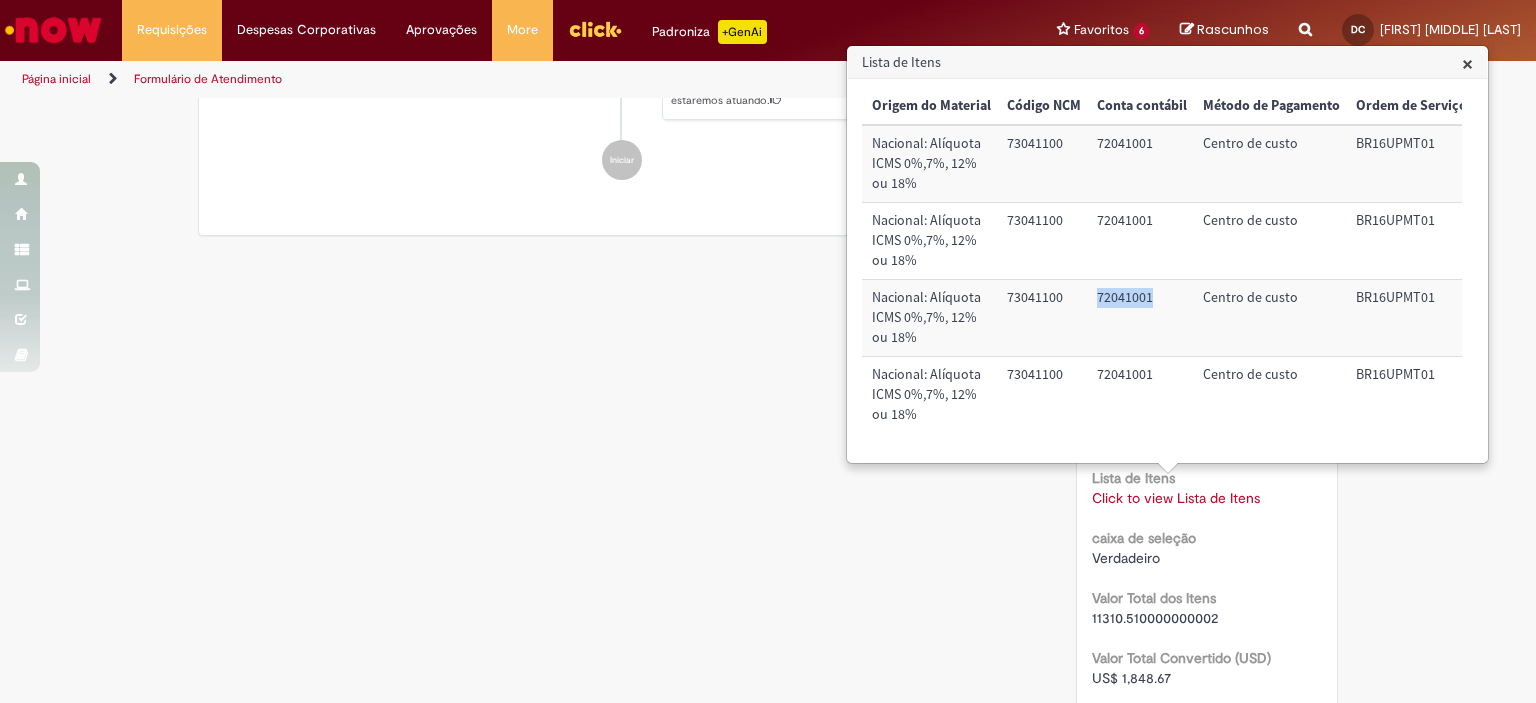 click on "72041001" at bounding box center (1142, 318) 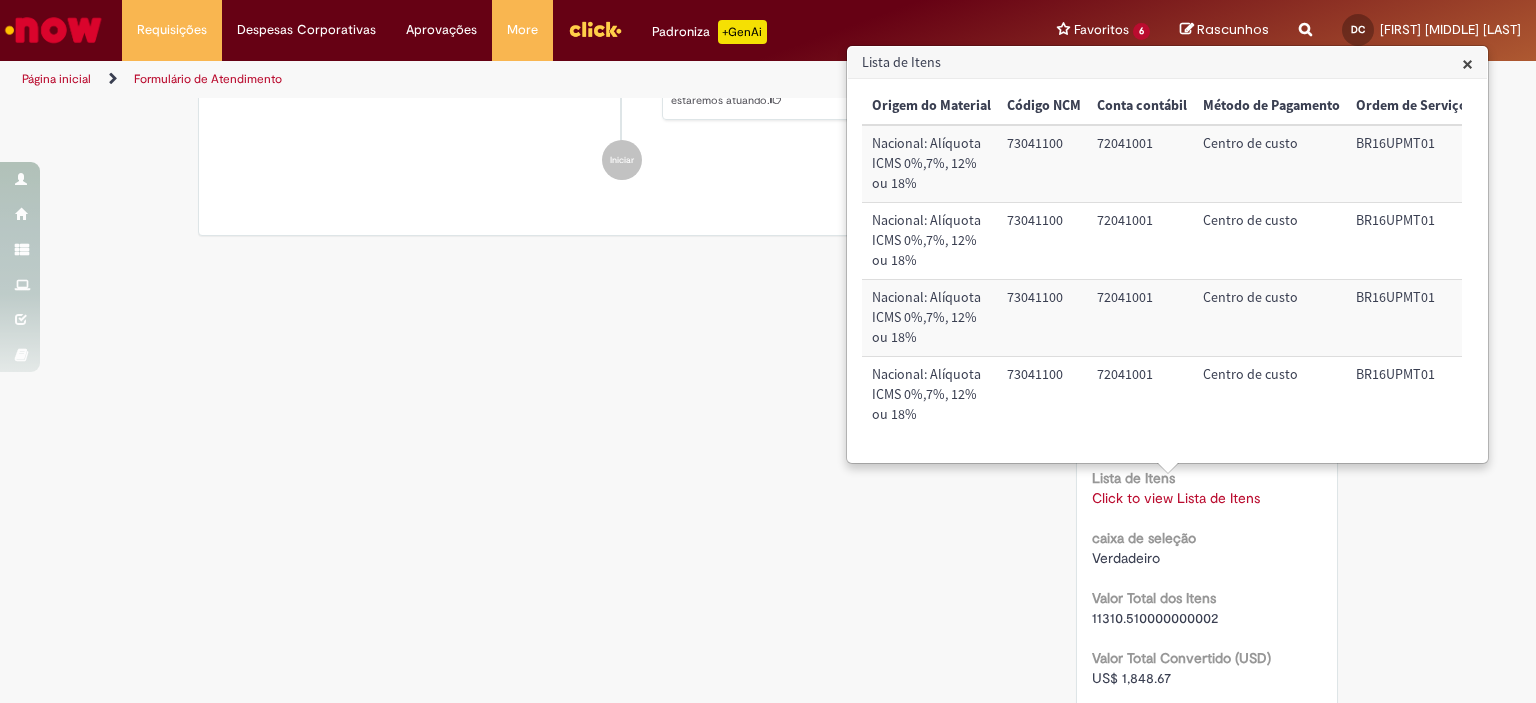 click on "BR16UPMT01" at bounding box center [1411, 318] 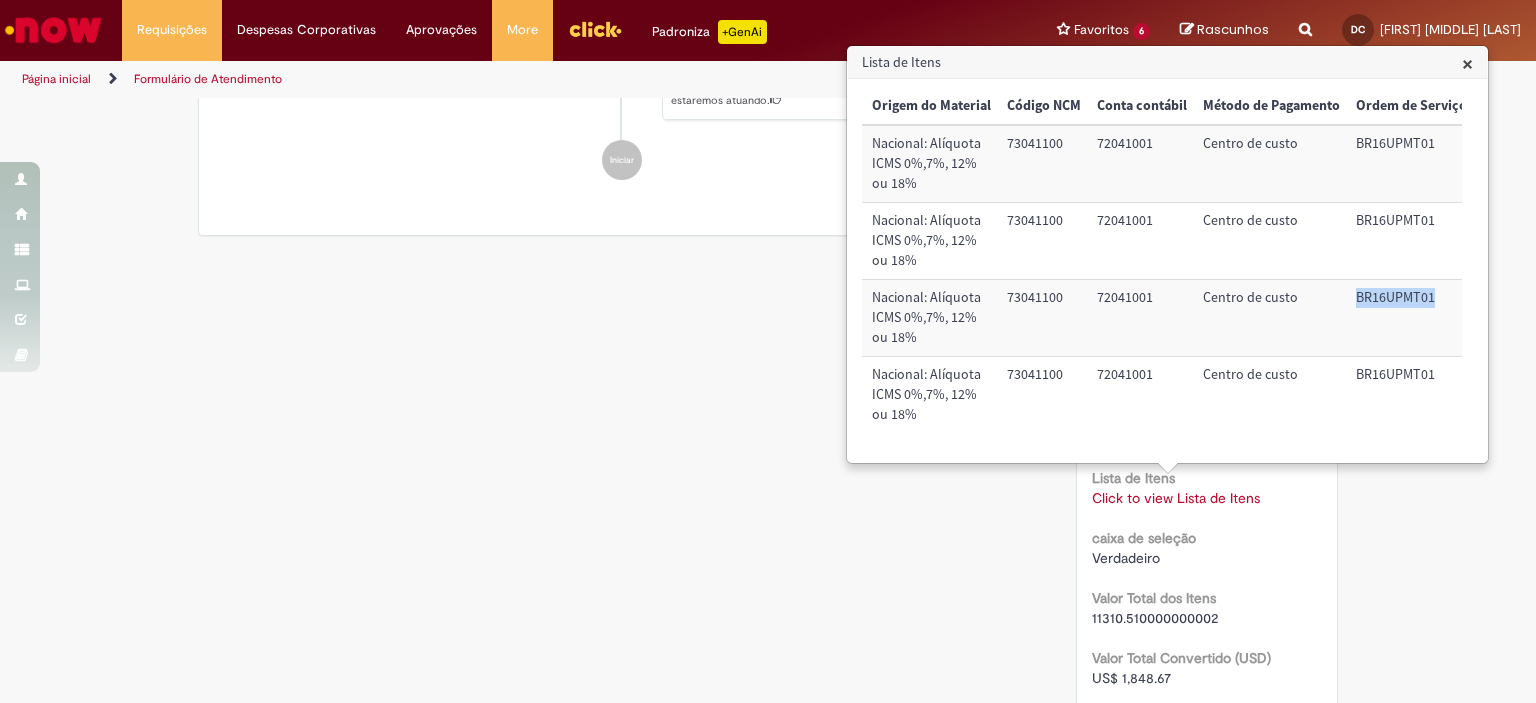 click on "BR16UPMT01" at bounding box center (1411, 318) 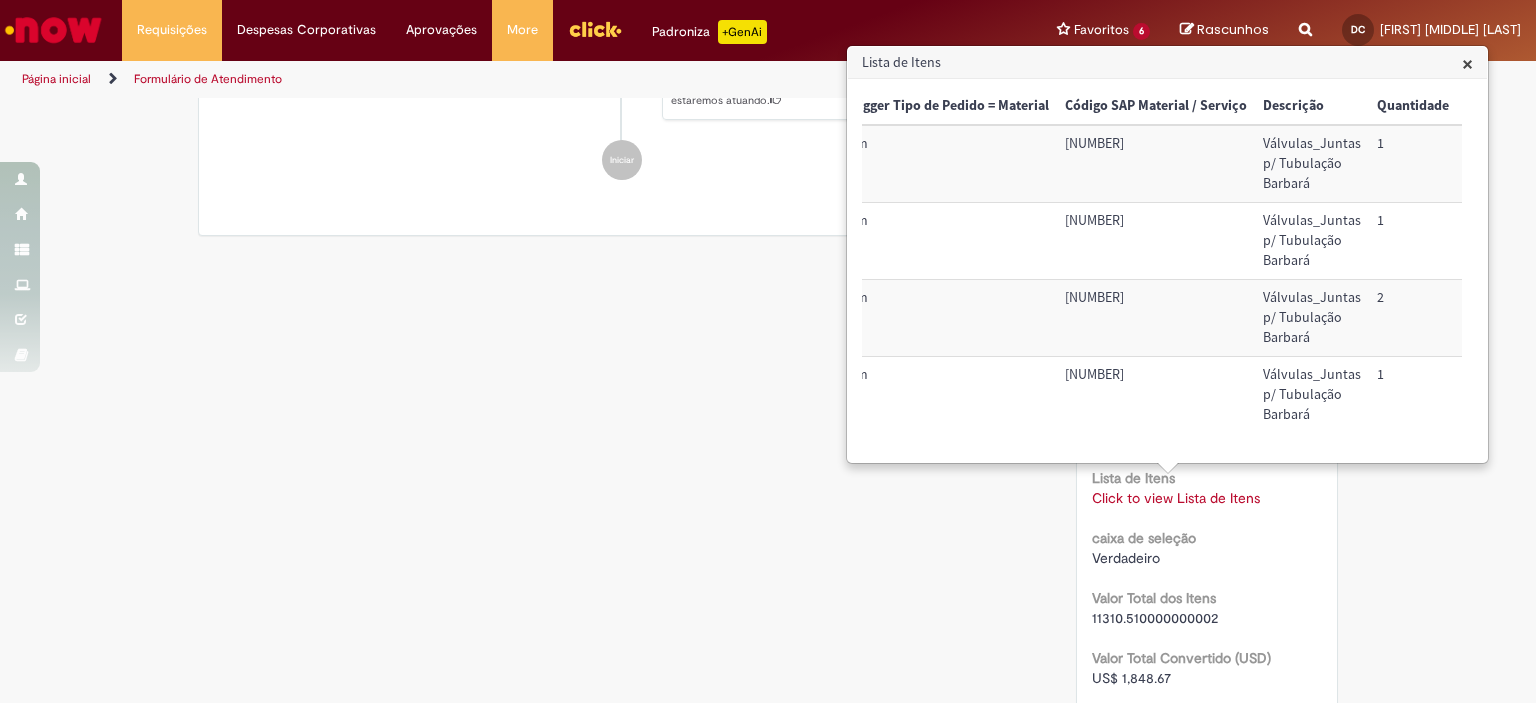 scroll, scrollTop: 0, scrollLeft: 25, axis: horizontal 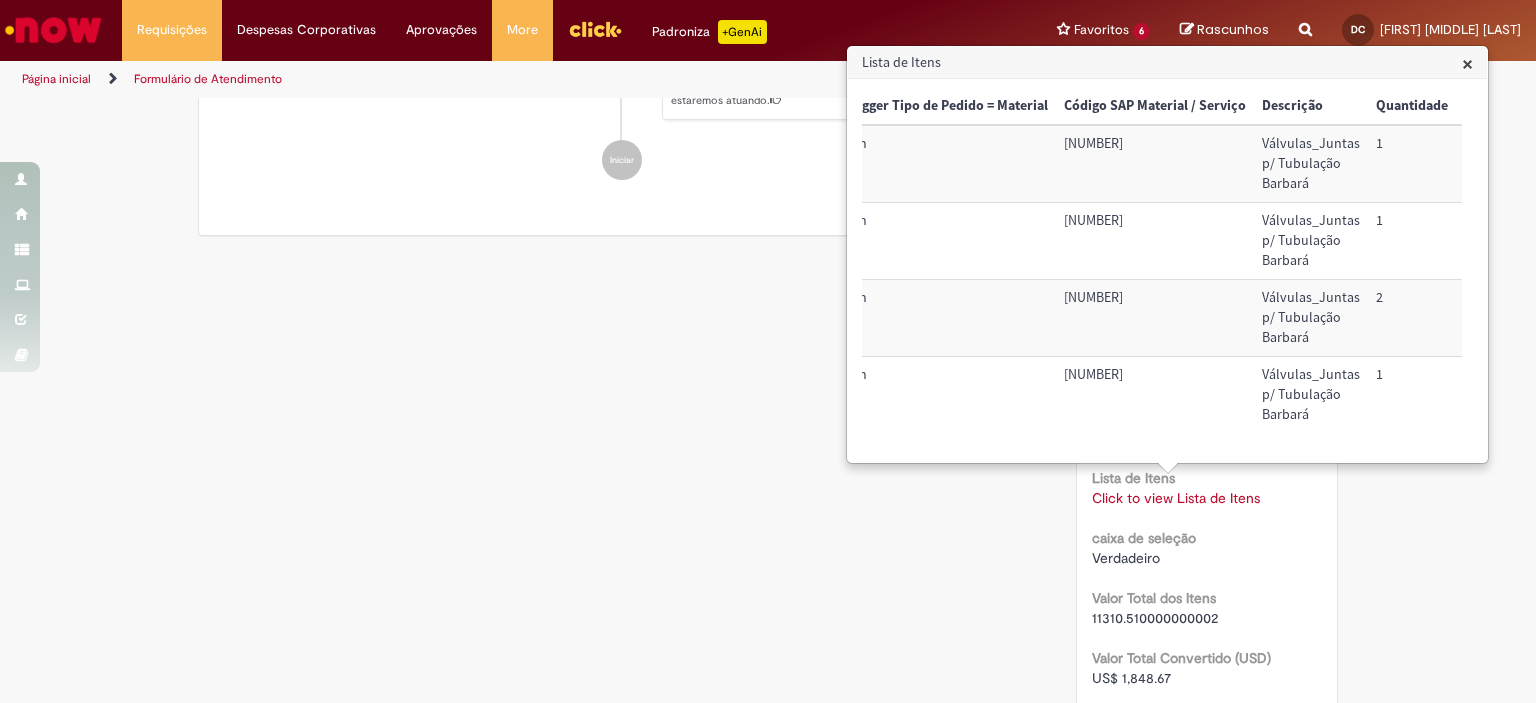 click on "50039006" at bounding box center (1155, 395) 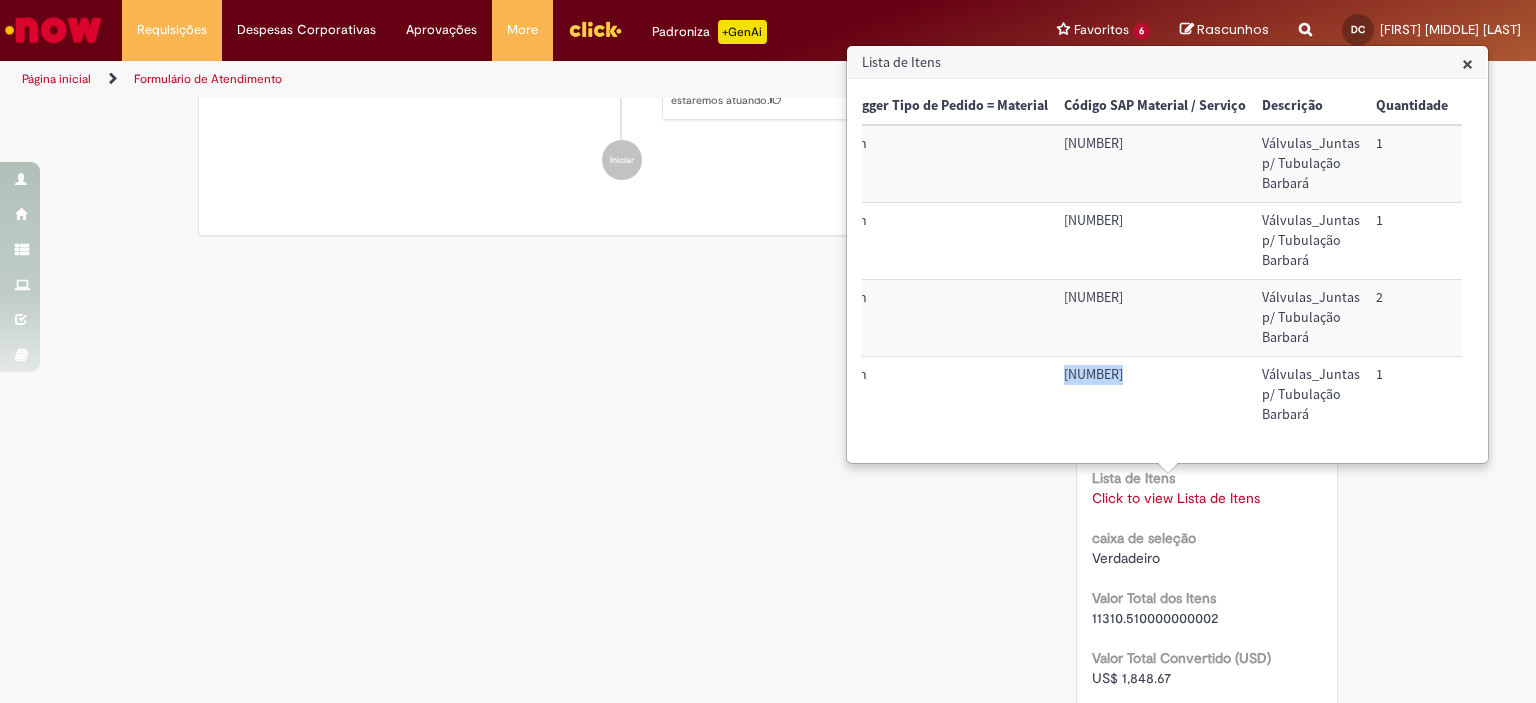 click on "50039006" at bounding box center (1155, 395) 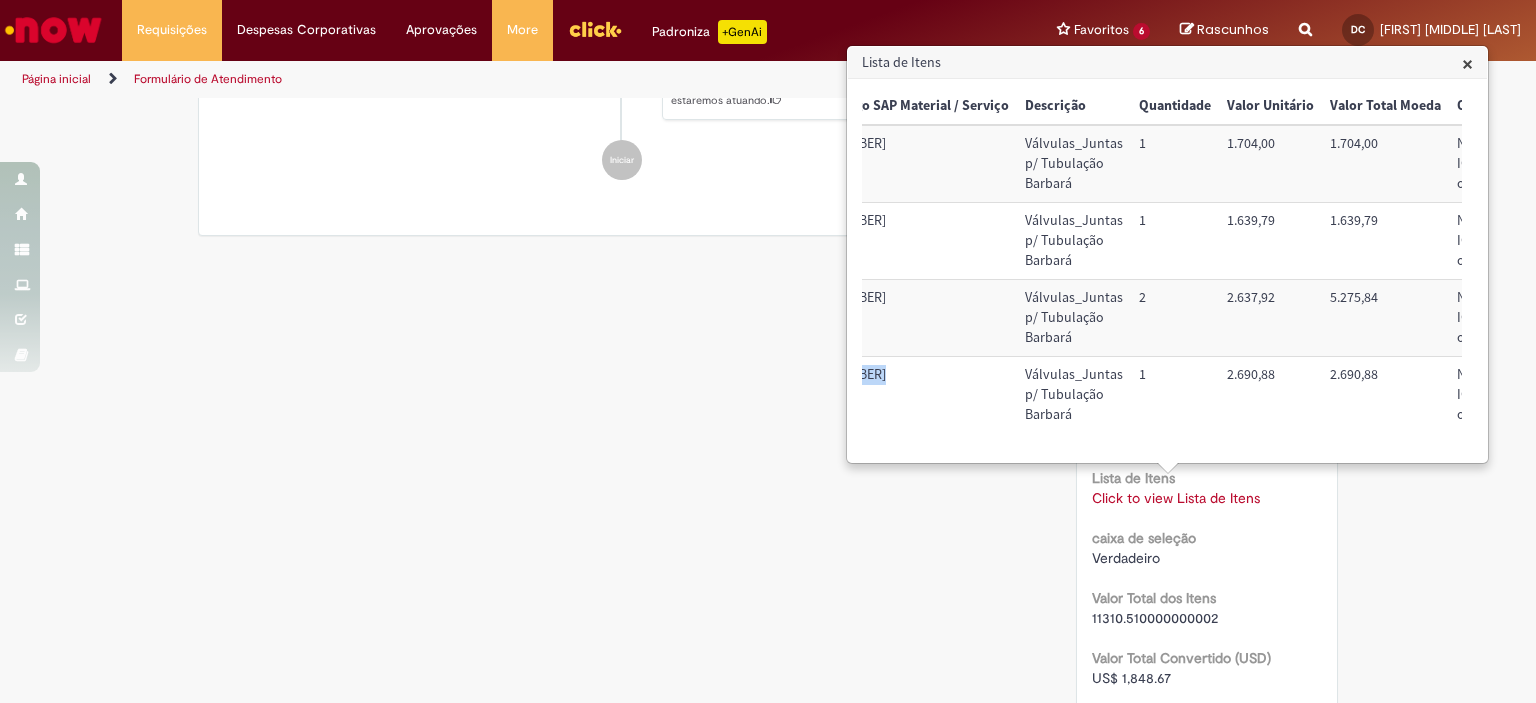 scroll, scrollTop: 0, scrollLeft: 268, axis: horizontal 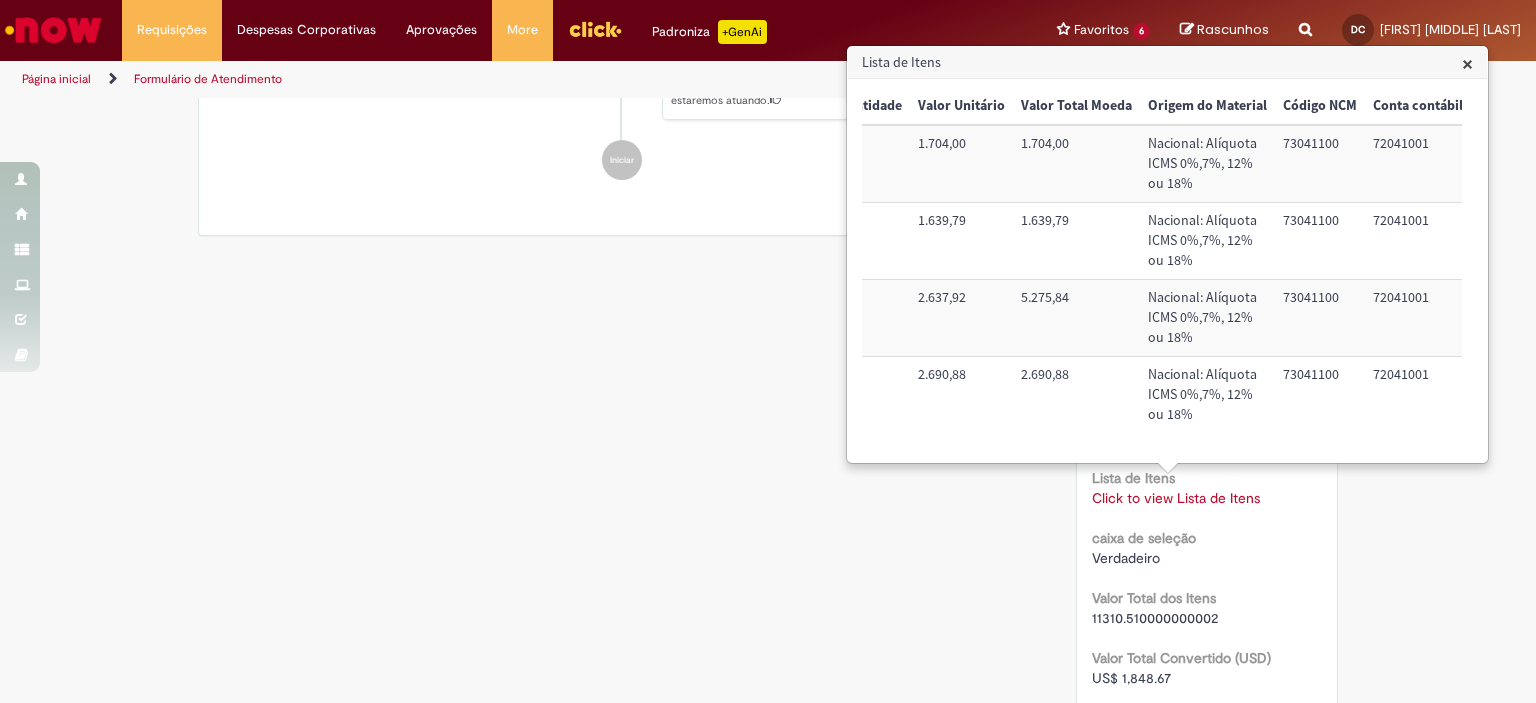 click on "73041100" at bounding box center (1320, 395) 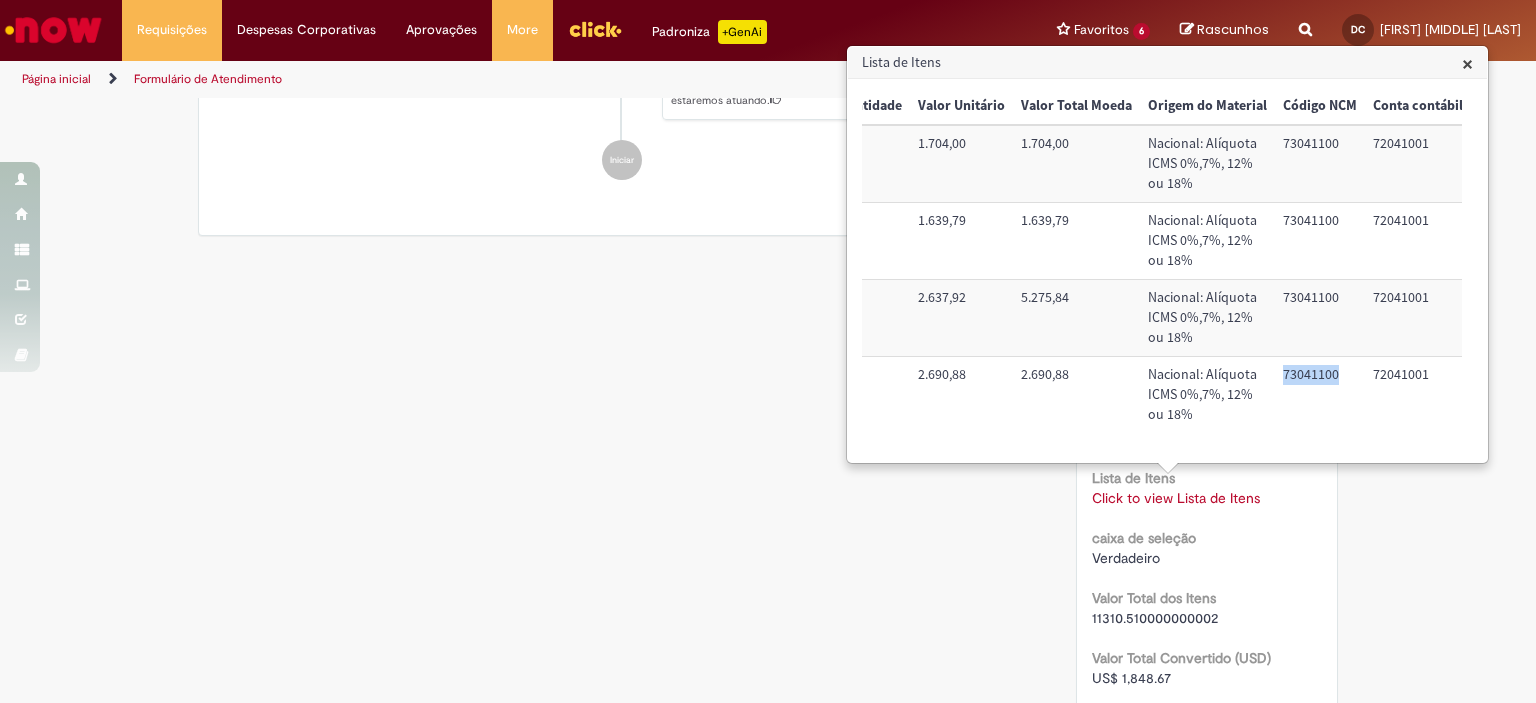 click on "73041100" at bounding box center (1320, 395) 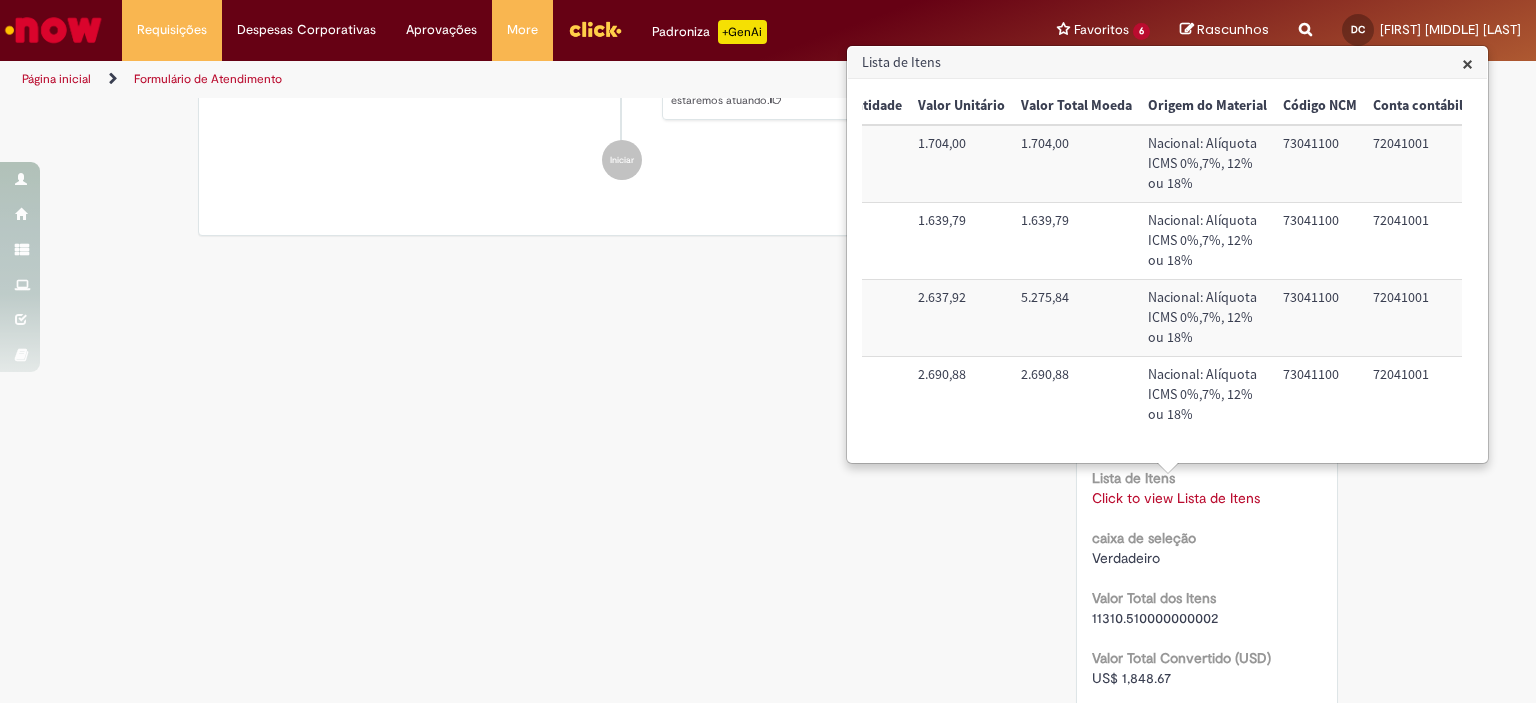 click on "72041001" at bounding box center [1418, 395] 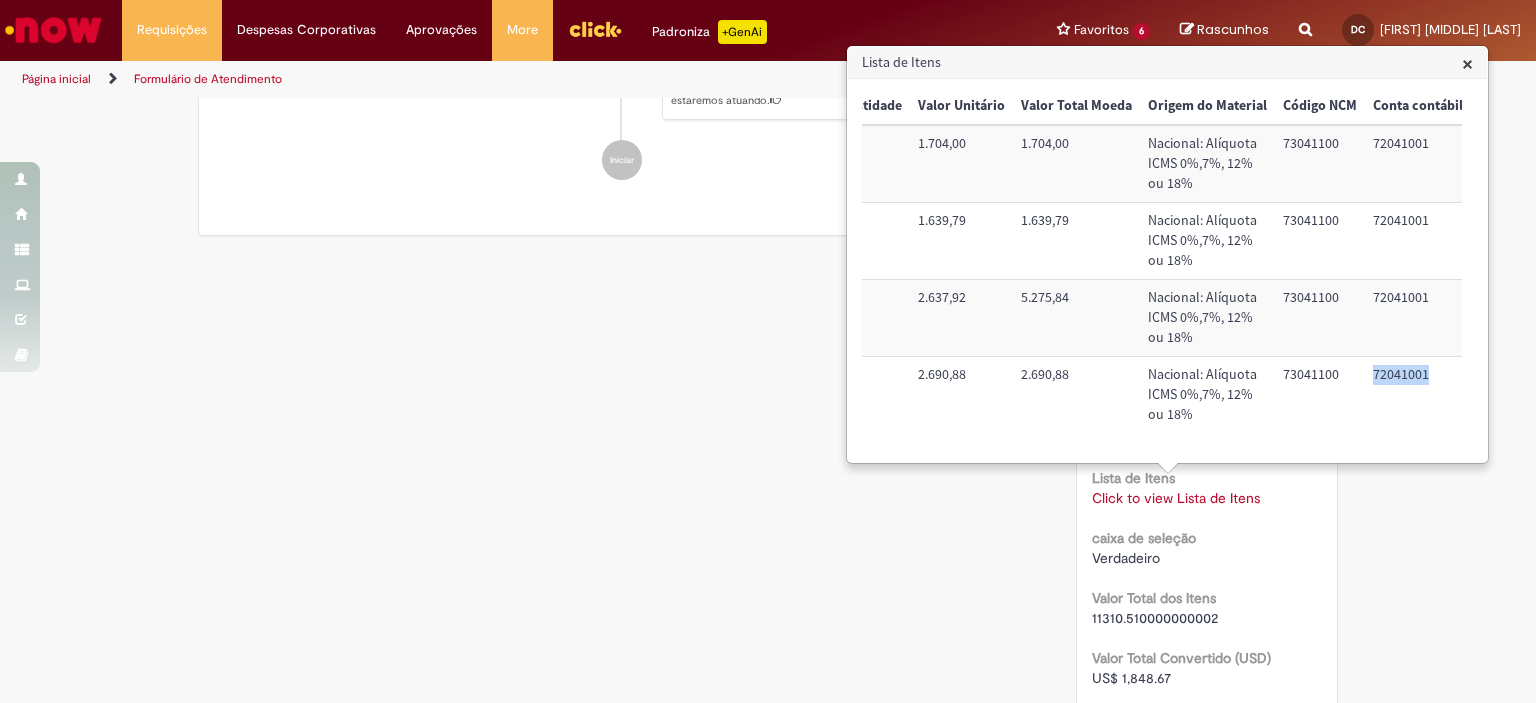 click on "72041001" at bounding box center (1418, 395) 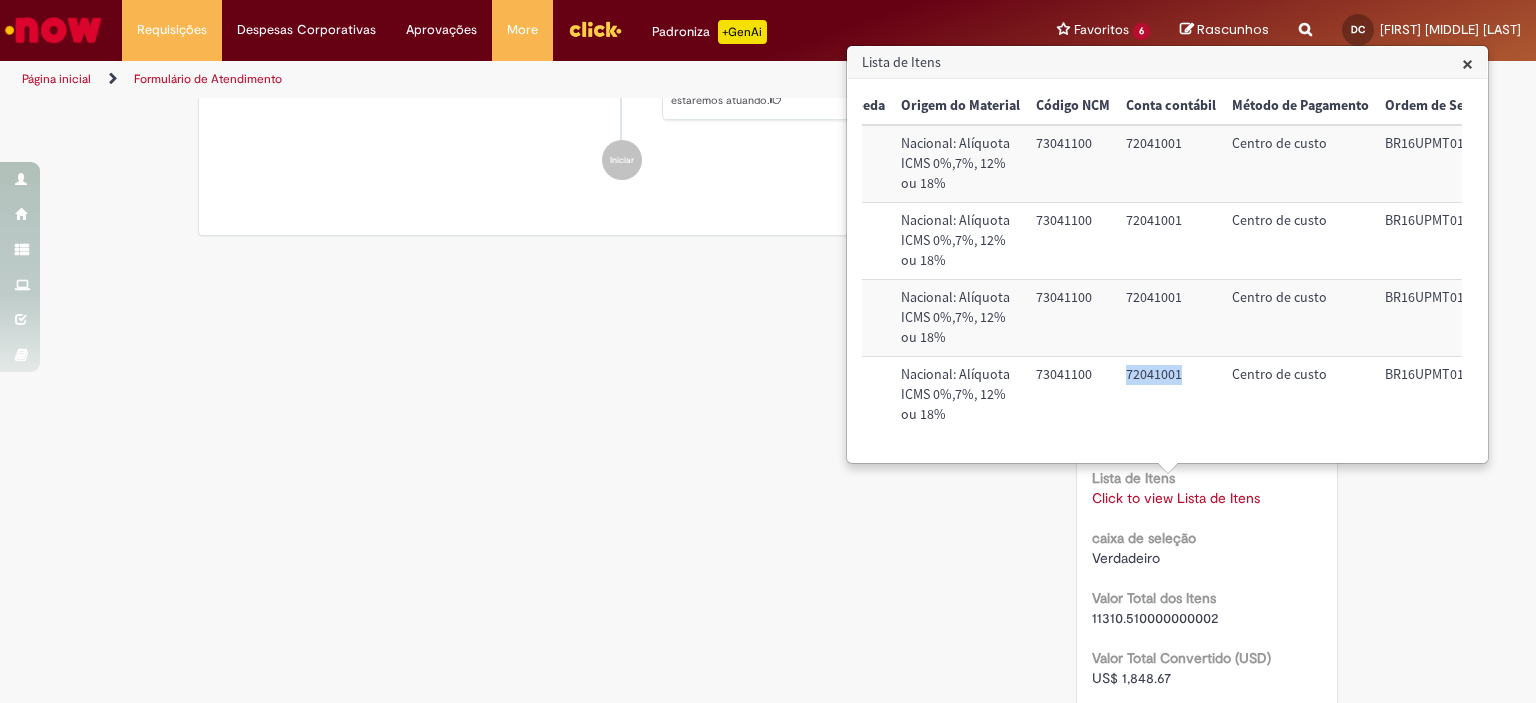 scroll, scrollTop: 0, scrollLeft: 847, axis: horizontal 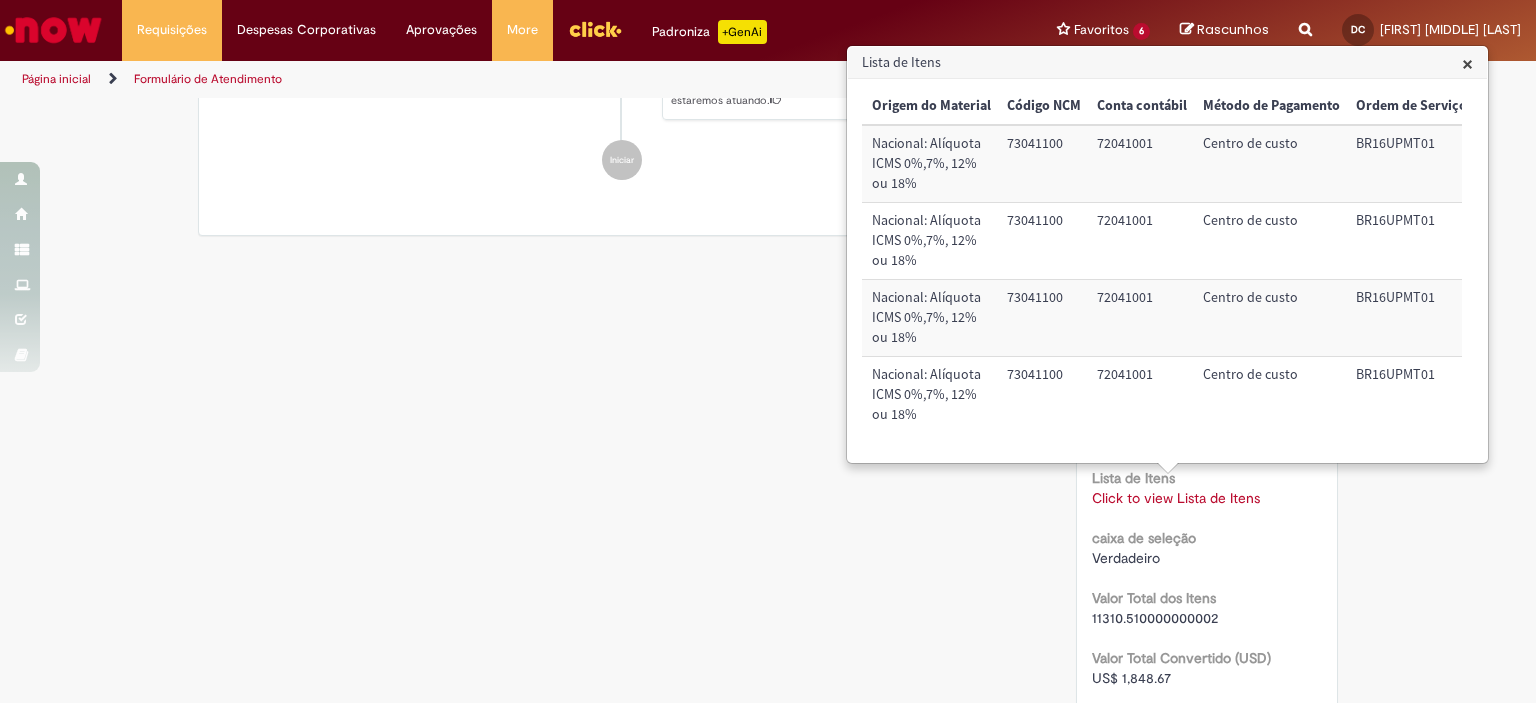 click on "BR16UPMT01" at bounding box center (1411, 395) 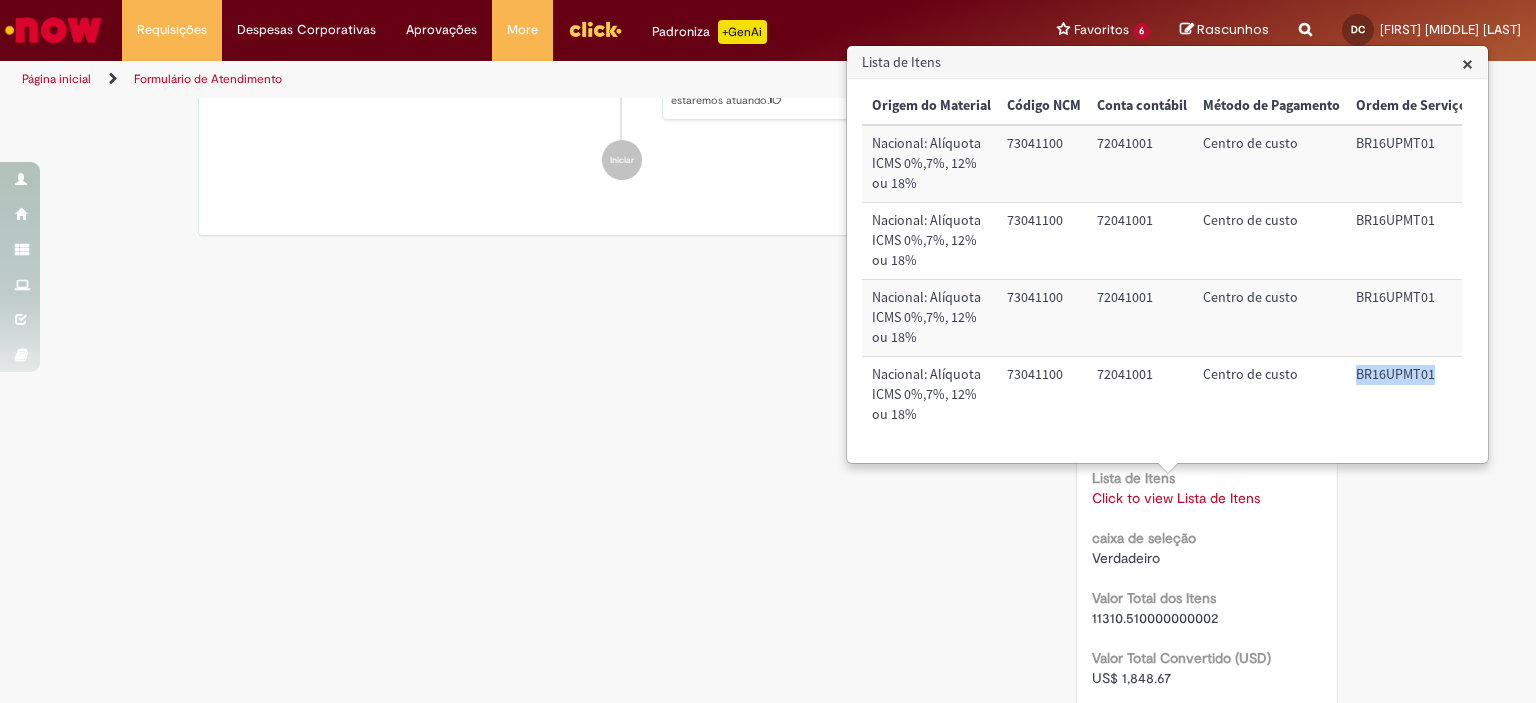 click on "BR16UPMT01" at bounding box center [1411, 395] 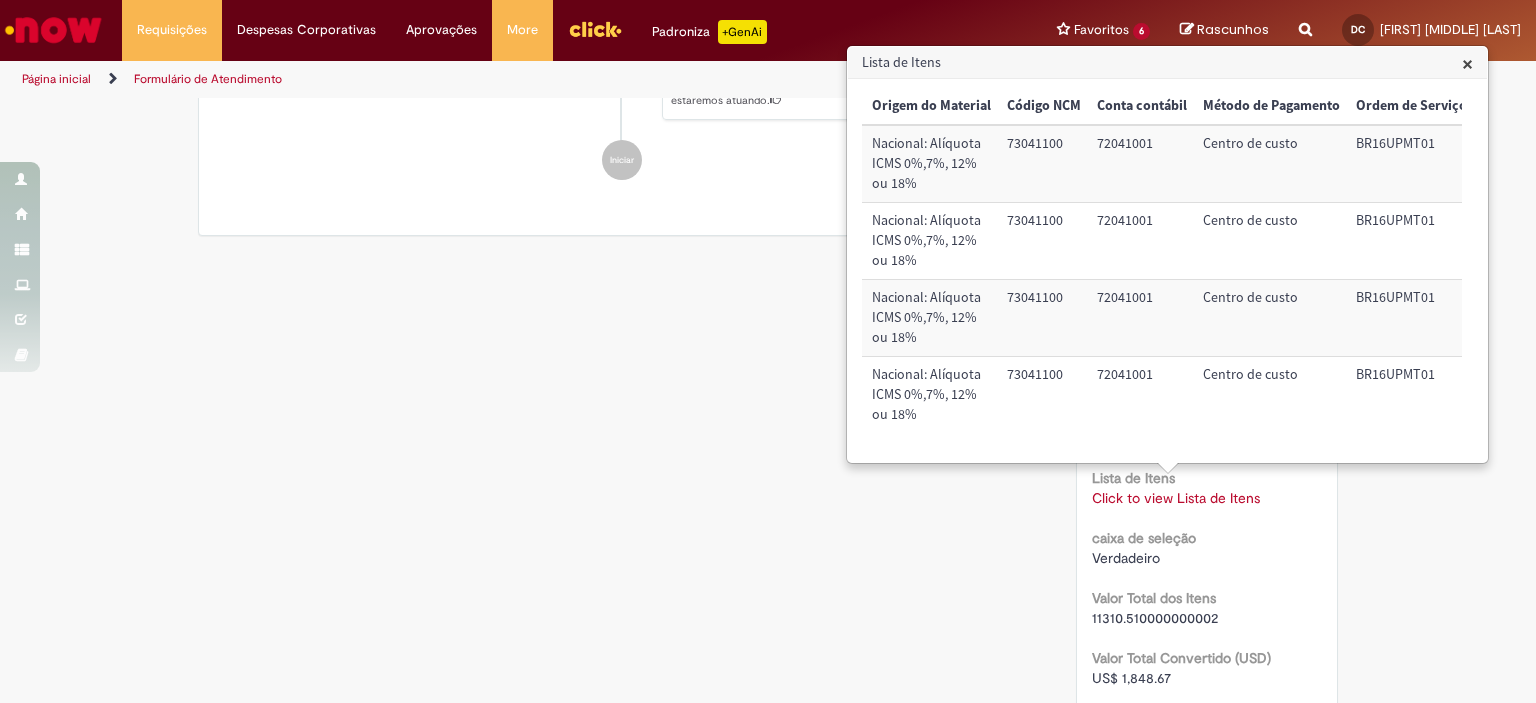 click on "DC" at bounding box center (622, 244) 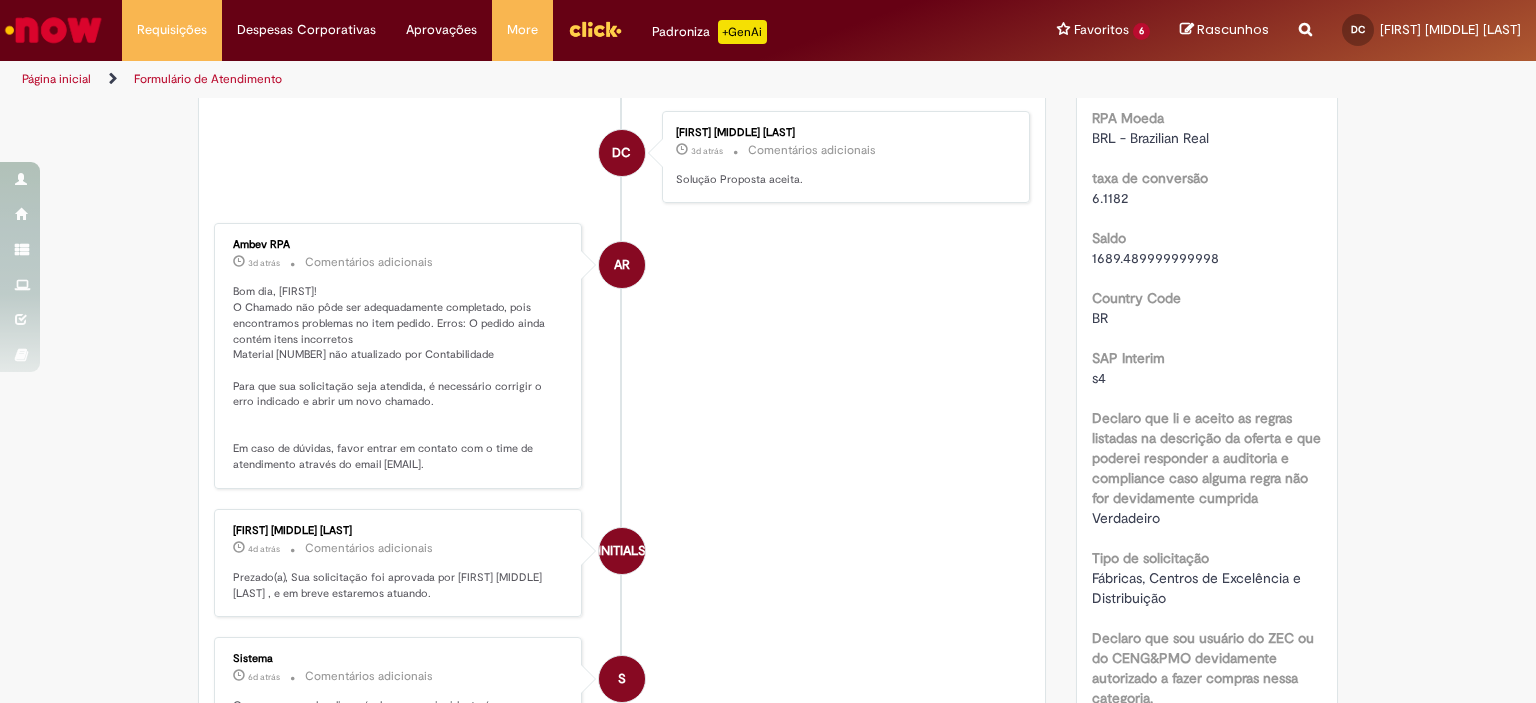 scroll, scrollTop: 0, scrollLeft: 0, axis: both 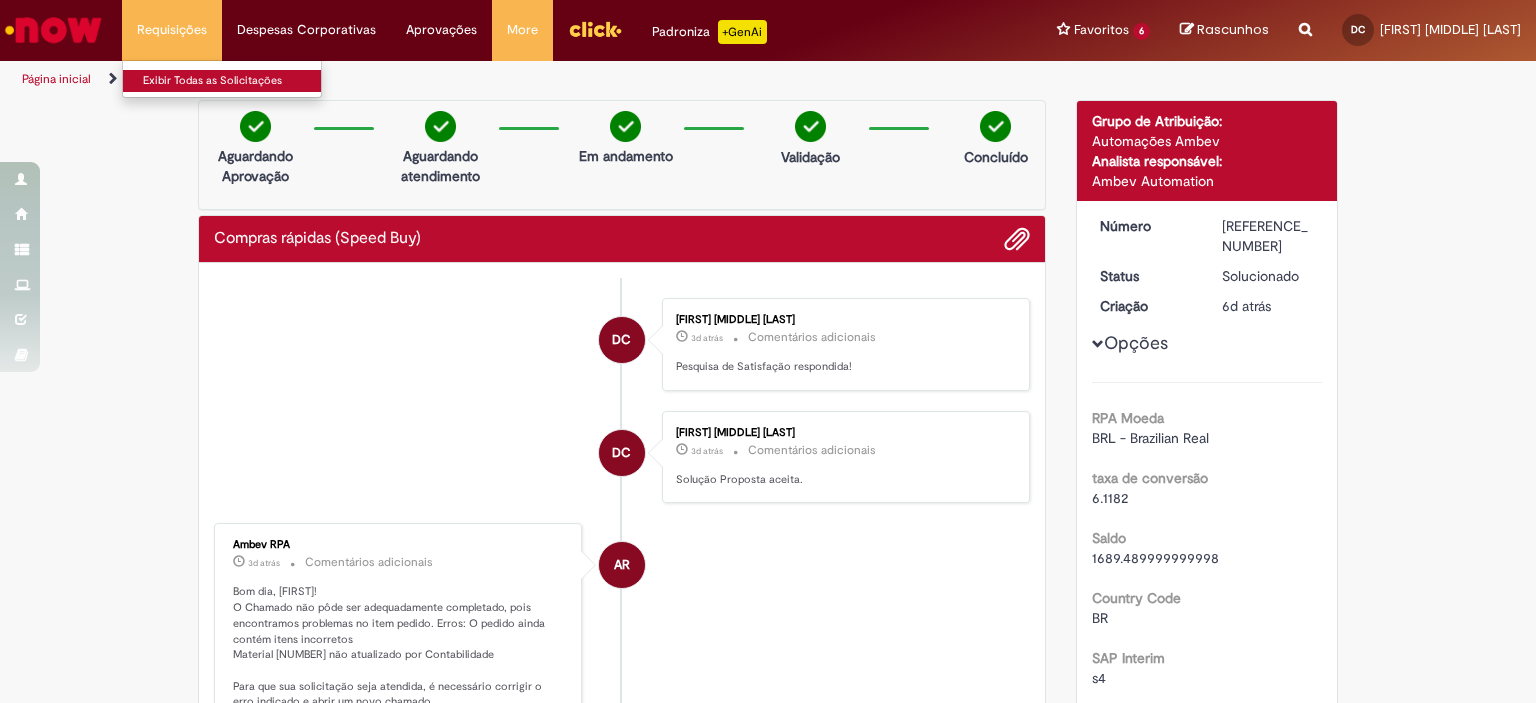 click on "Exibir Todas as Solicitações" at bounding box center (233, 81) 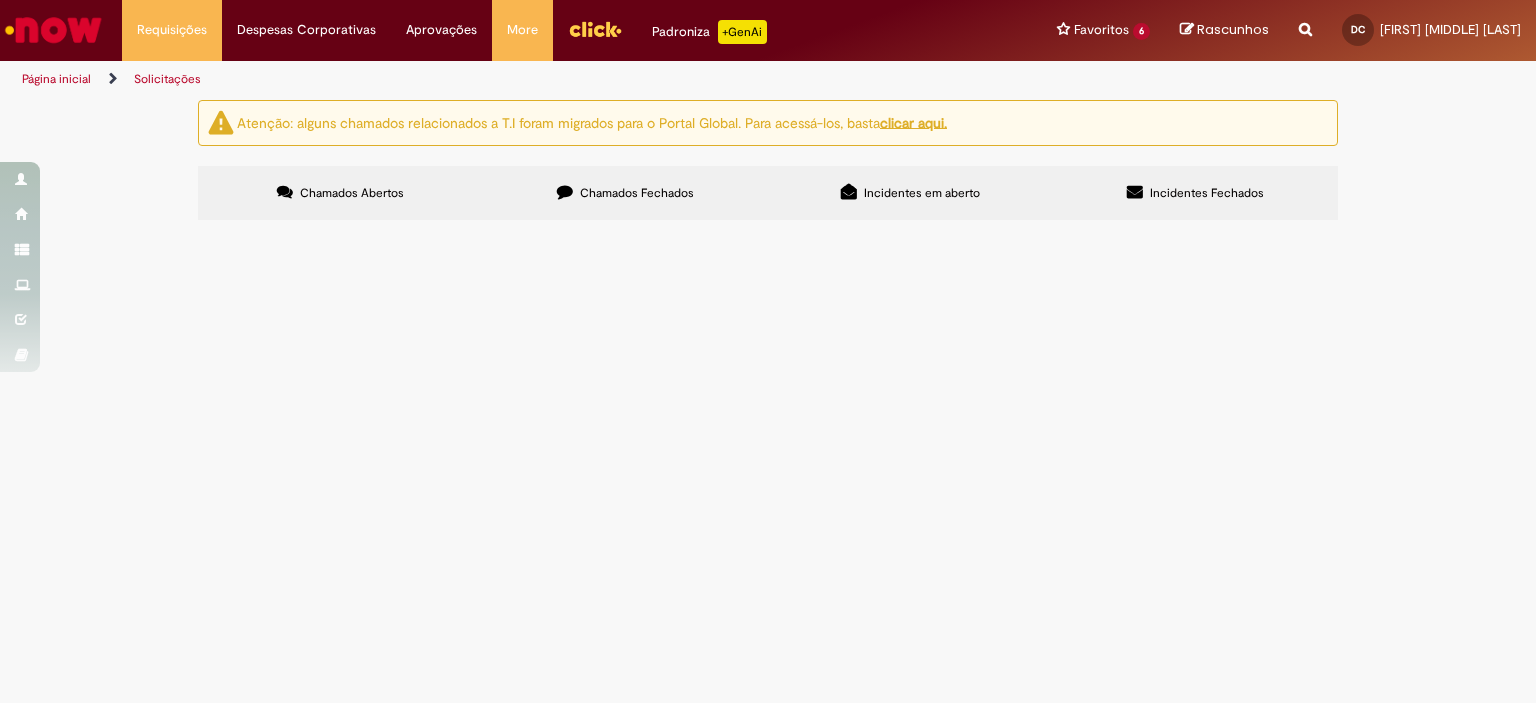 click on "Chamados Fechados" at bounding box center (625, 193) 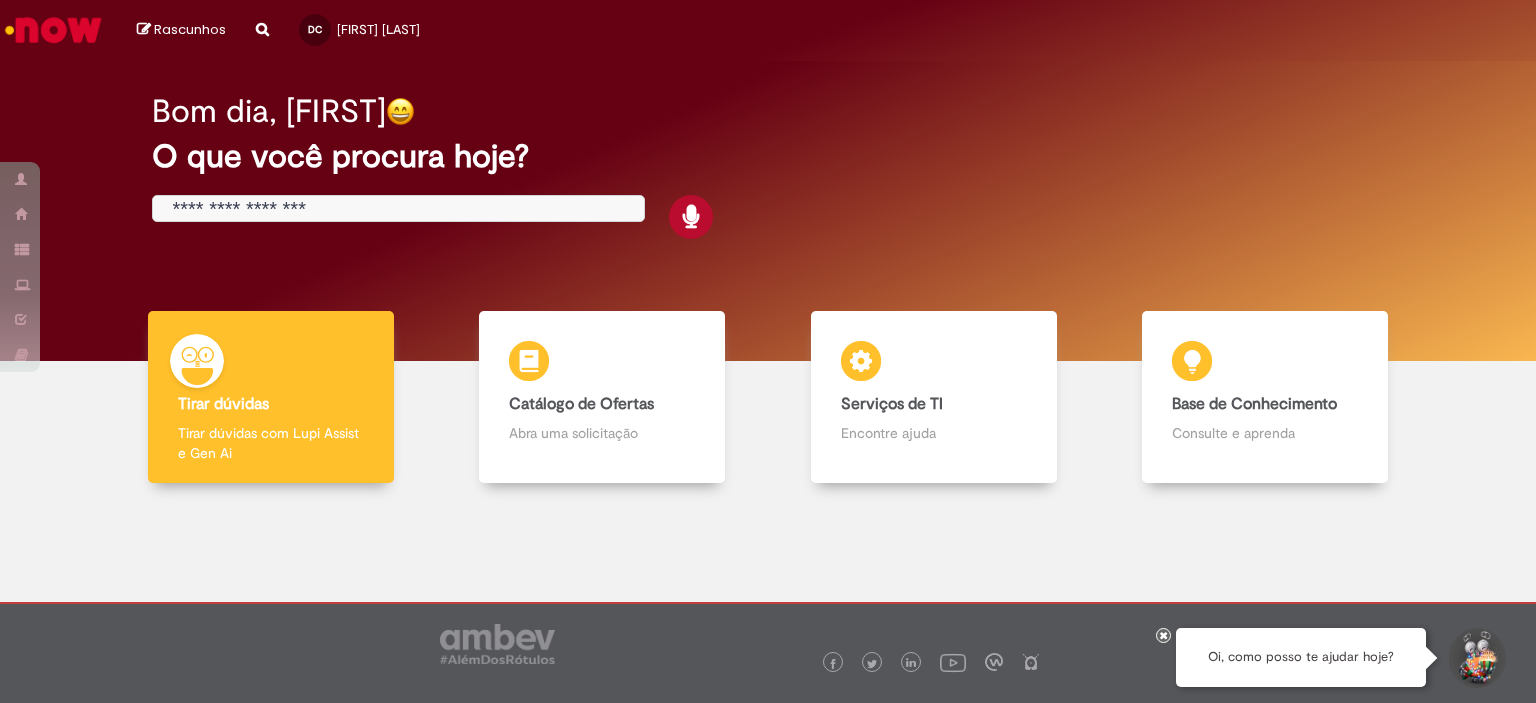 scroll, scrollTop: 0, scrollLeft: 0, axis: both 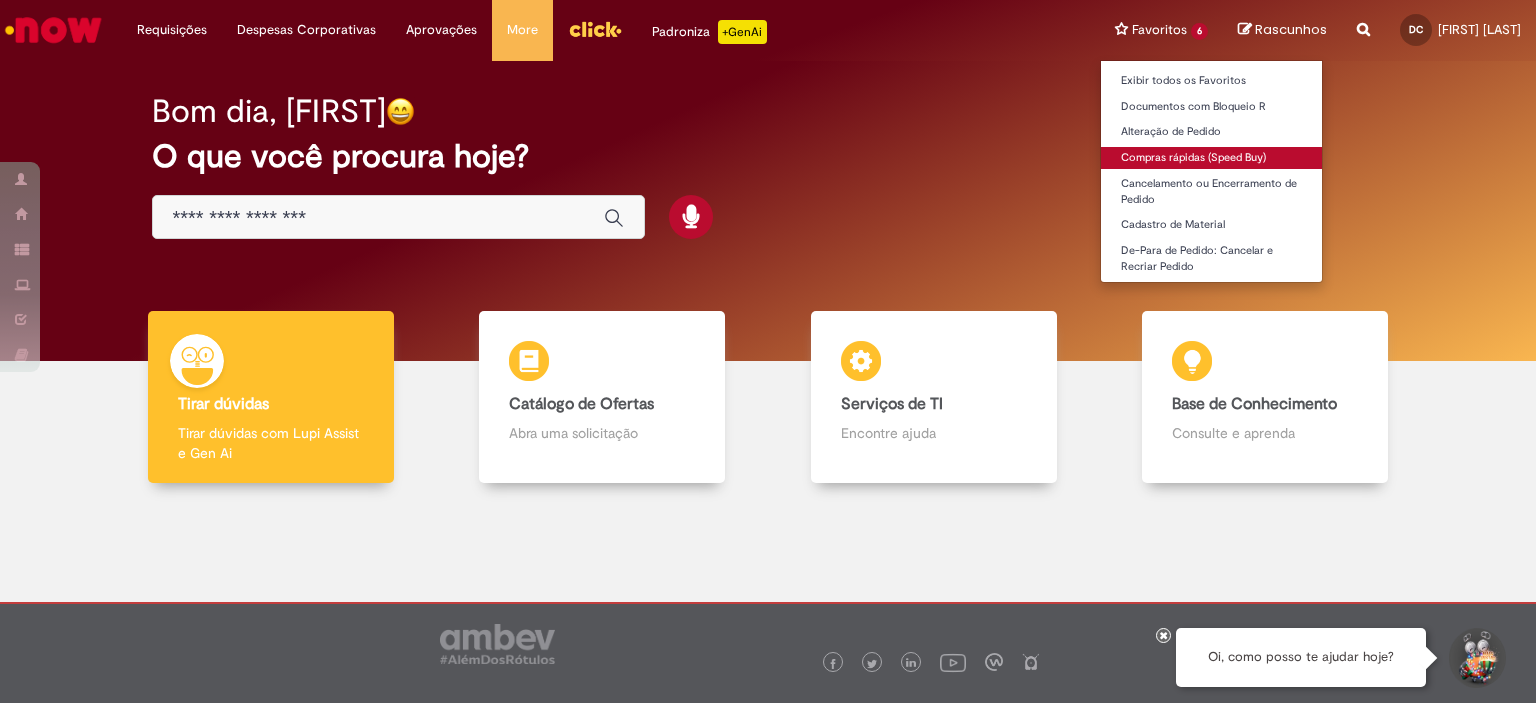 click on "Compras rápidas (Speed Buy)" at bounding box center [1211, 158] 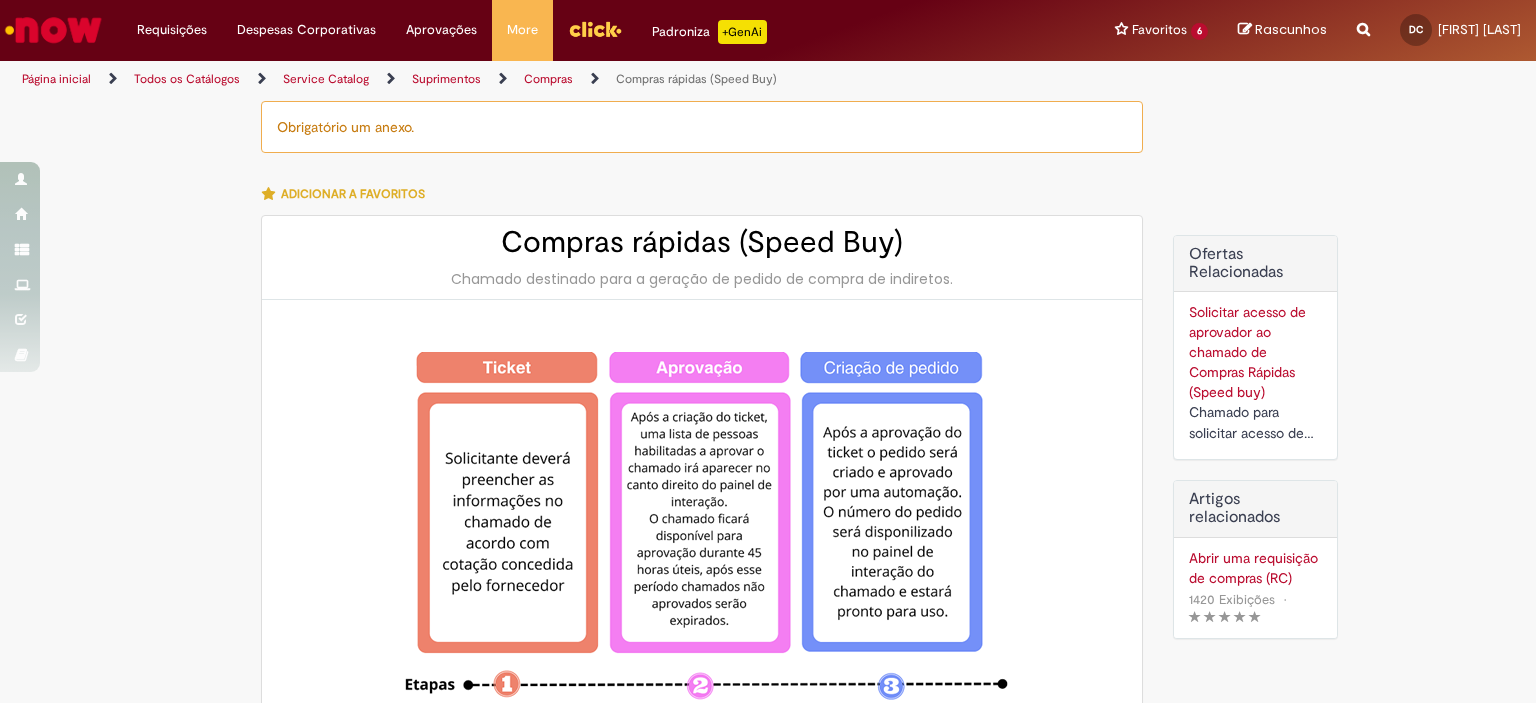type on "********" 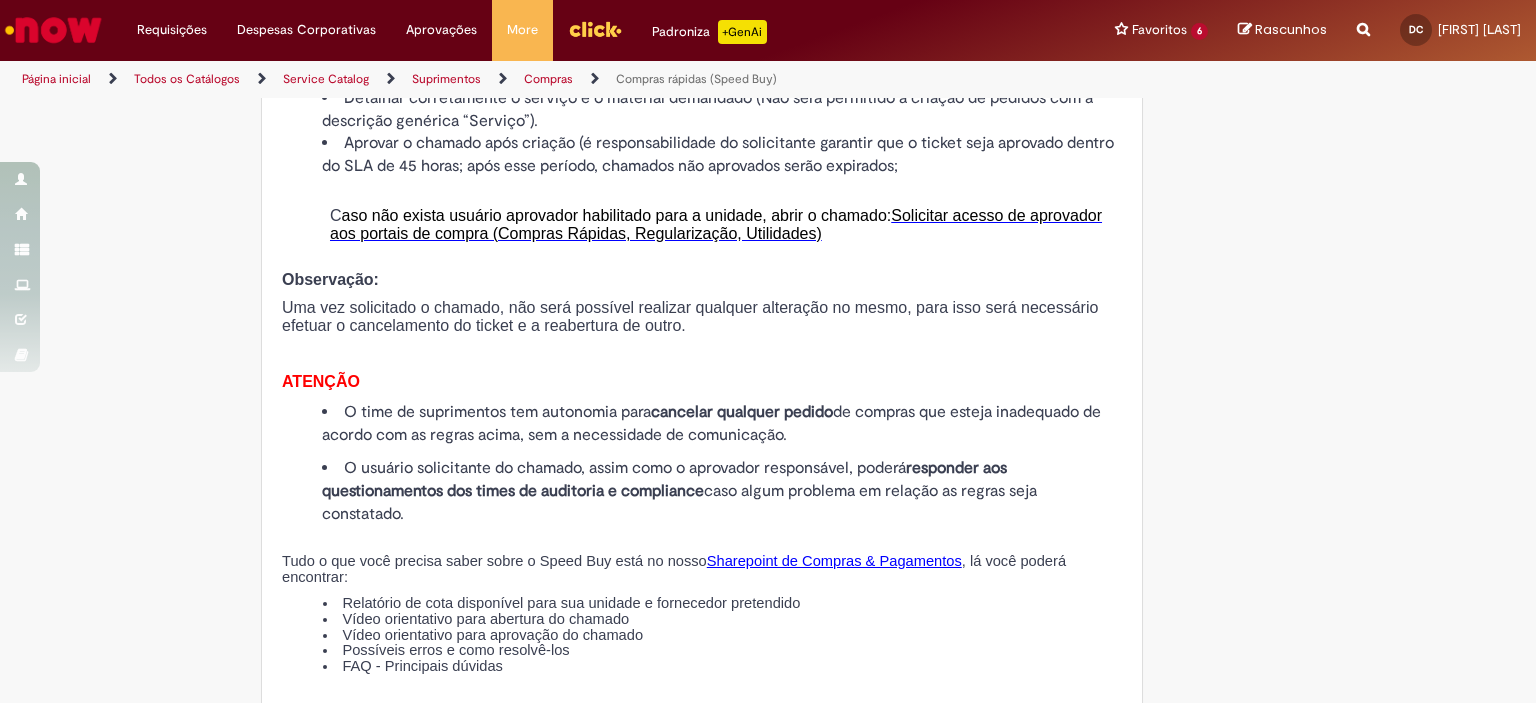 scroll, scrollTop: 2200, scrollLeft: 0, axis: vertical 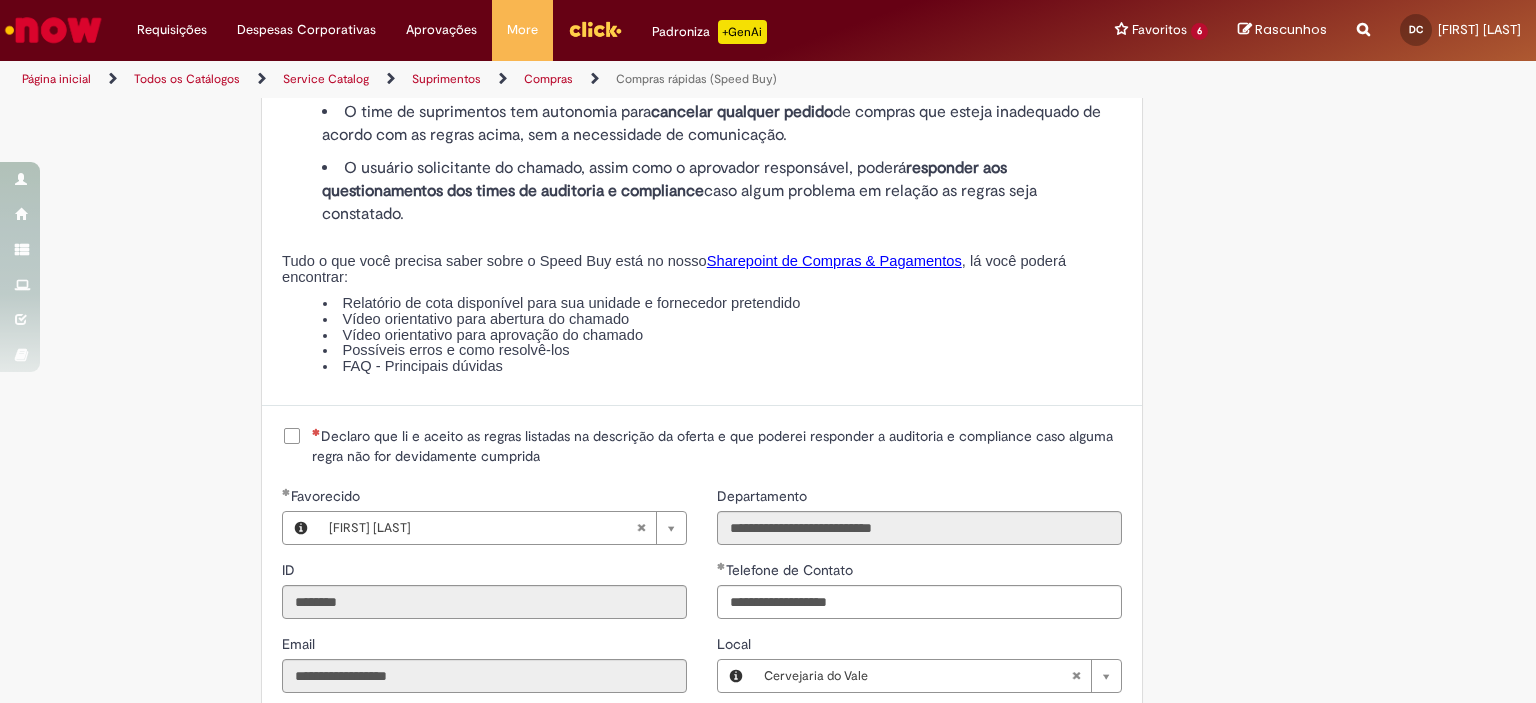 click on "Declaro que li e aceito as regras listadas na descrição da oferta e que poderei responder a auditoria e compliance caso alguma regra não for devidamente cumprida" at bounding box center [717, 446] 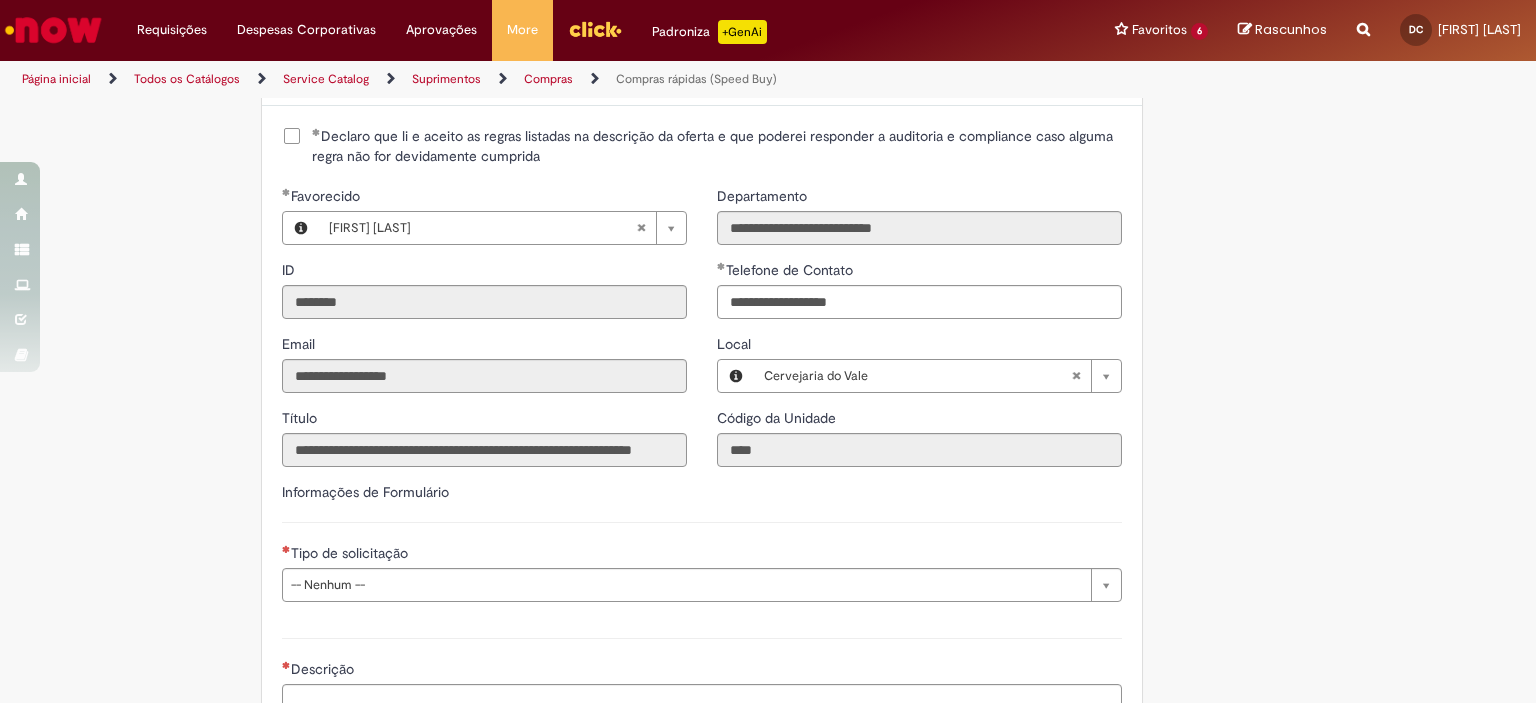 scroll, scrollTop: 2800, scrollLeft: 0, axis: vertical 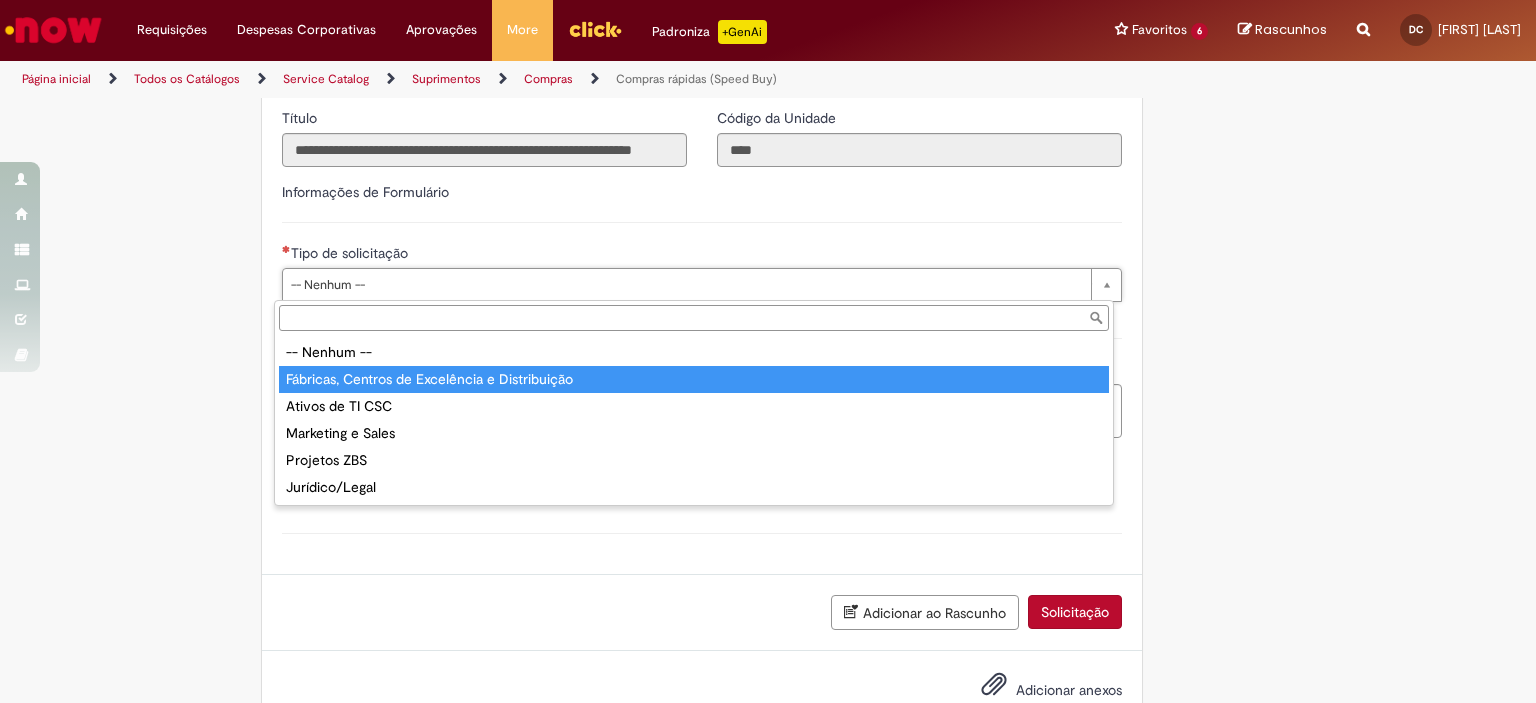 type on "**********" 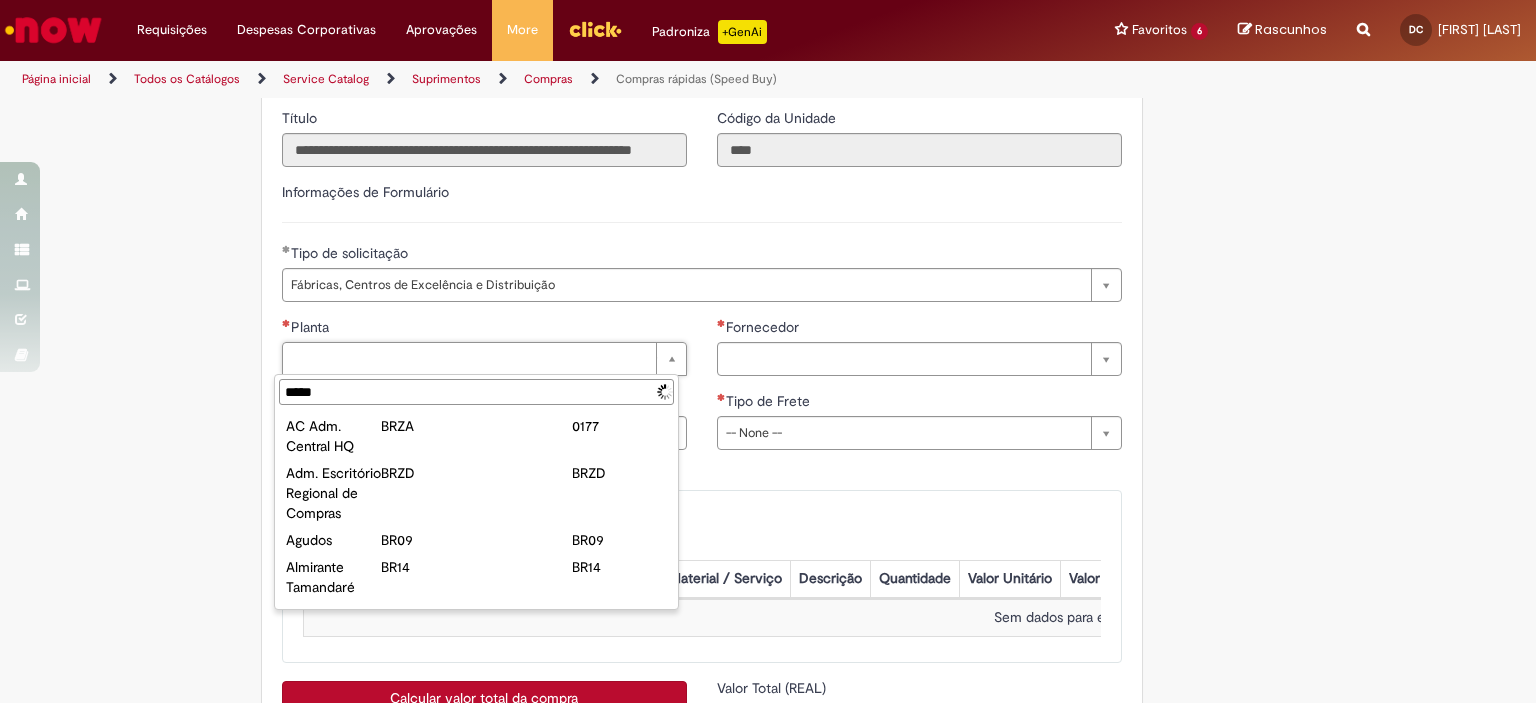 type on "******" 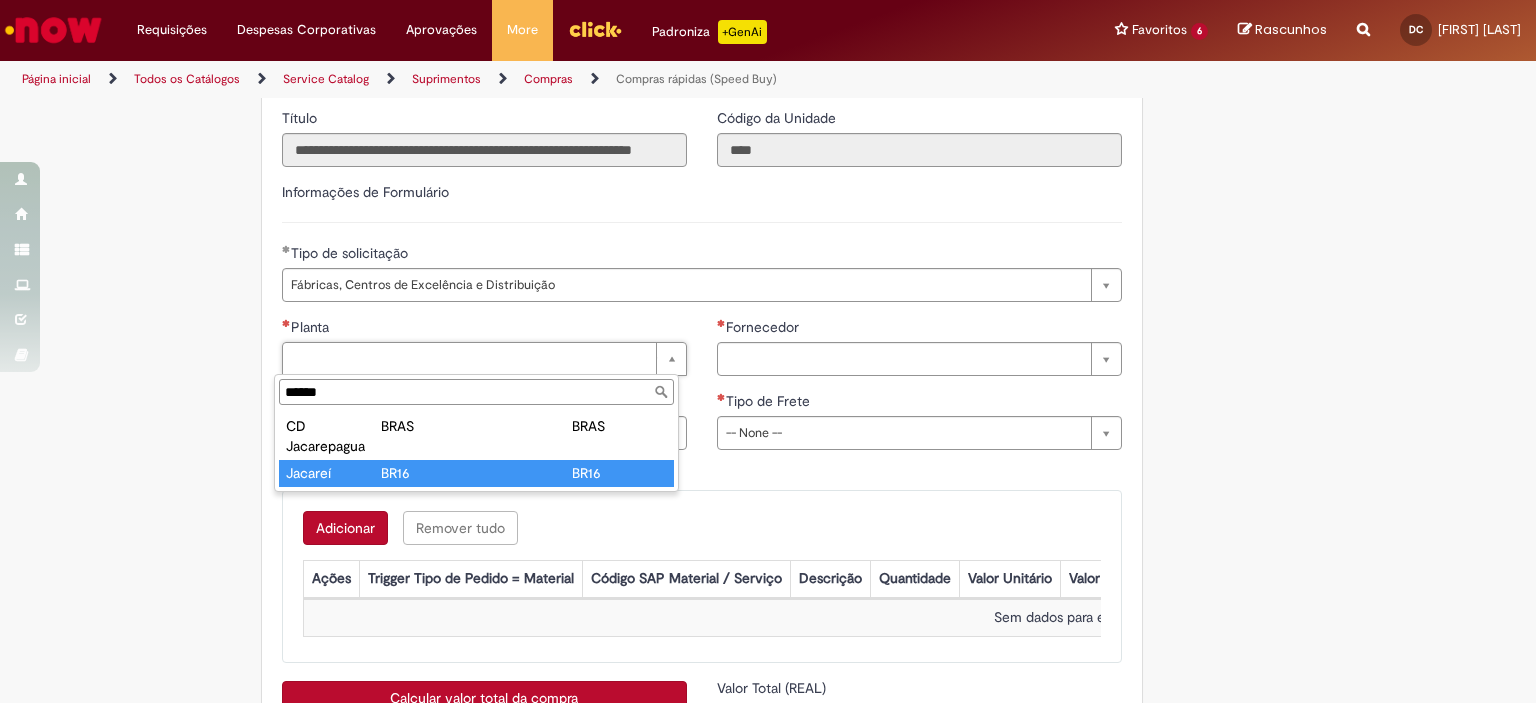 type on "*******" 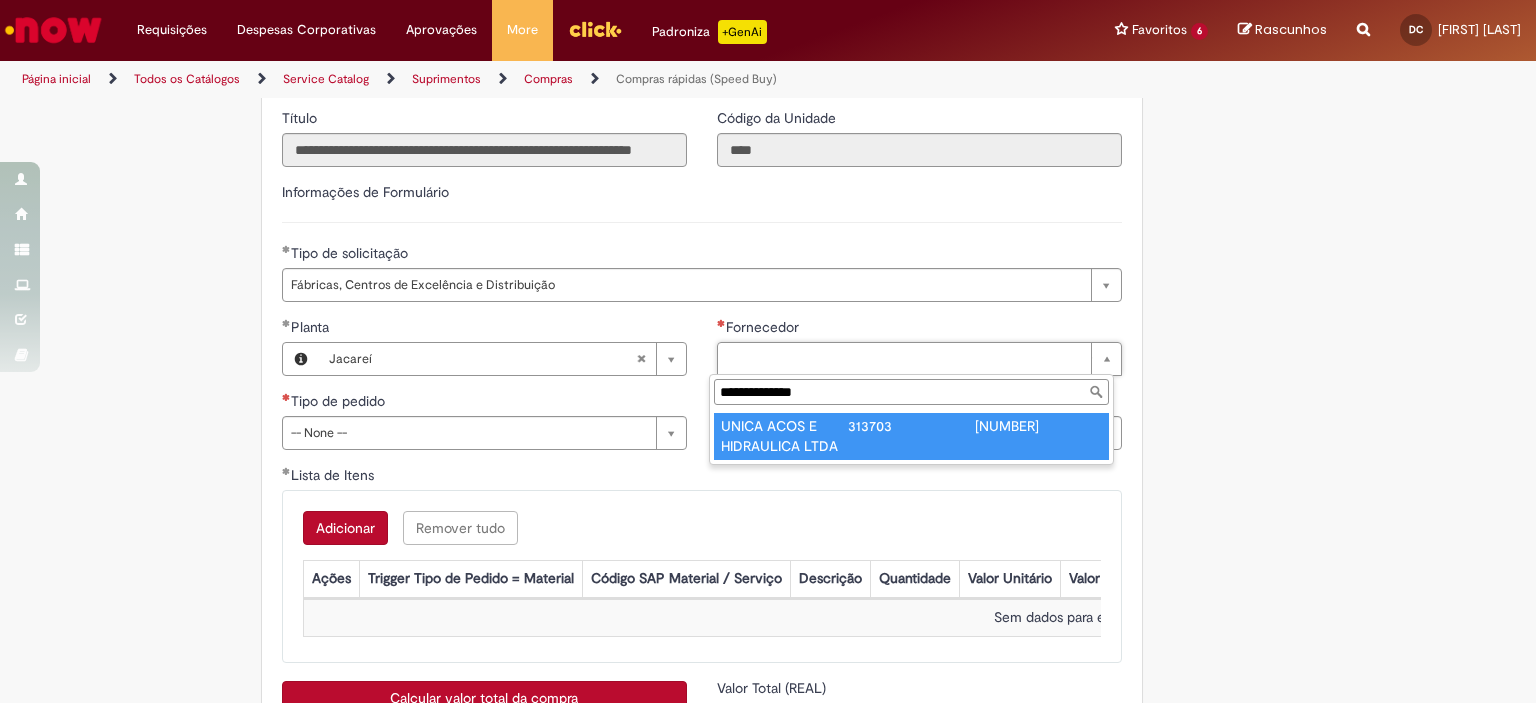 type on "**********" 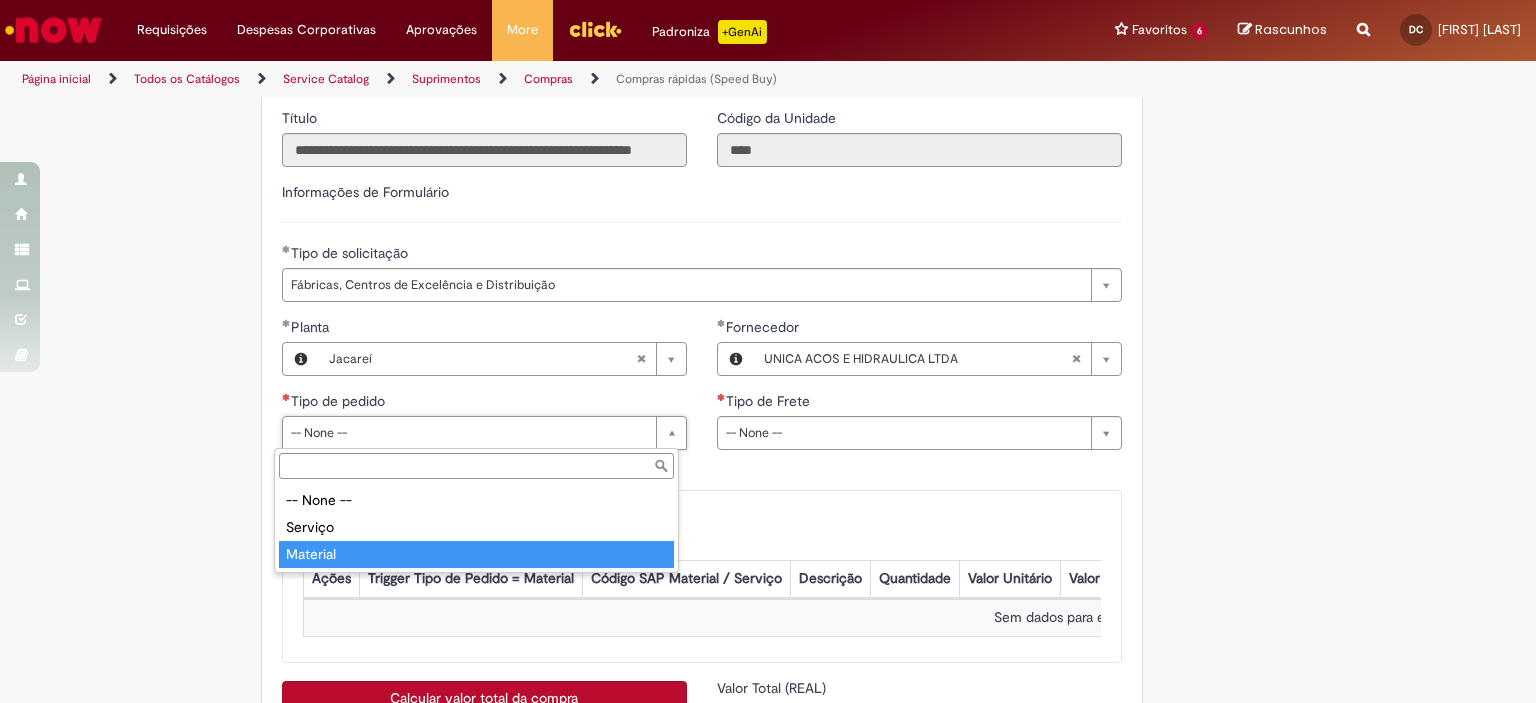 type on "********" 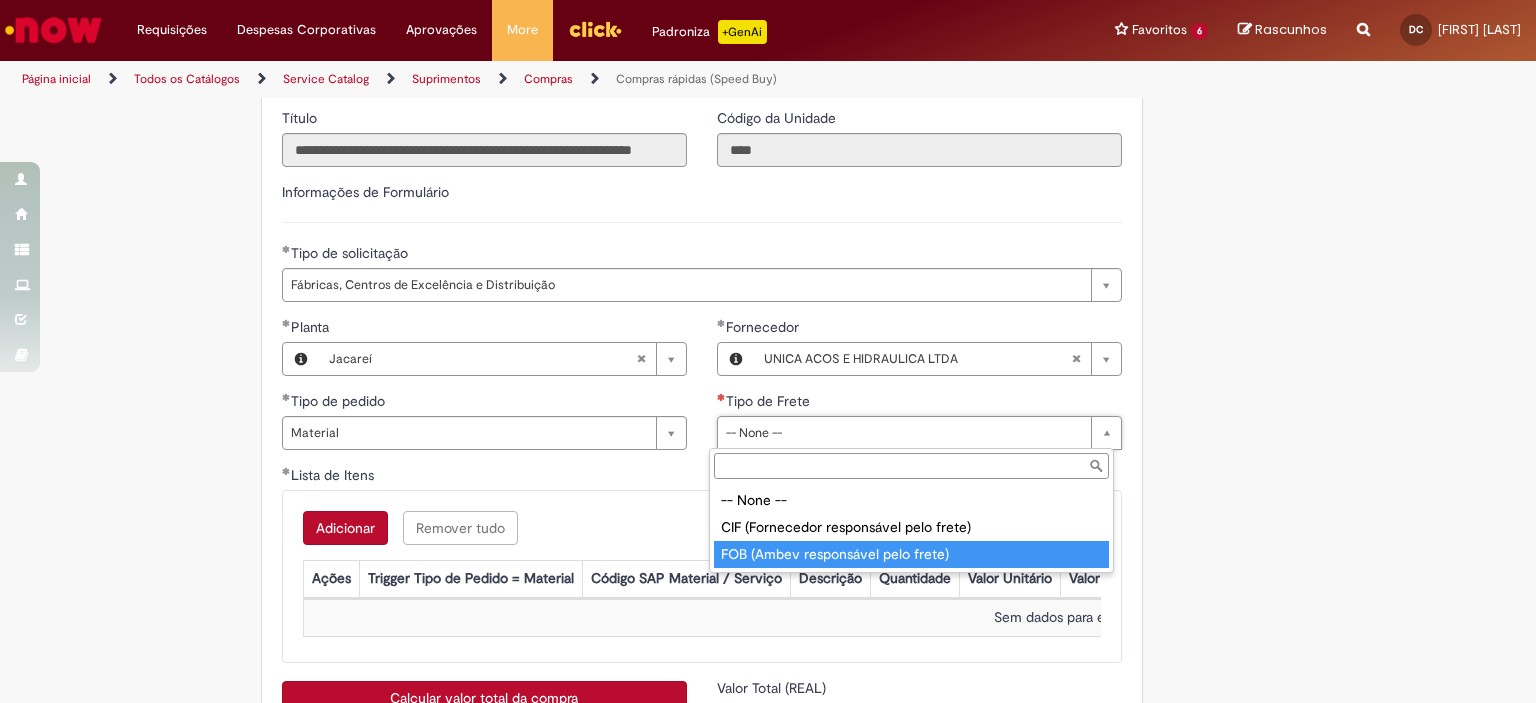 type on "**********" 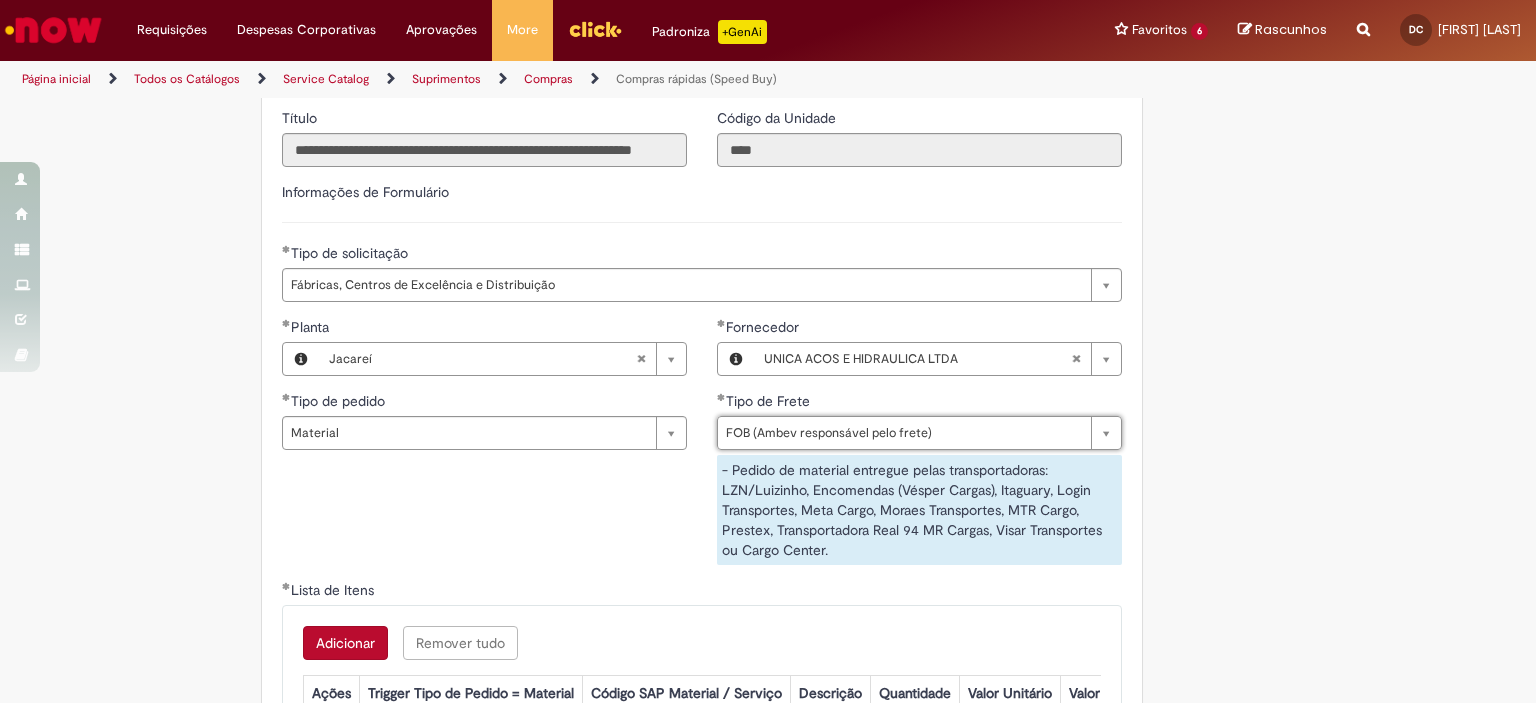 click on "Adicionar" at bounding box center (345, 643) 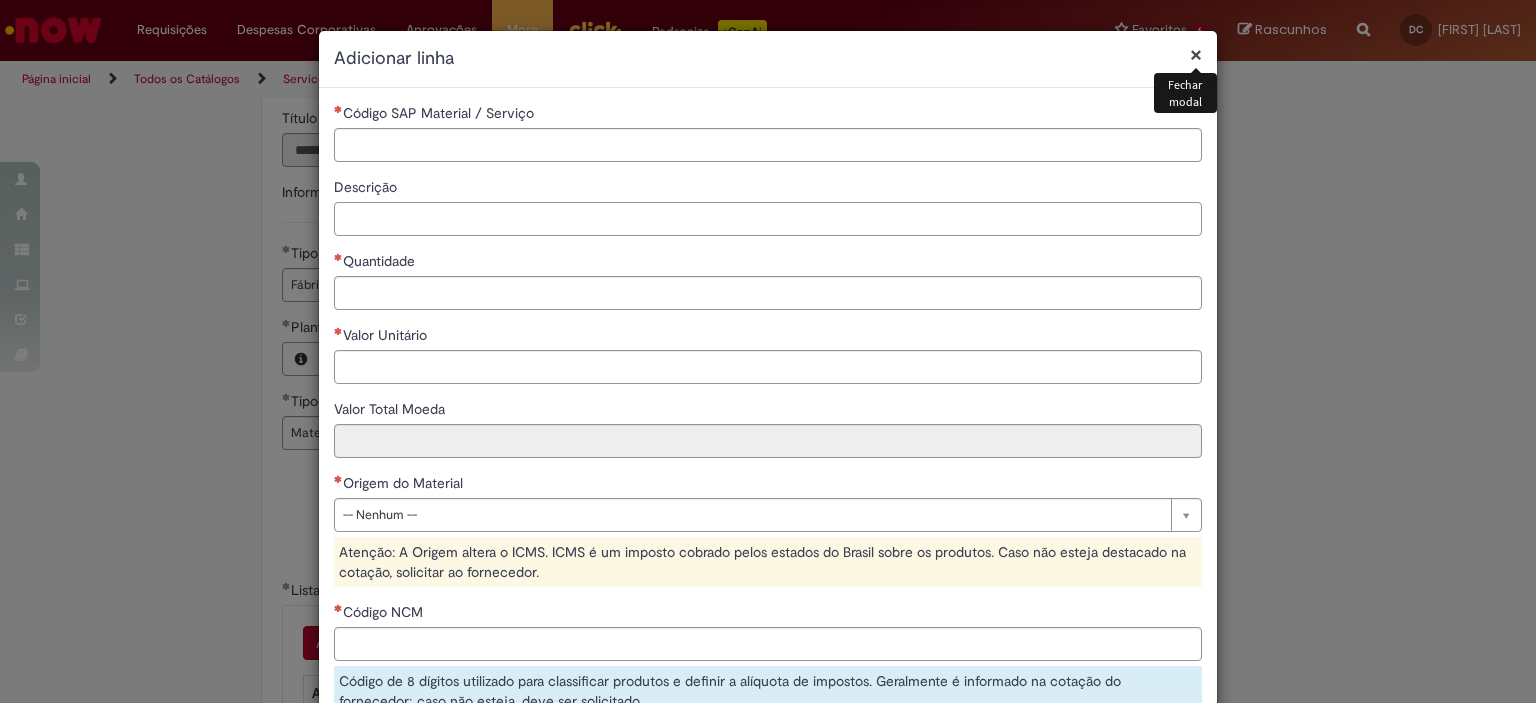 click on "Descrição" at bounding box center (768, 219) 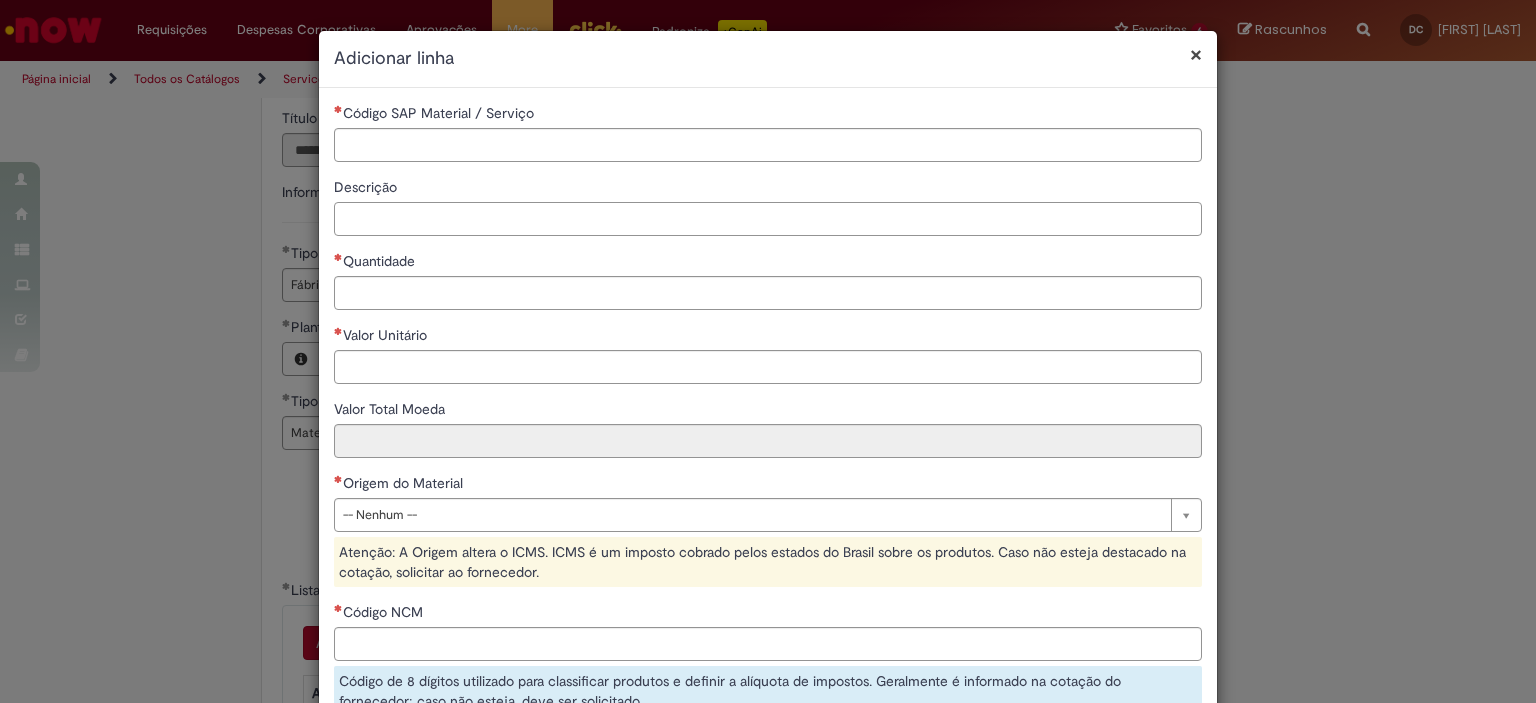 paste on "**********" 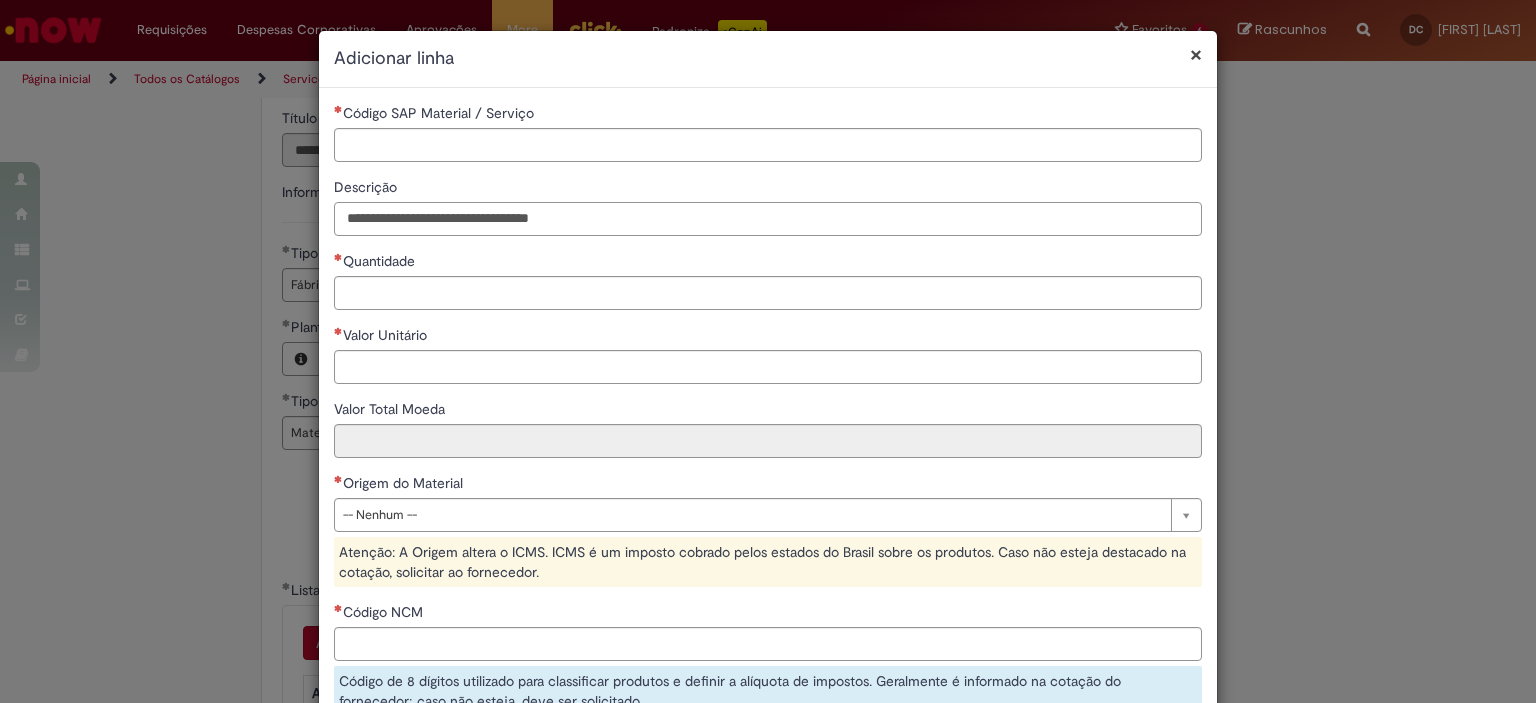 type on "**********" 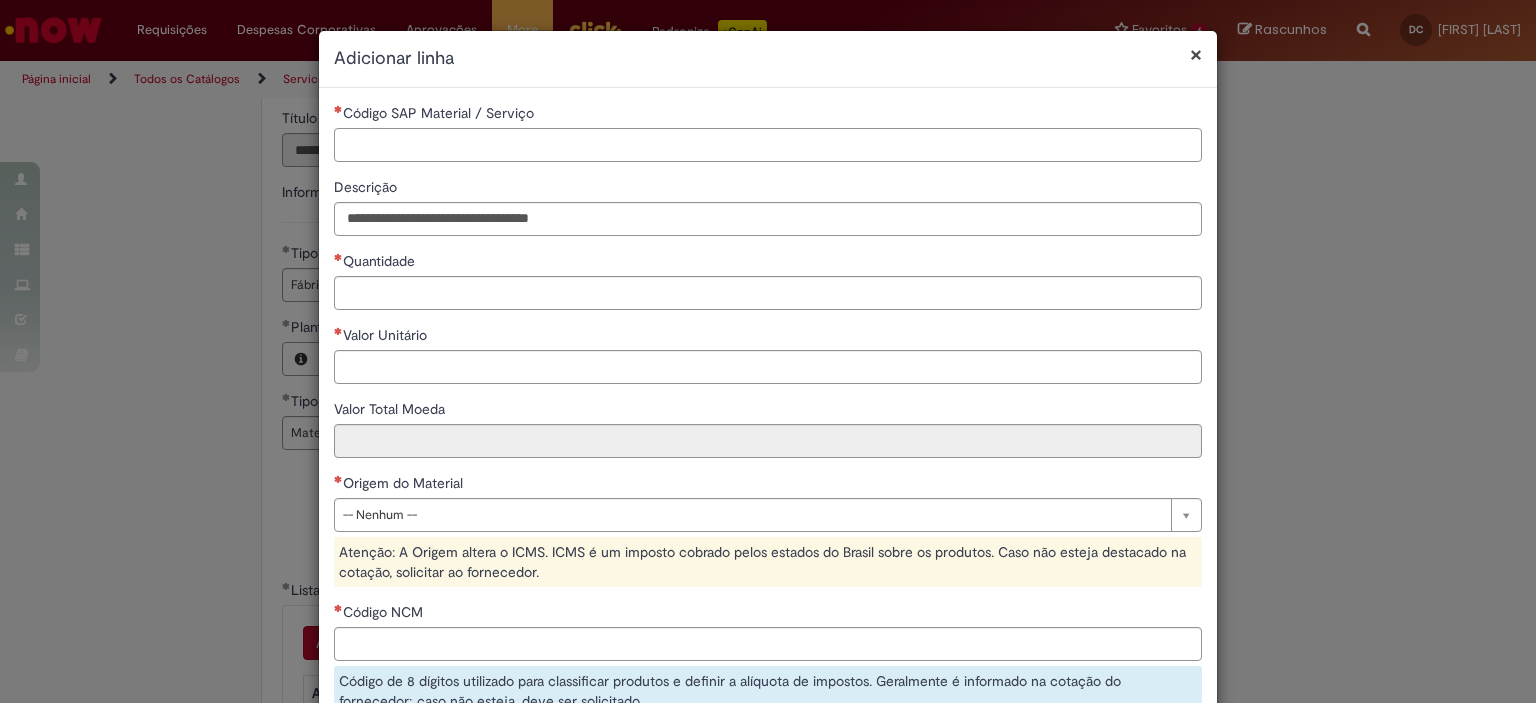 click on "Código SAP Material / Serviço" at bounding box center [768, 145] 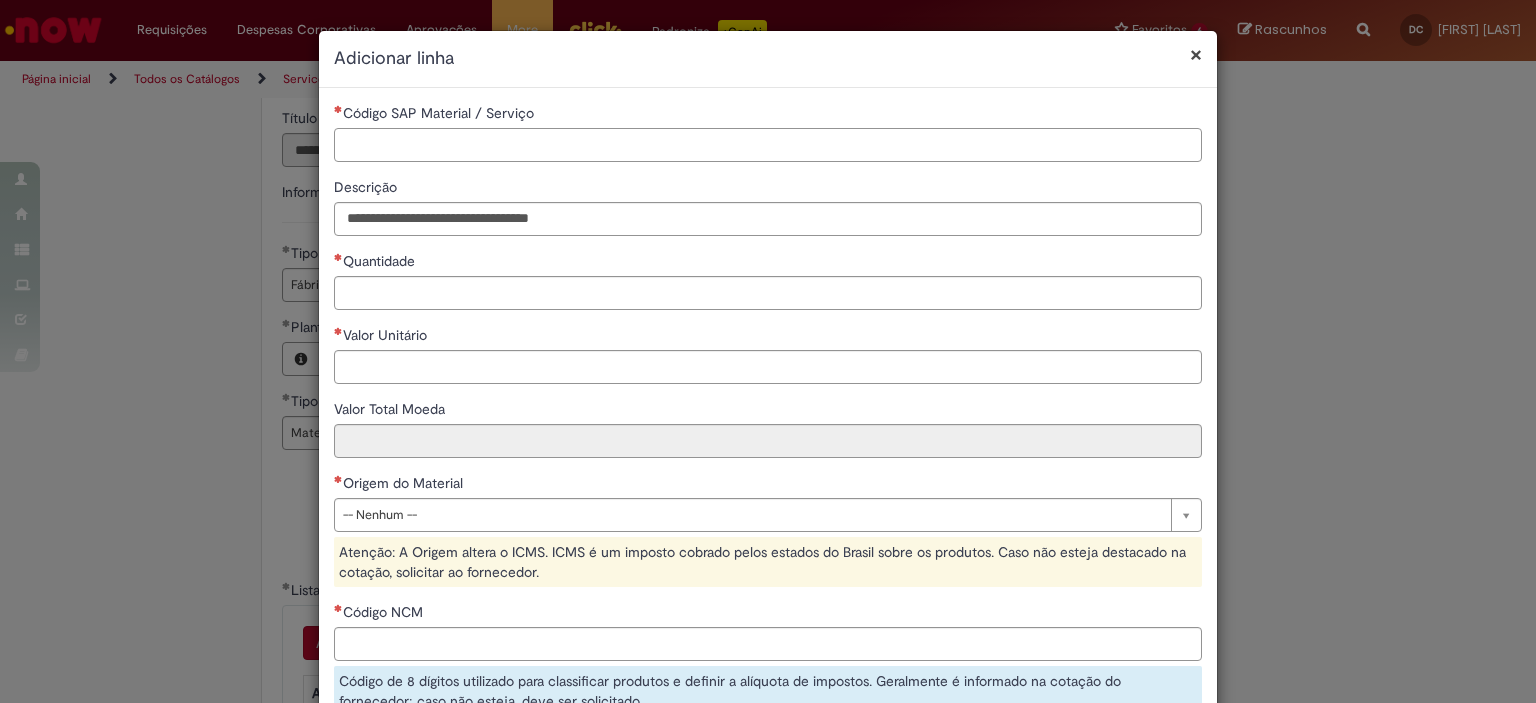 paste on "********" 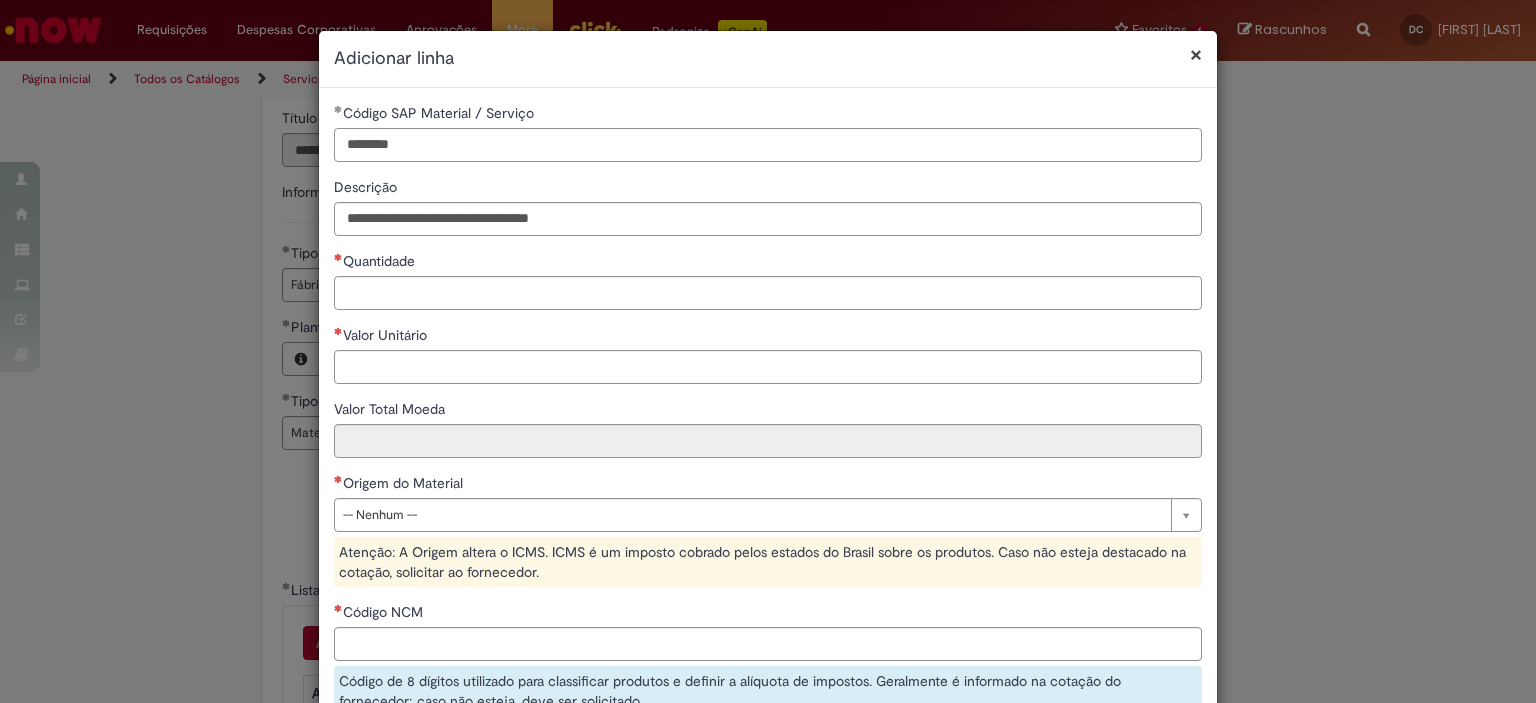 type on "********" 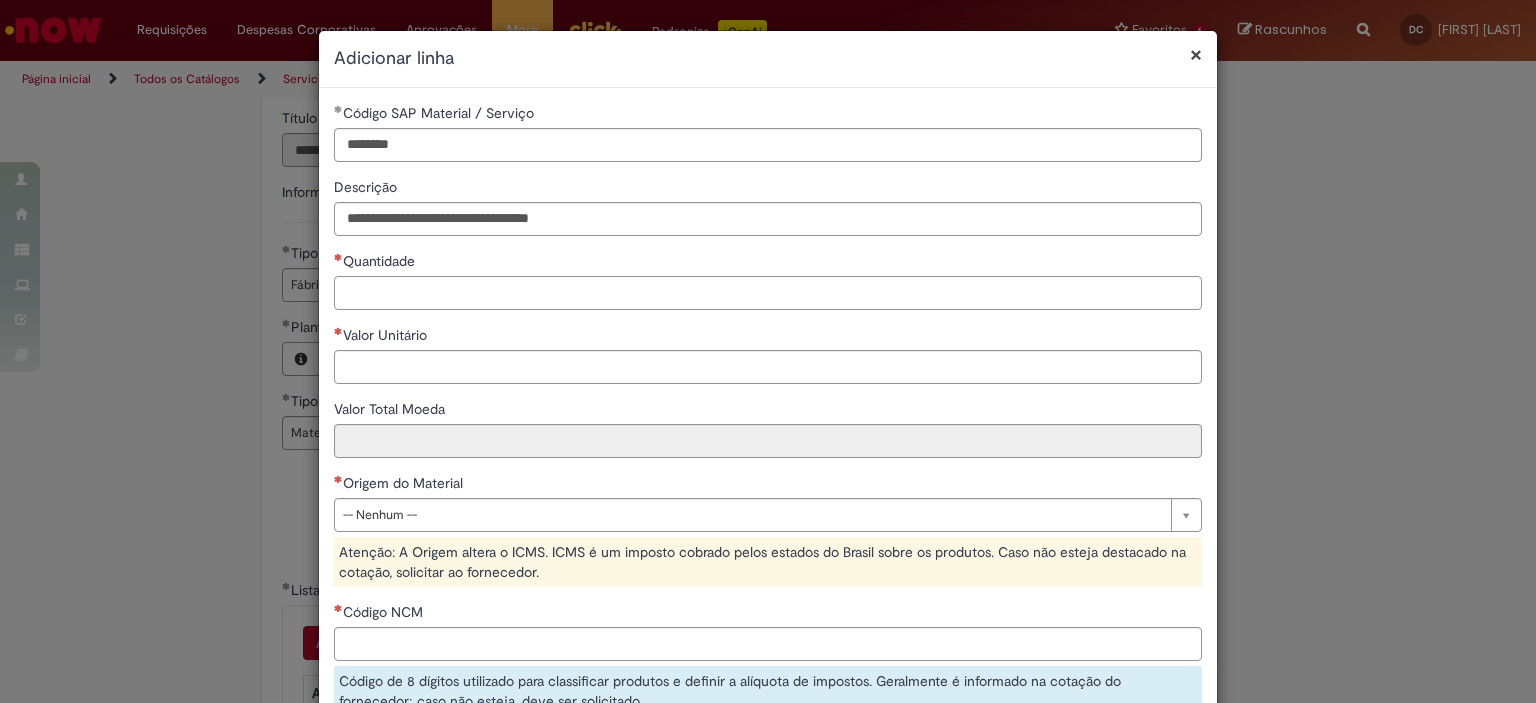 click on "Quantidade" at bounding box center (768, 293) 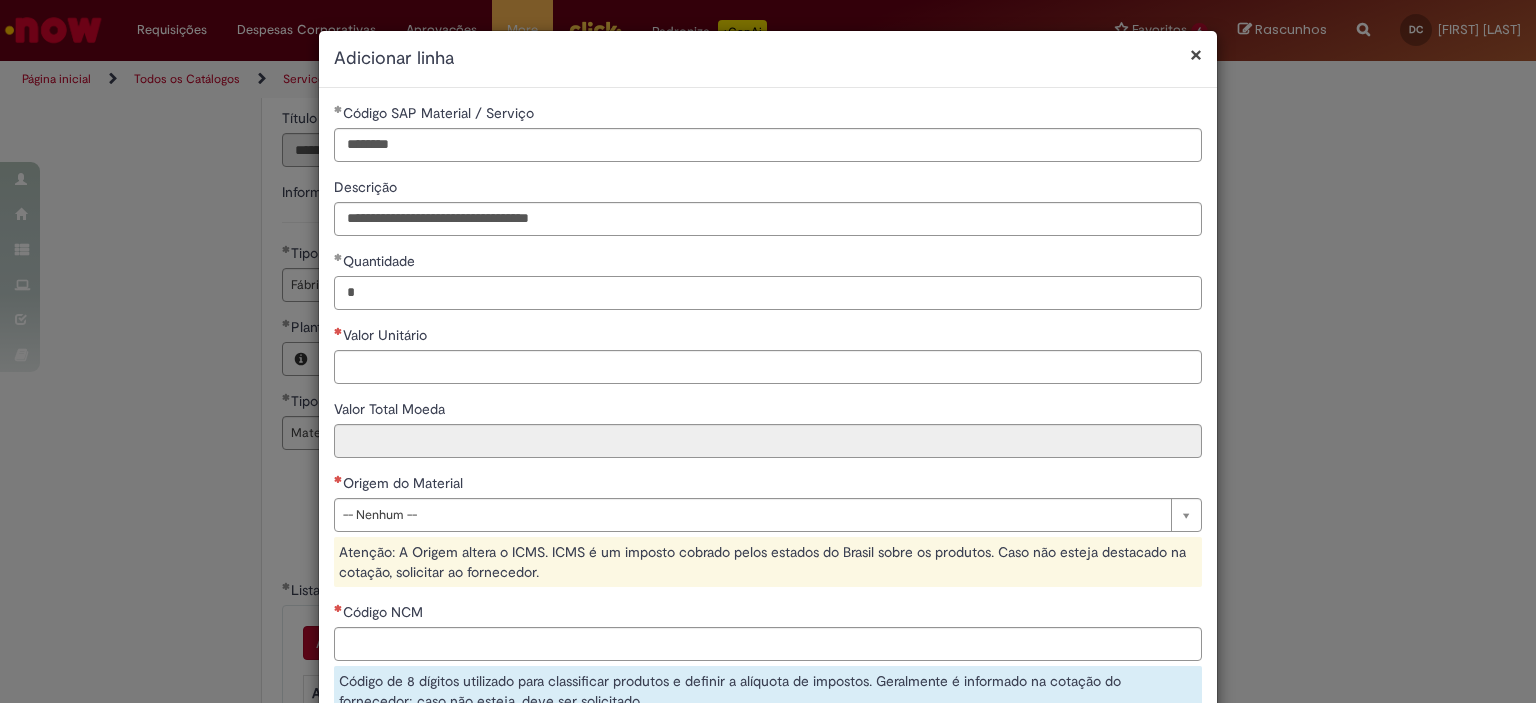 type on "*" 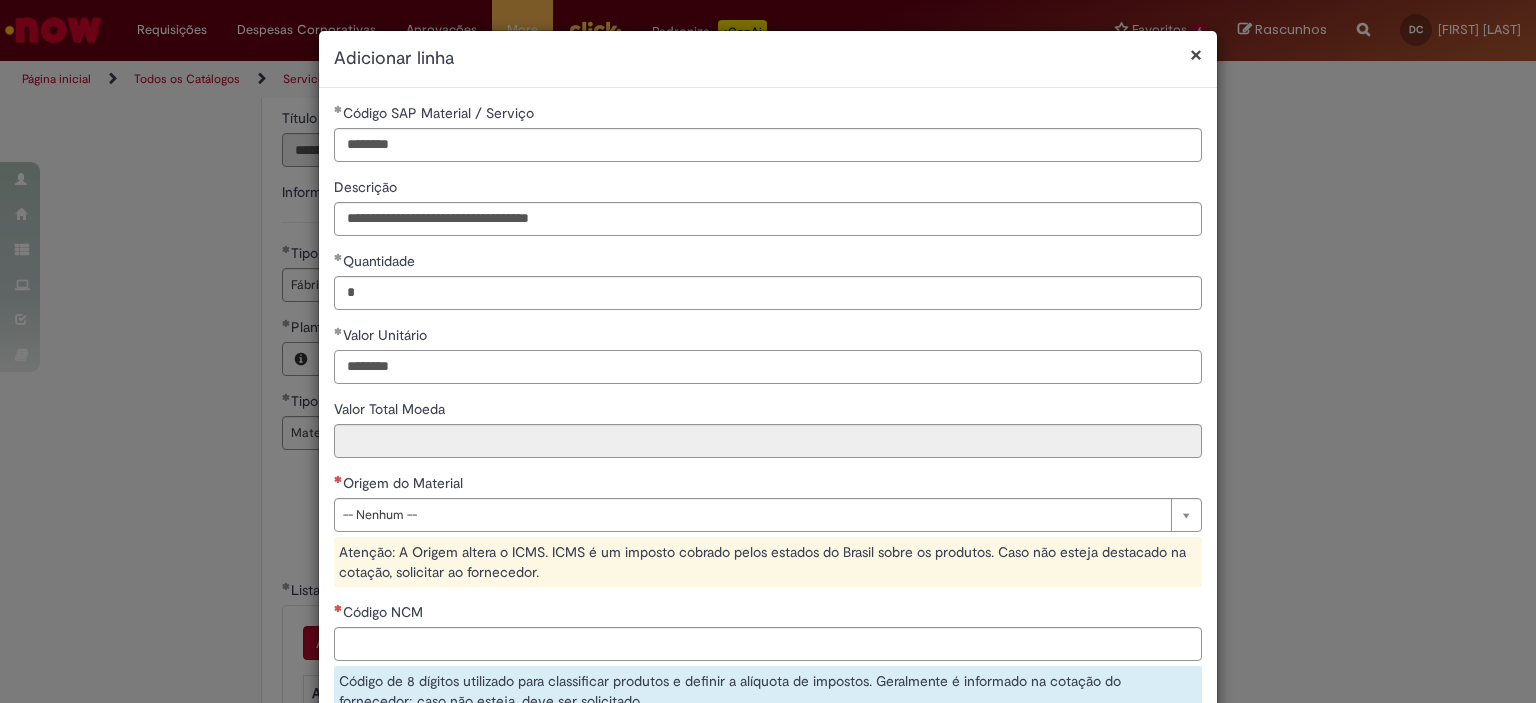 type on "********" 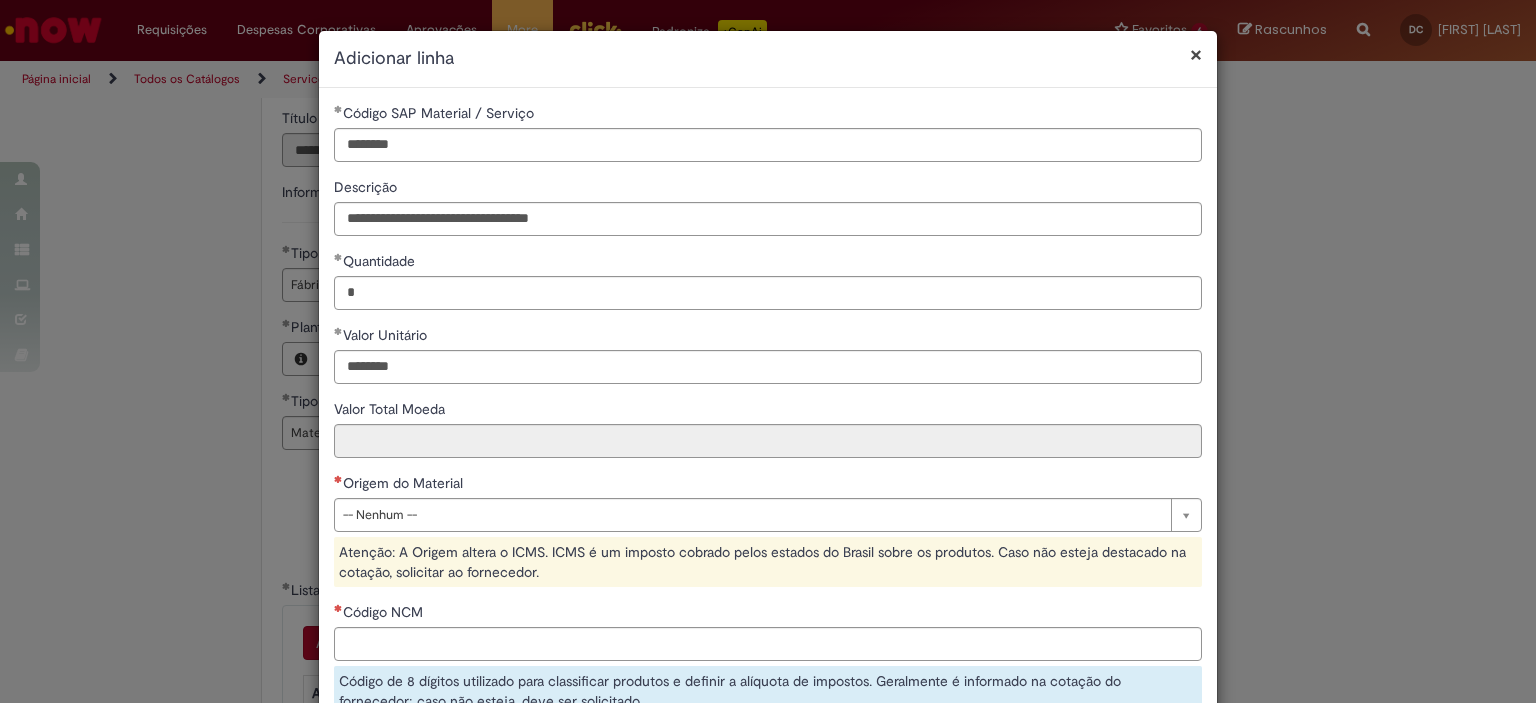 type on "********" 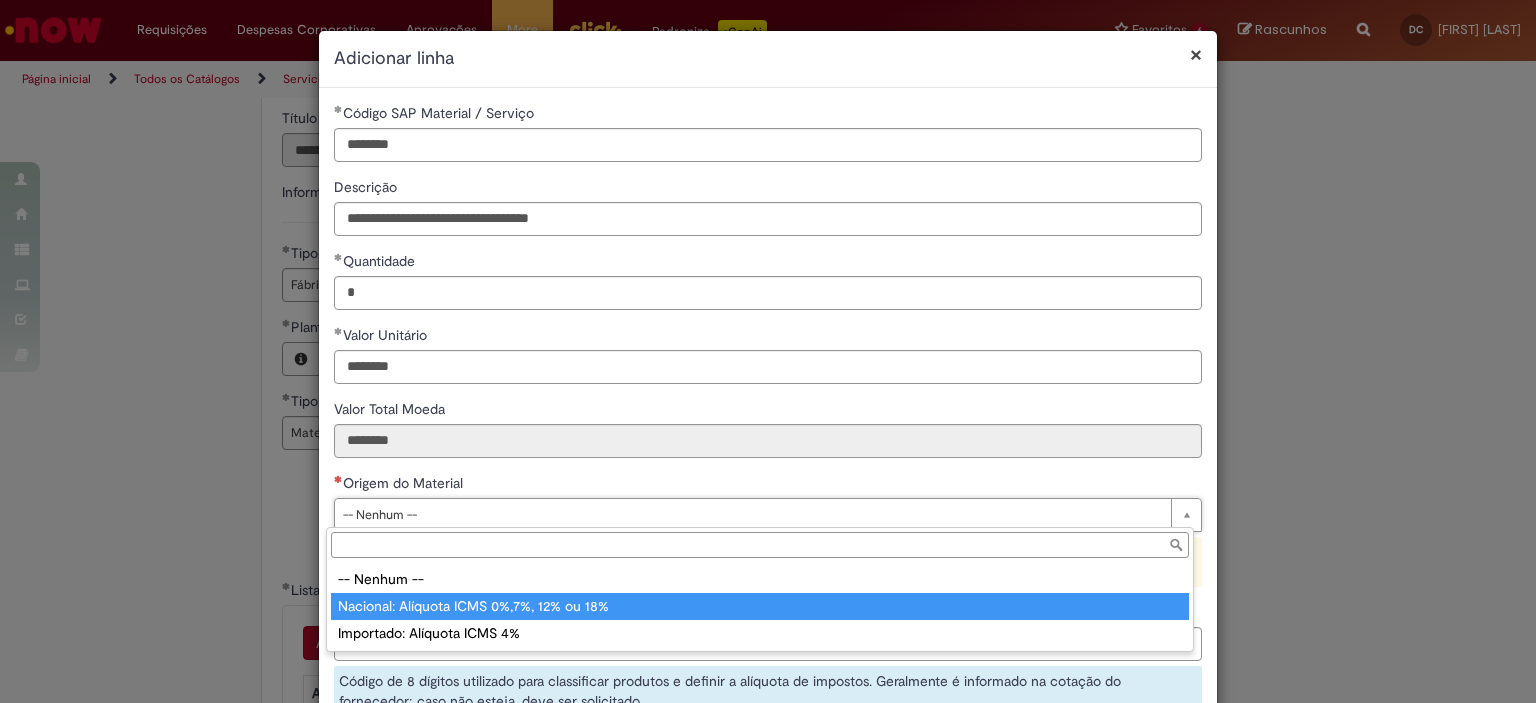 type on "**********" 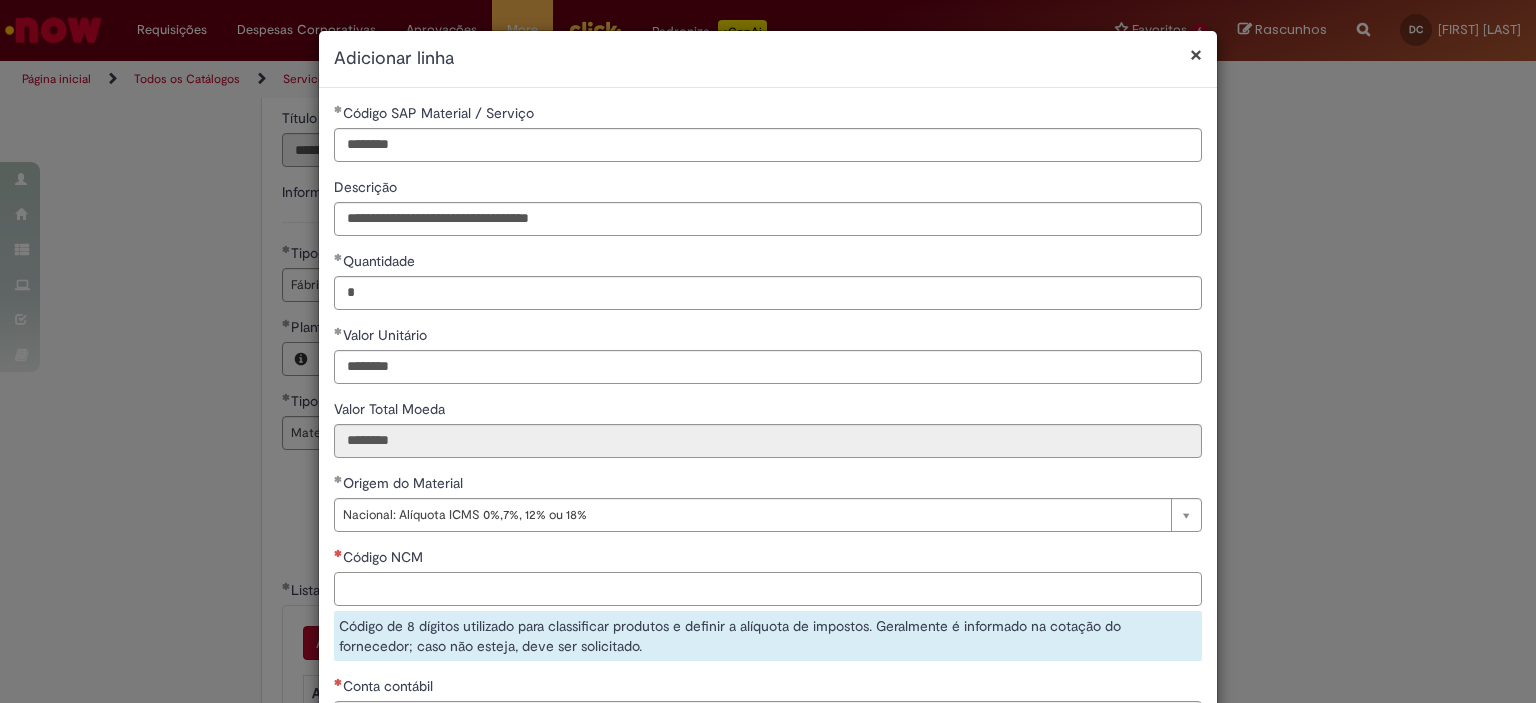 click on "Código NCM" at bounding box center [768, 589] 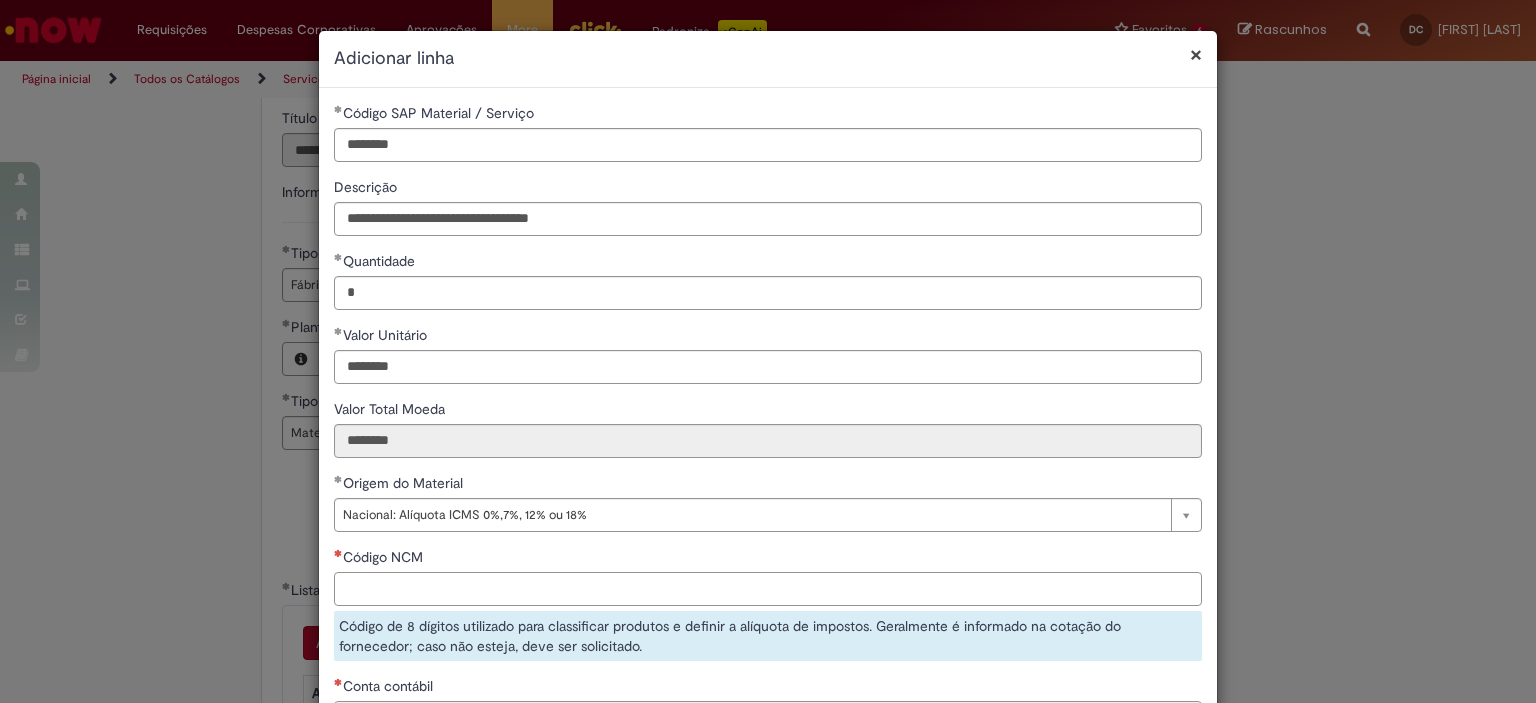 paste on "********" 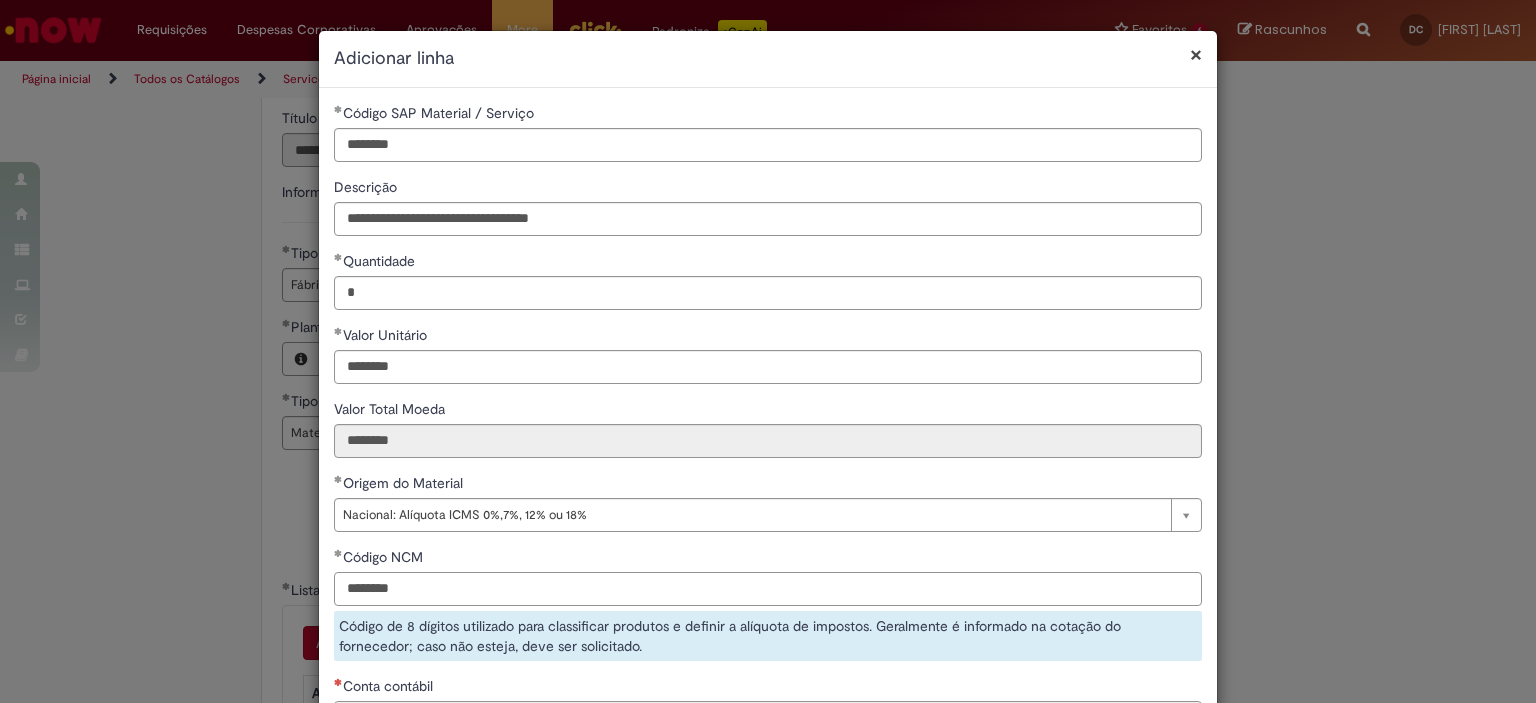 scroll, scrollTop: 200, scrollLeft: 0, axis: vertical 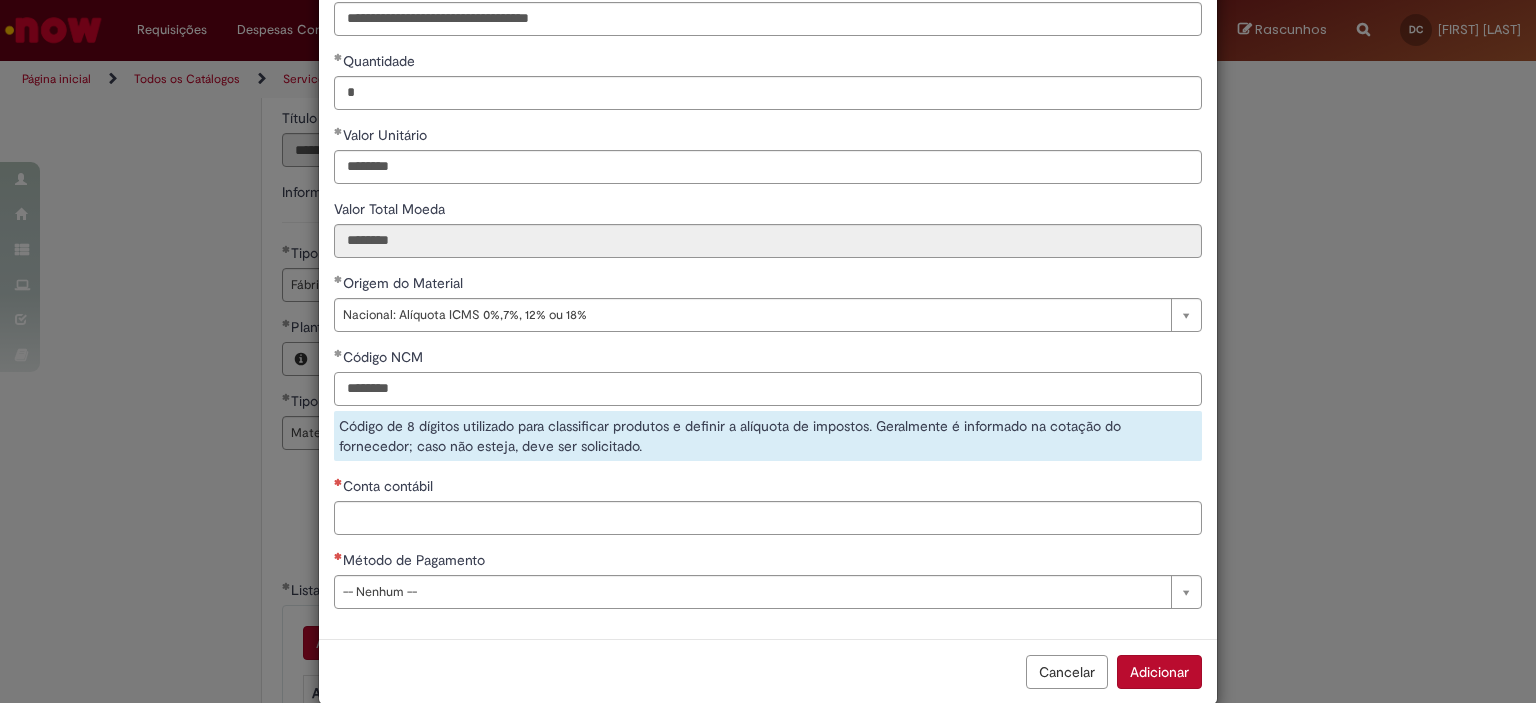 type on "********" 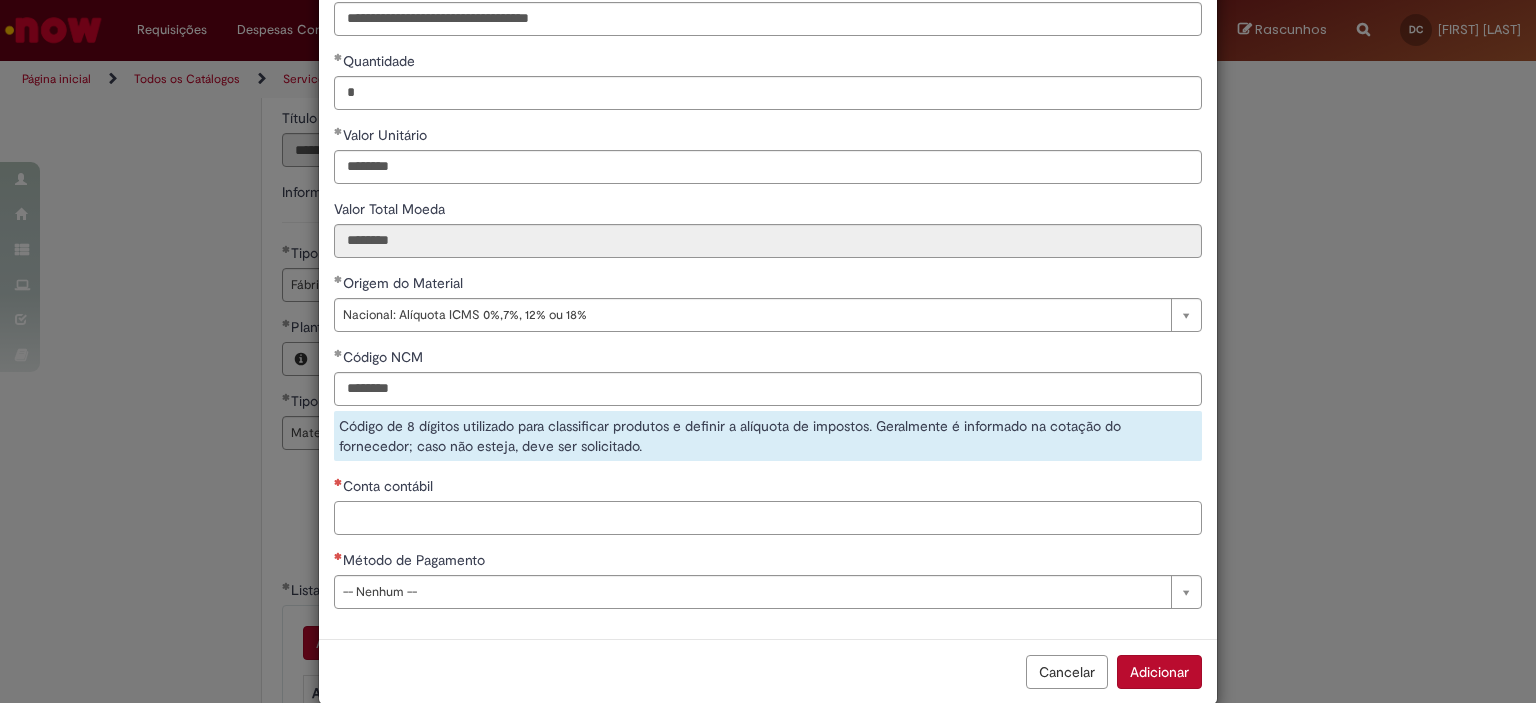 click on "**********" at bounding box center (768, 263) 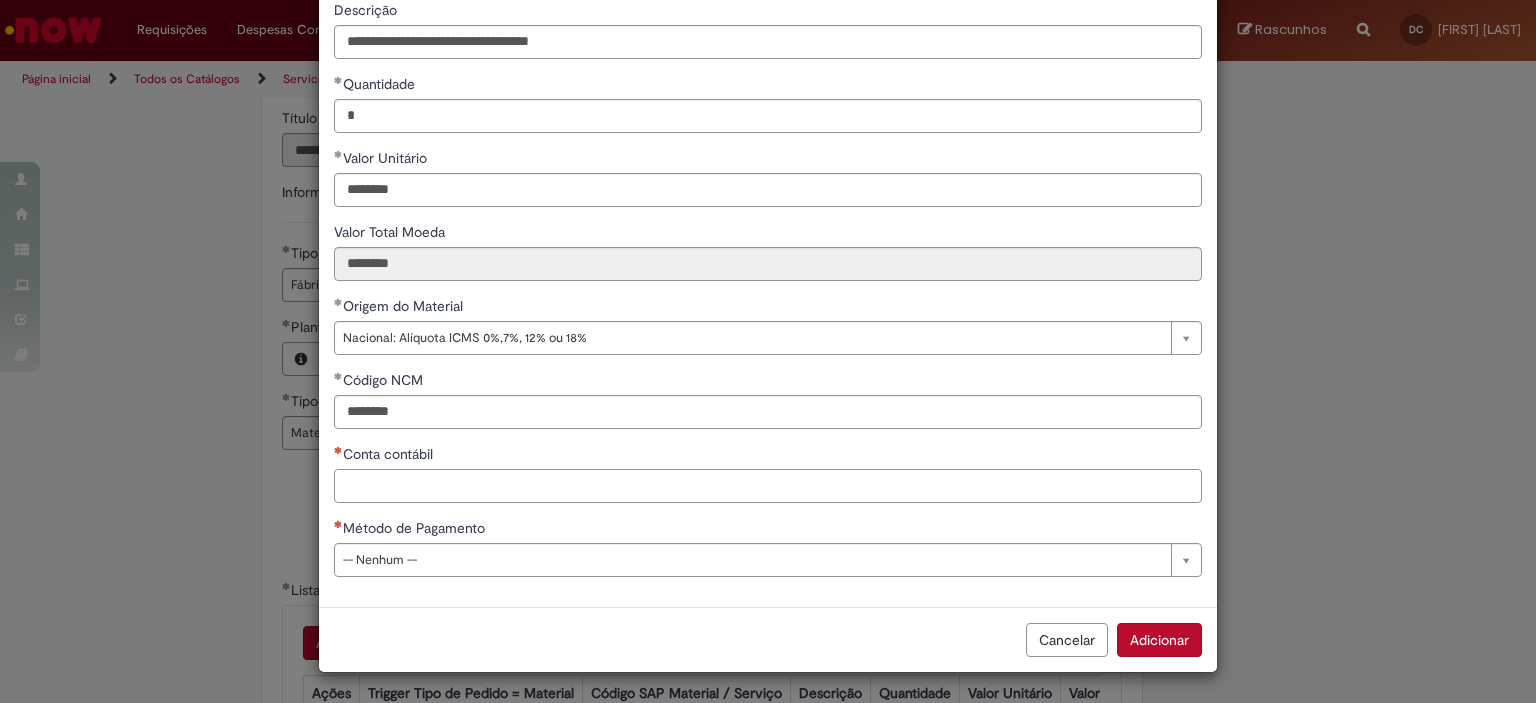 scroll, scrollTop: 175, scrollLeft: 0, axis: vertical 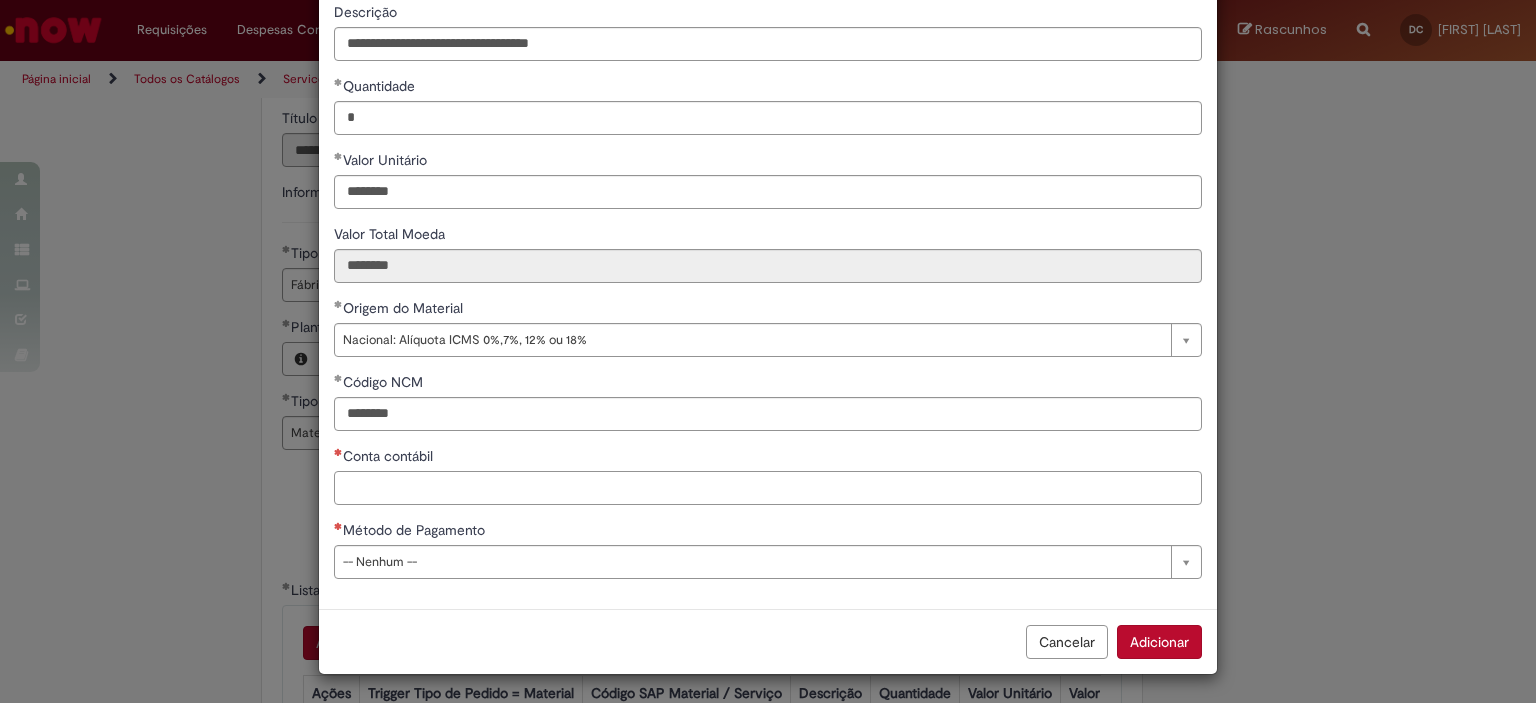 paste on "********" 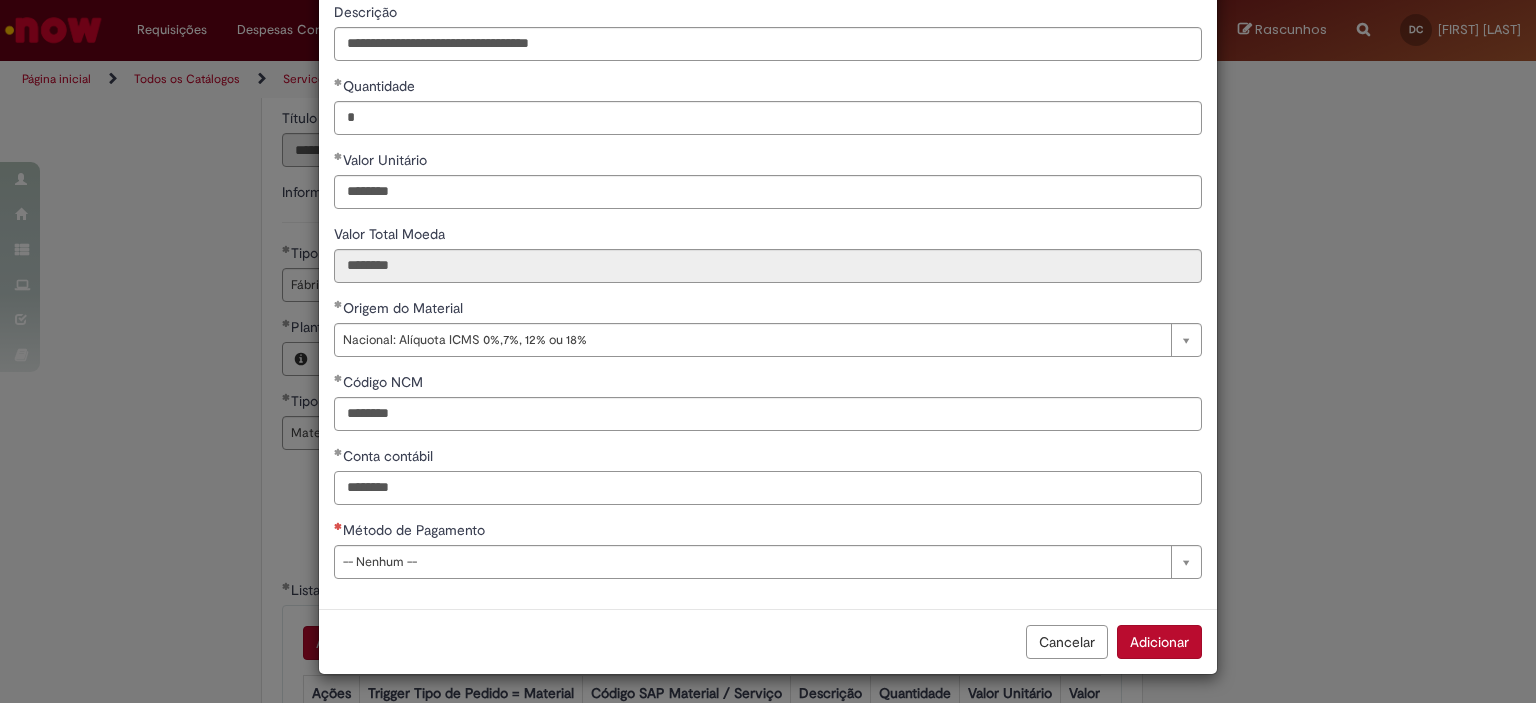 type on "********" 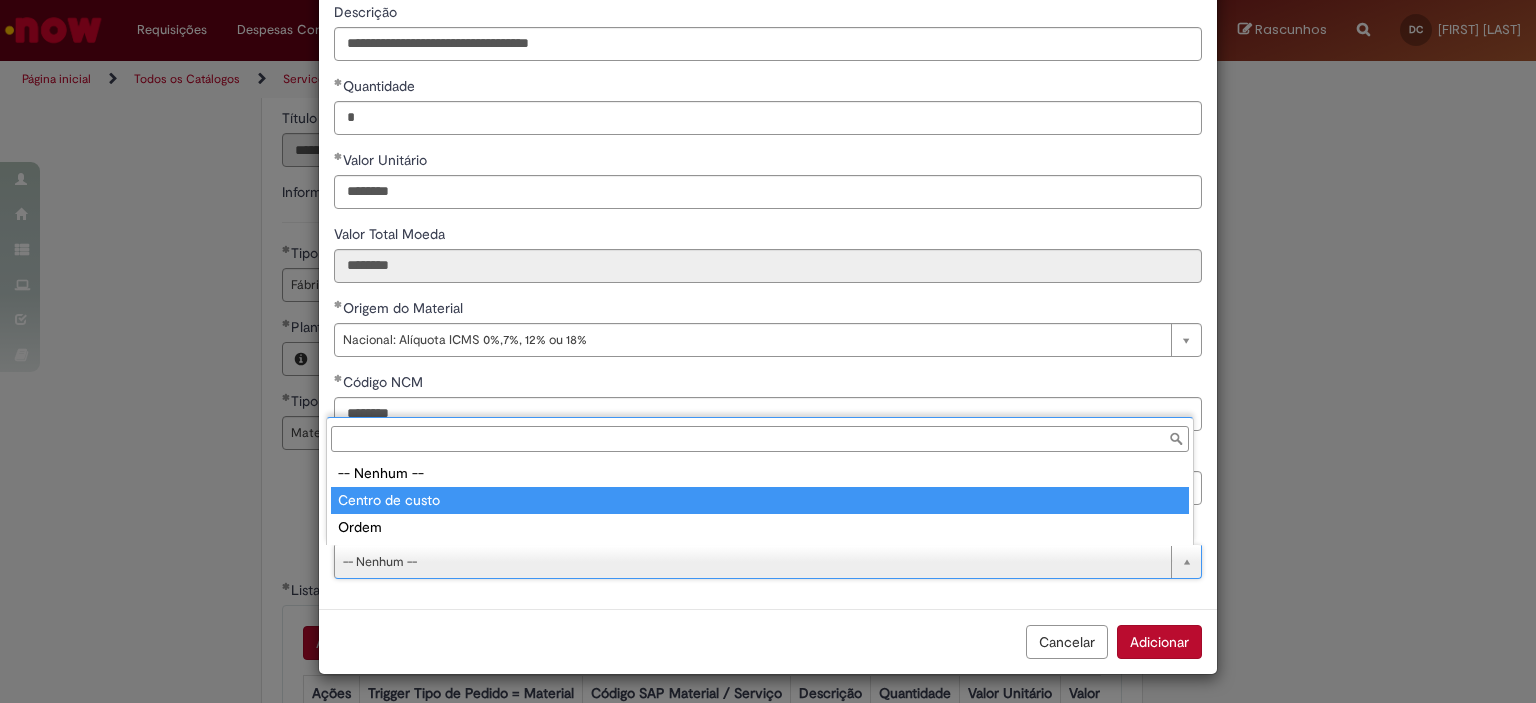type on "**********" 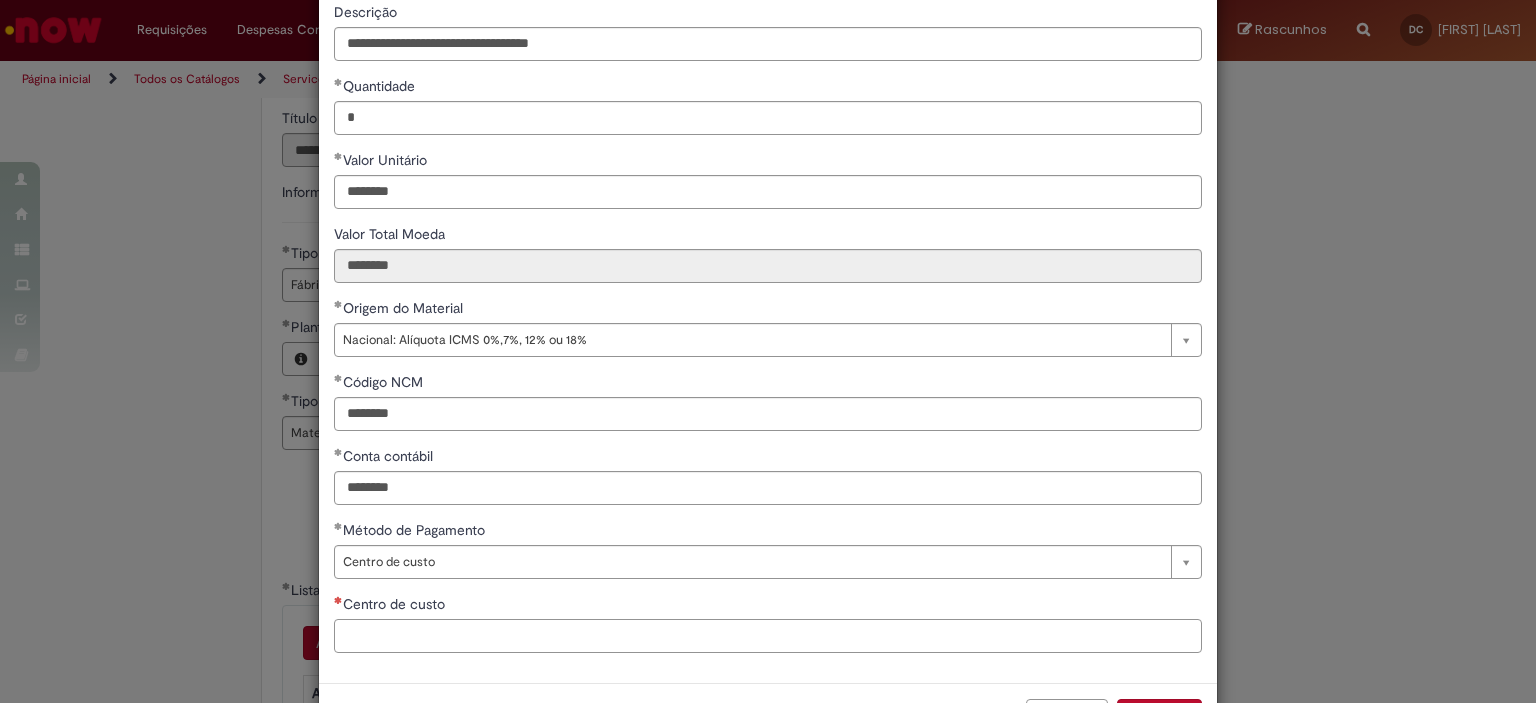 click on "Centro de custo" at bounding box center [768, 636] 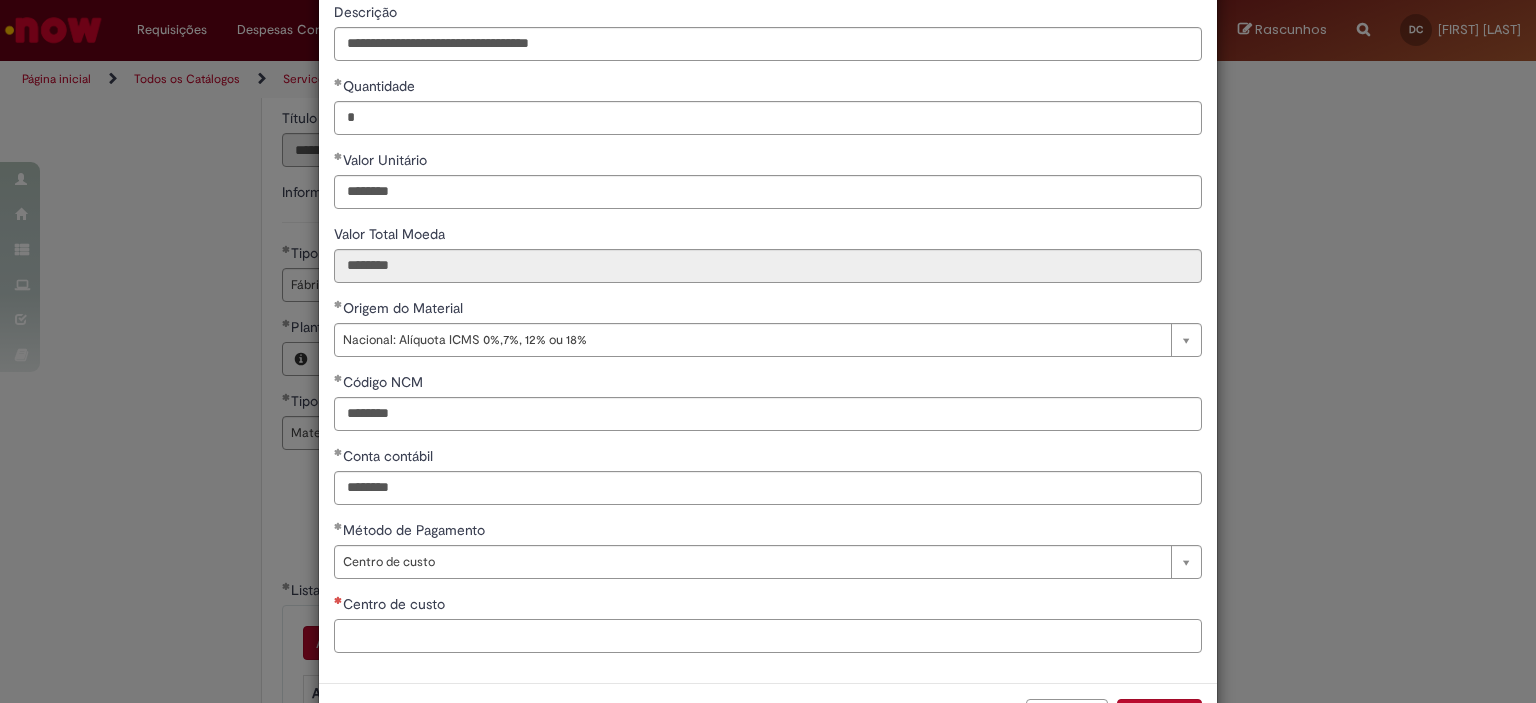 paste on "**********" 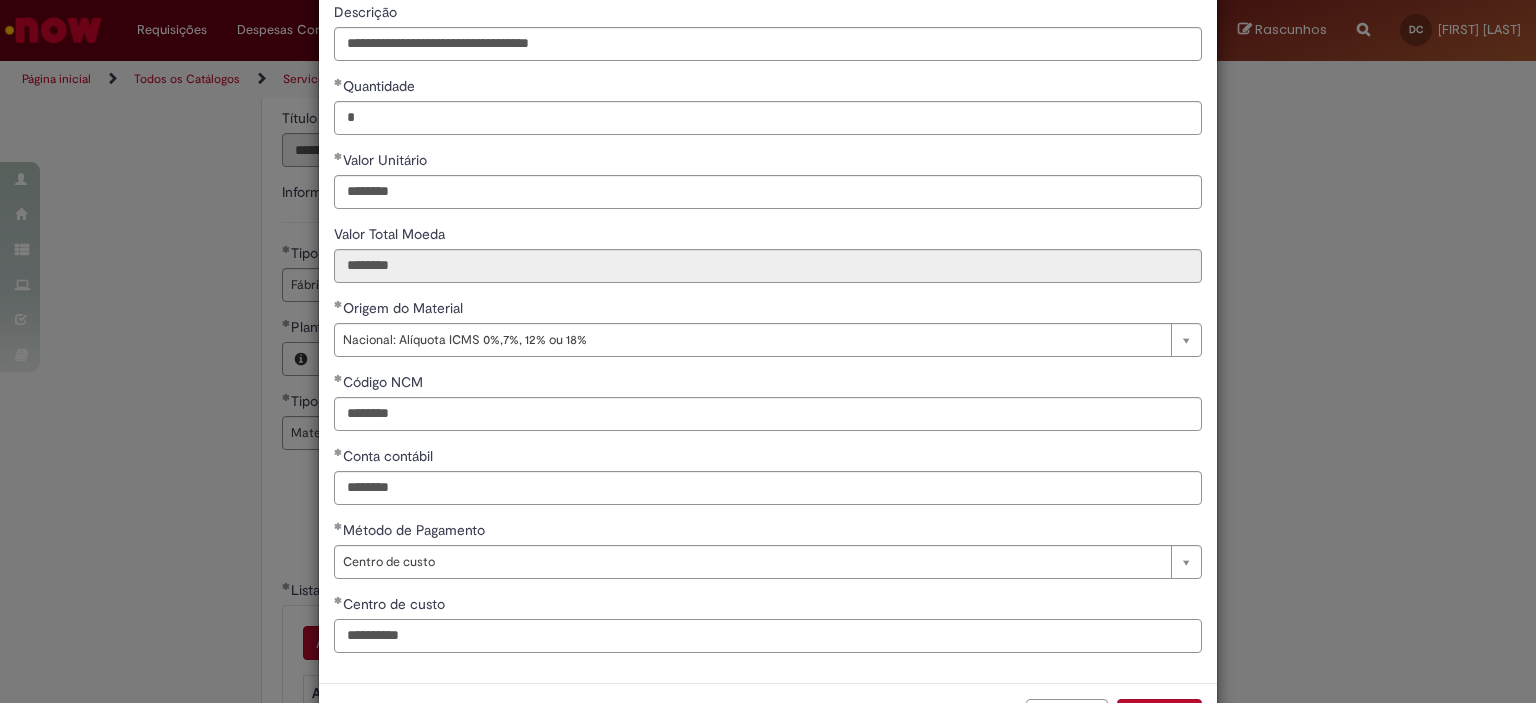 scroll, scrollTop: 249, scrollLeft: 0, axis: vertical 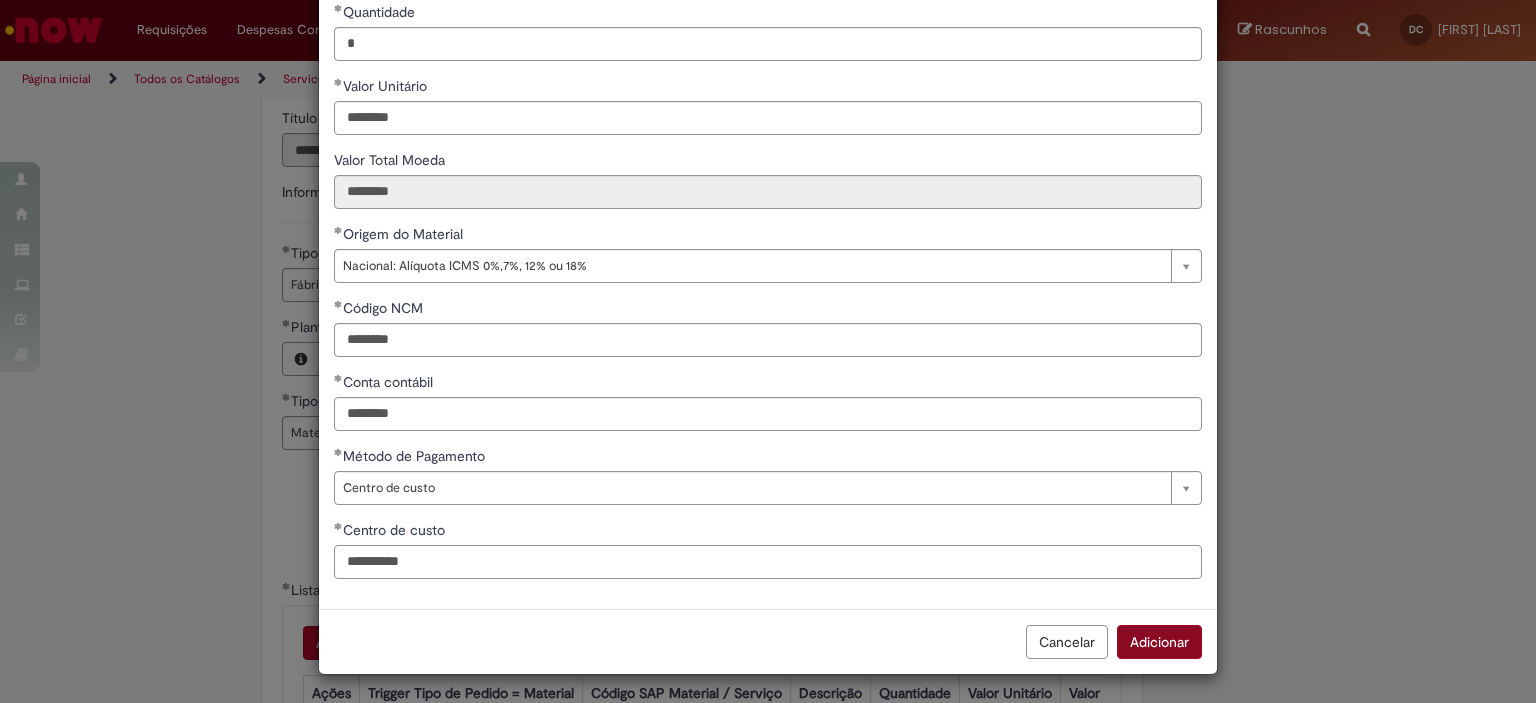 type on "**********" 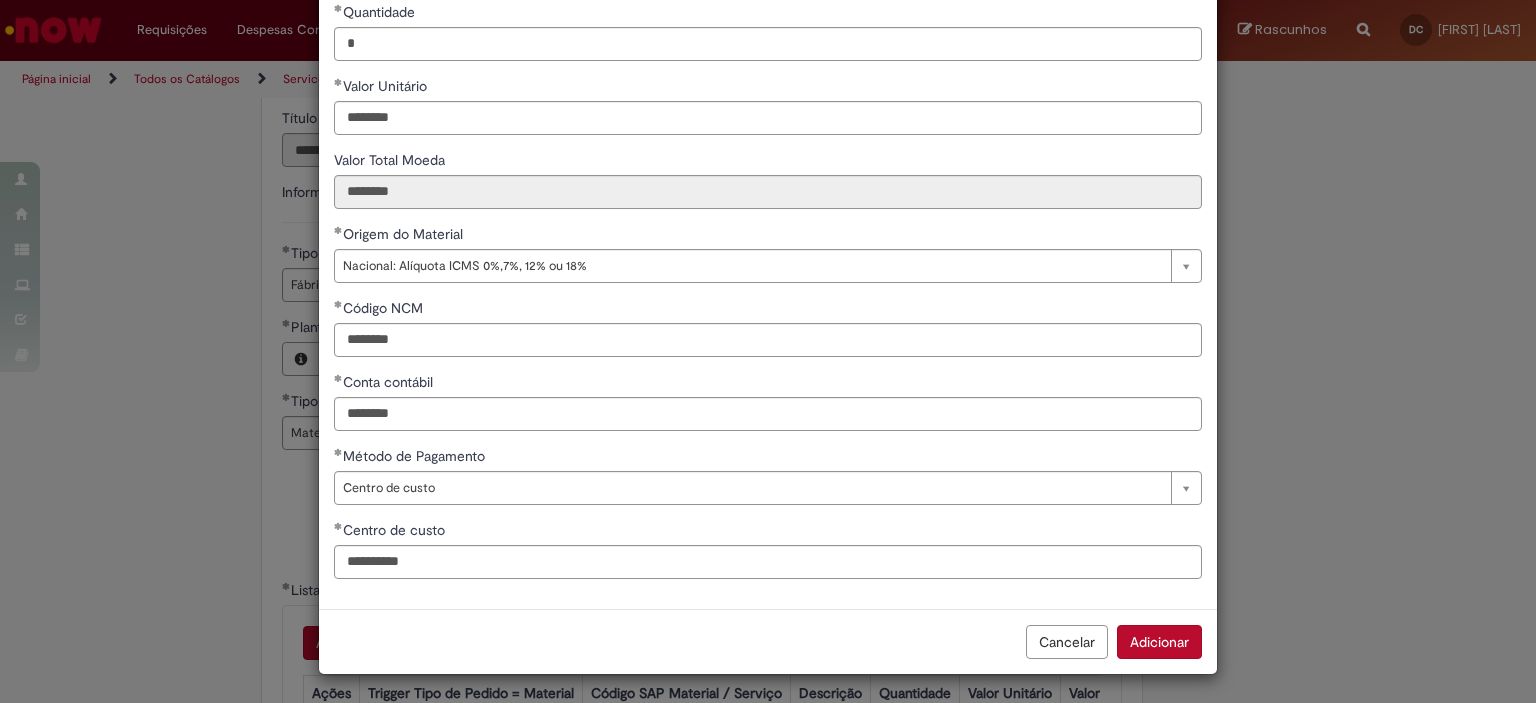 click on "Adicionar" at bounding box center (1159, 642) 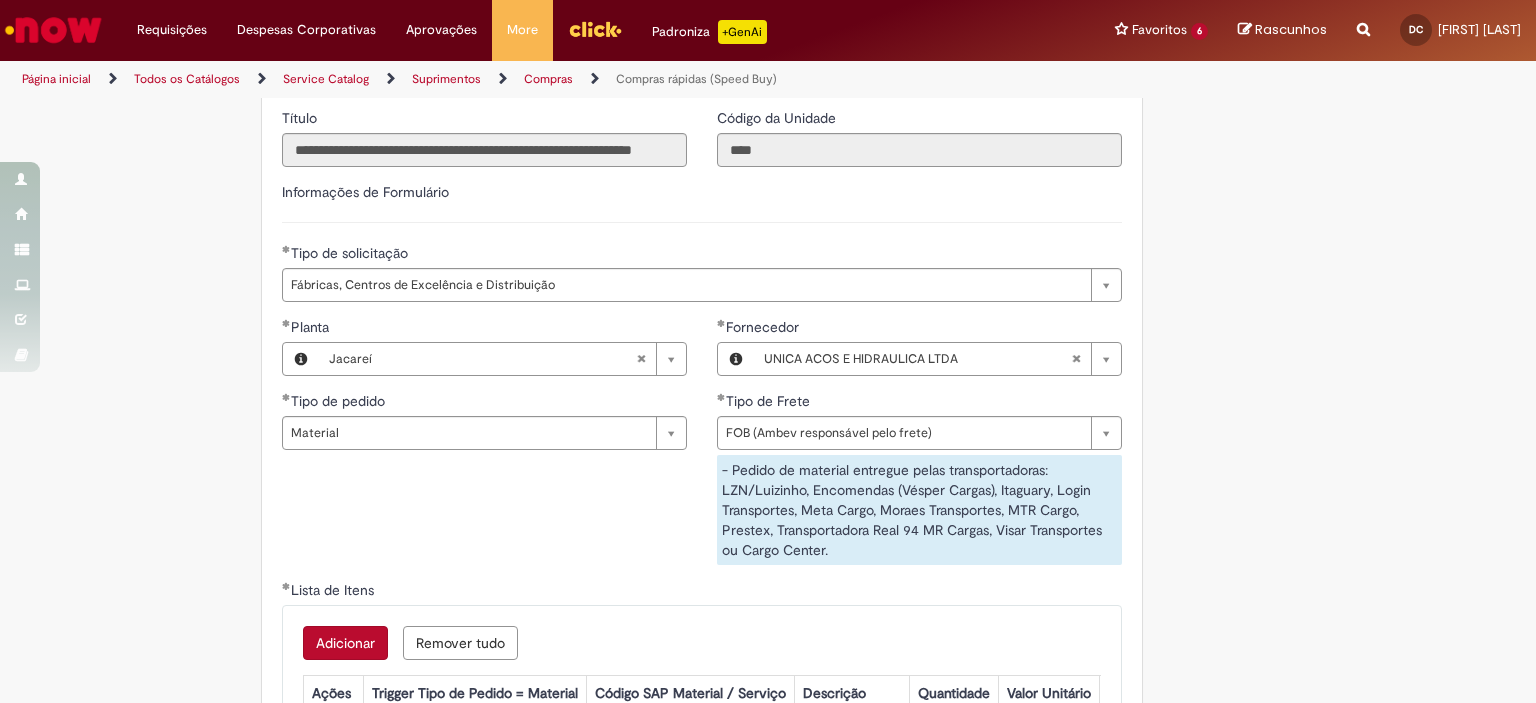 scroll, scrollTop: 3000, scrollLeft: 0, axis: vertical 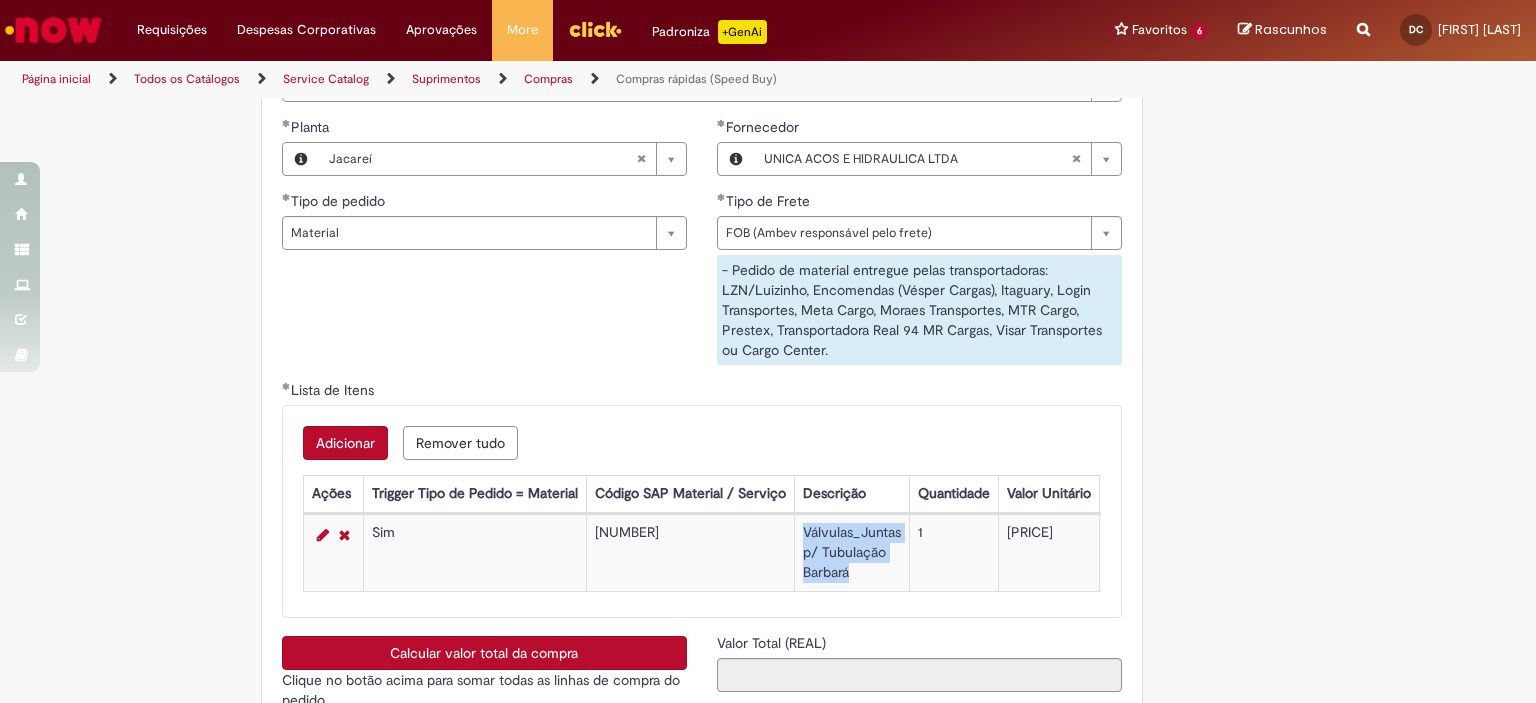 drag, startPoint x: 853, startPoint y: 579, endPoint x: 790, endPoint y: 540, distance: 74.094536 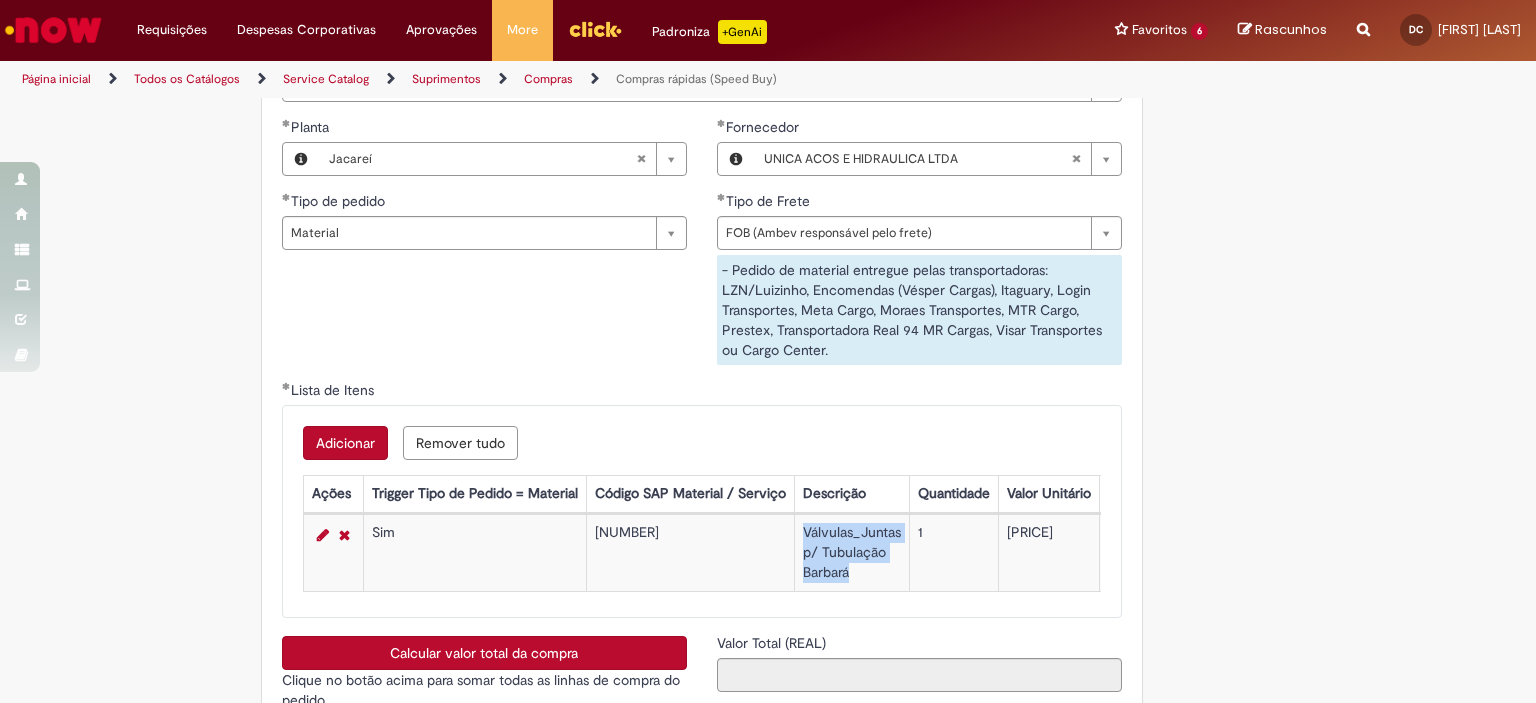 click on "Adicionar" at bounding box center (345, 443) 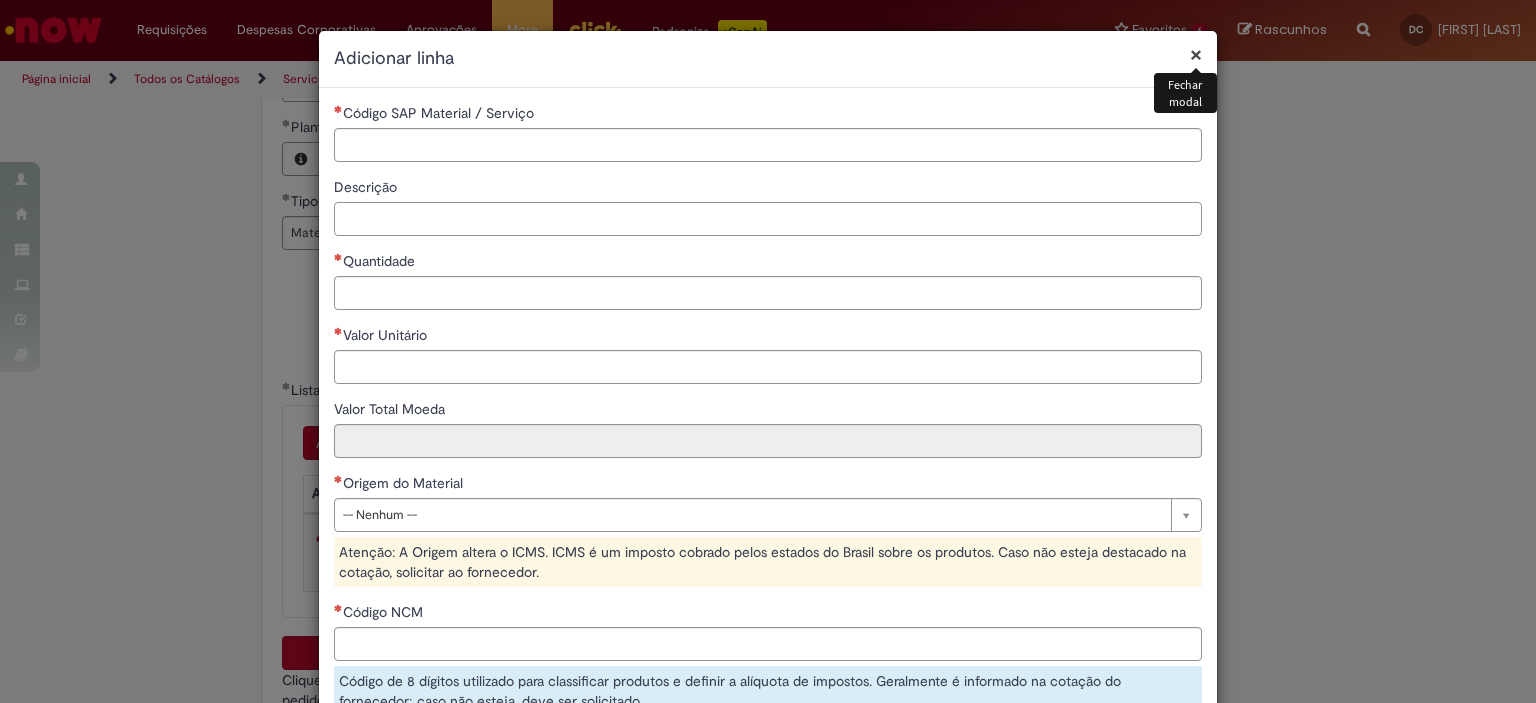 drag, startPoint x: 341, startPoint y: 219, endPoint x: 365, endPoint y: 223, distance: 24.33105 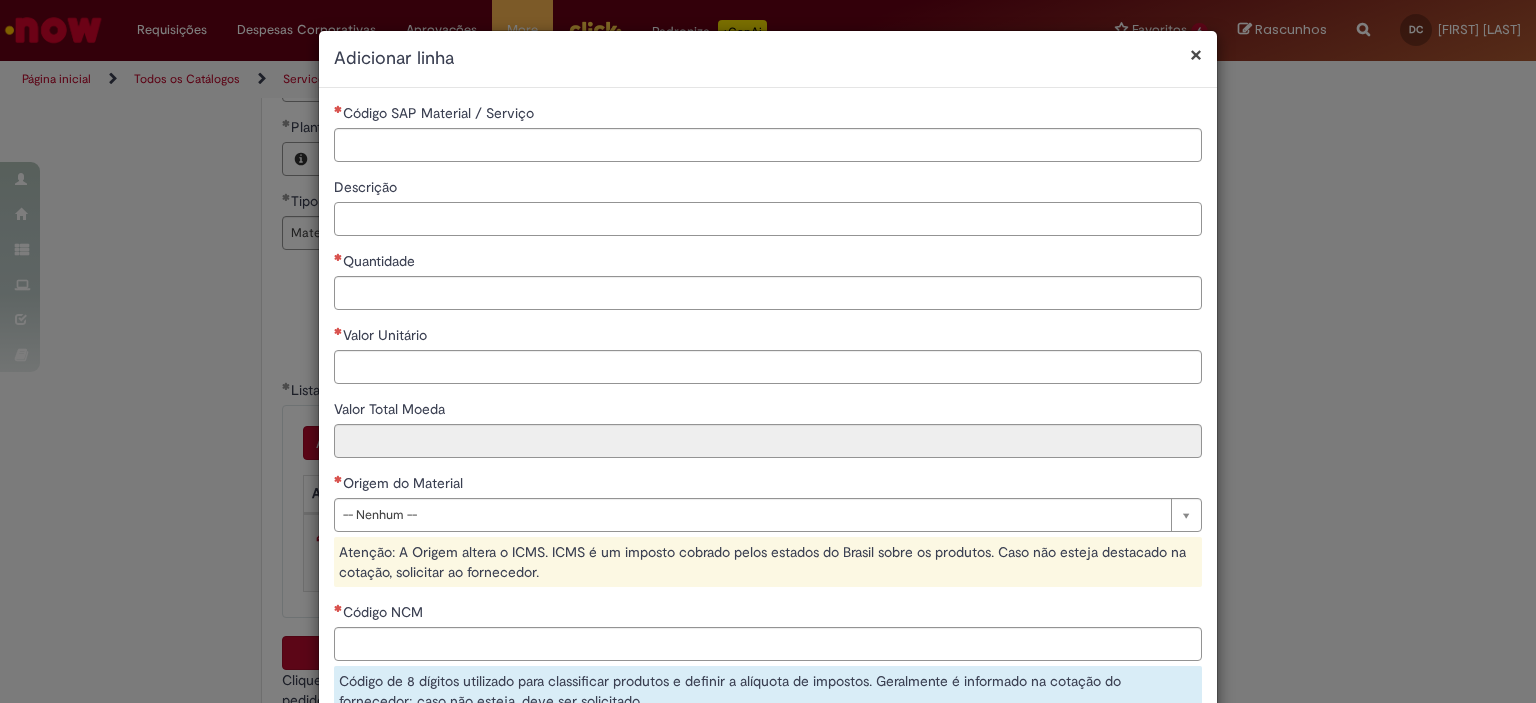 paste on "**********" 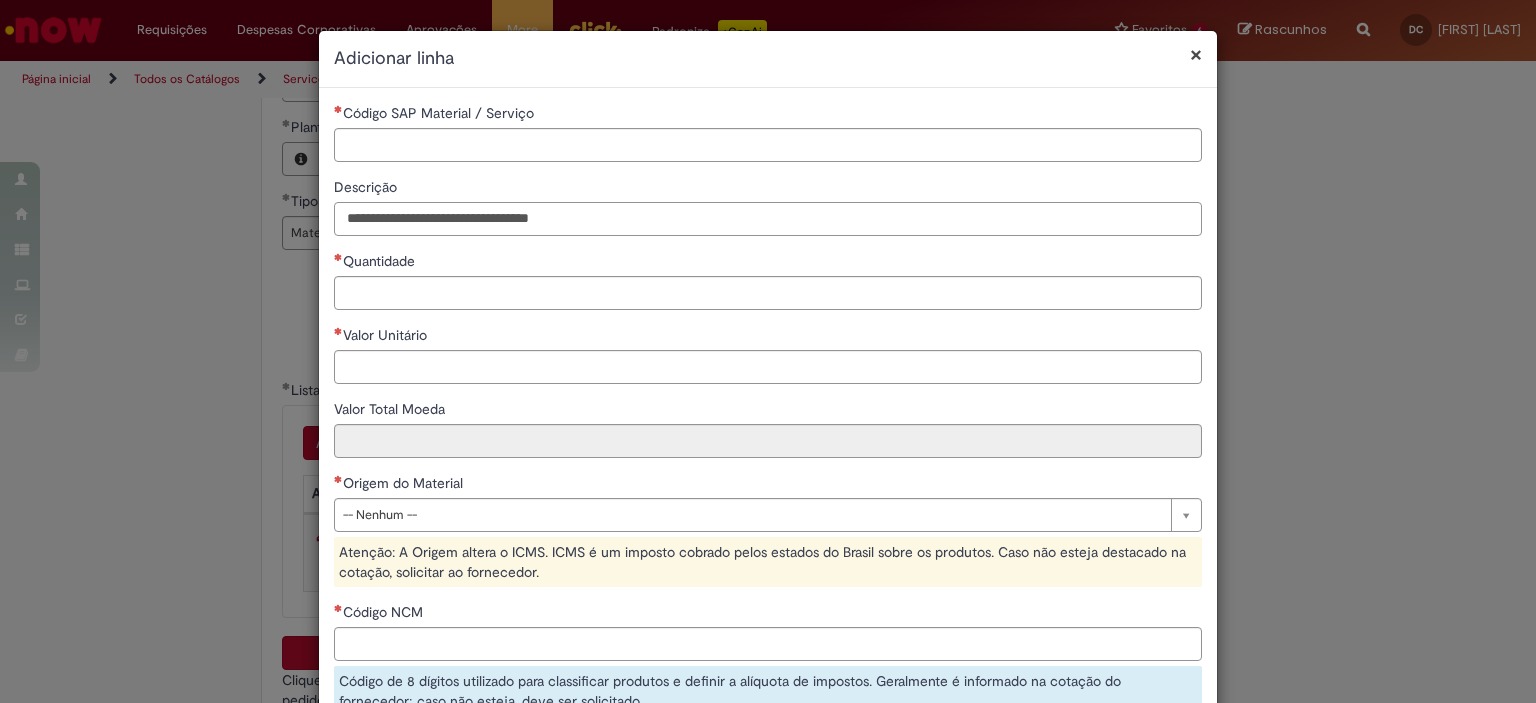 type on "**********" 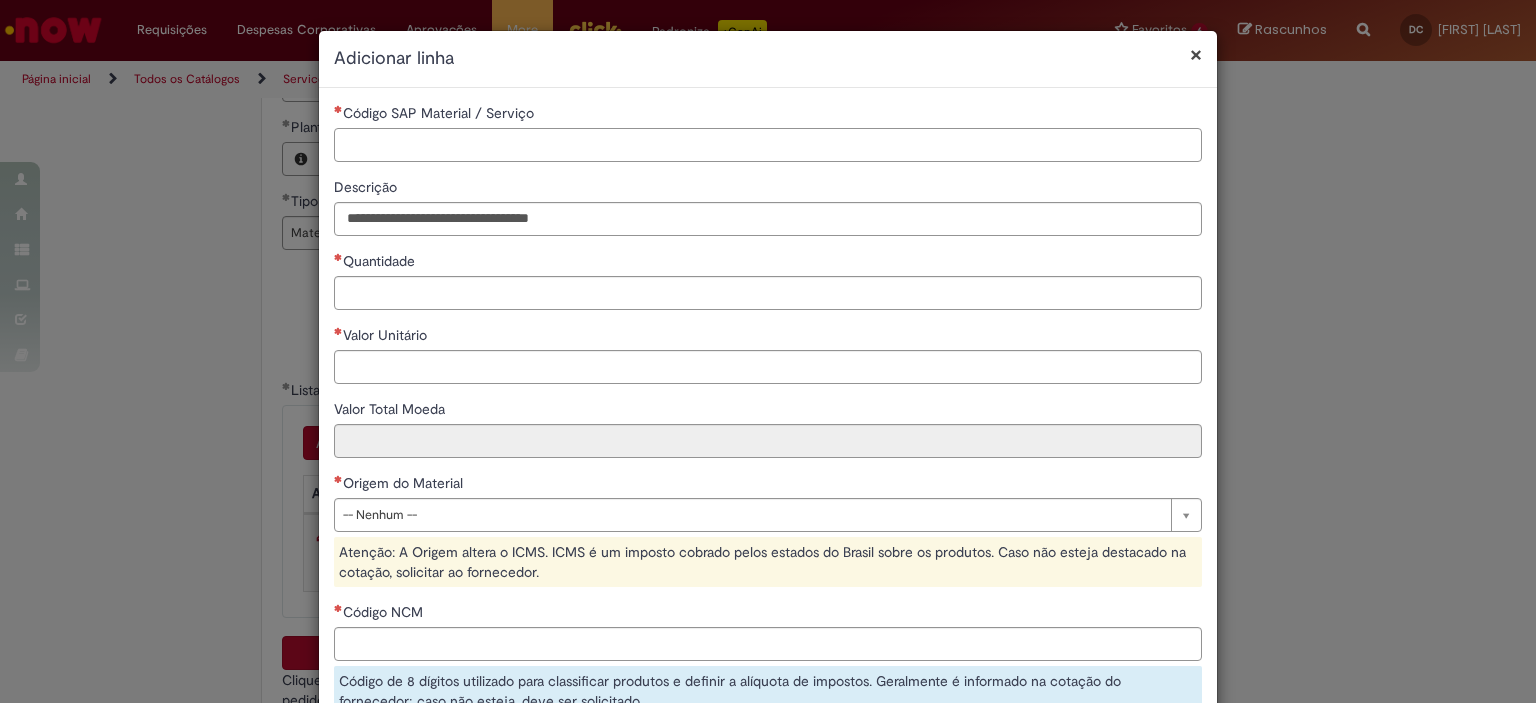 click on "Código SAP Material / Serviço" at bounding box center (768, 145) 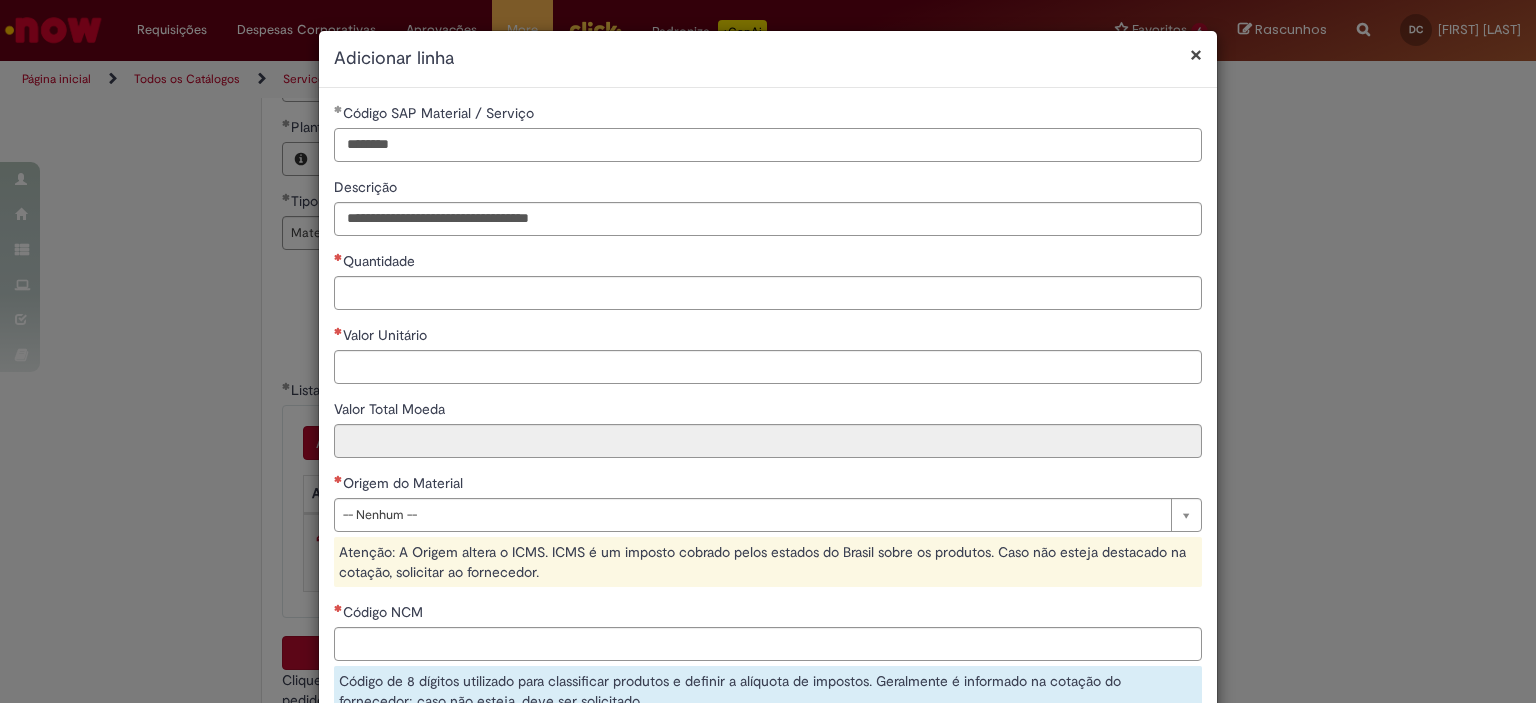 type on "********" 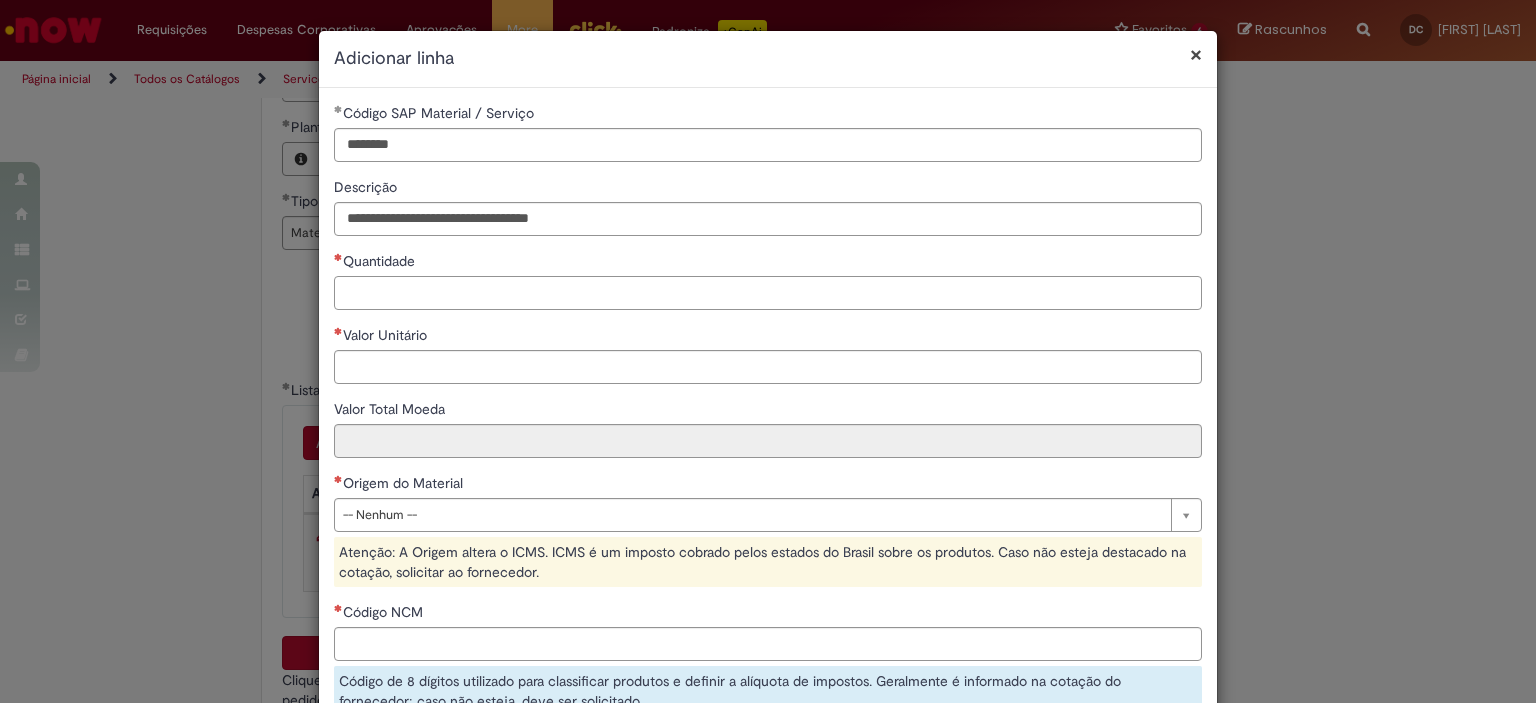 click on "Quantidade" at bounding box center [768, 293] 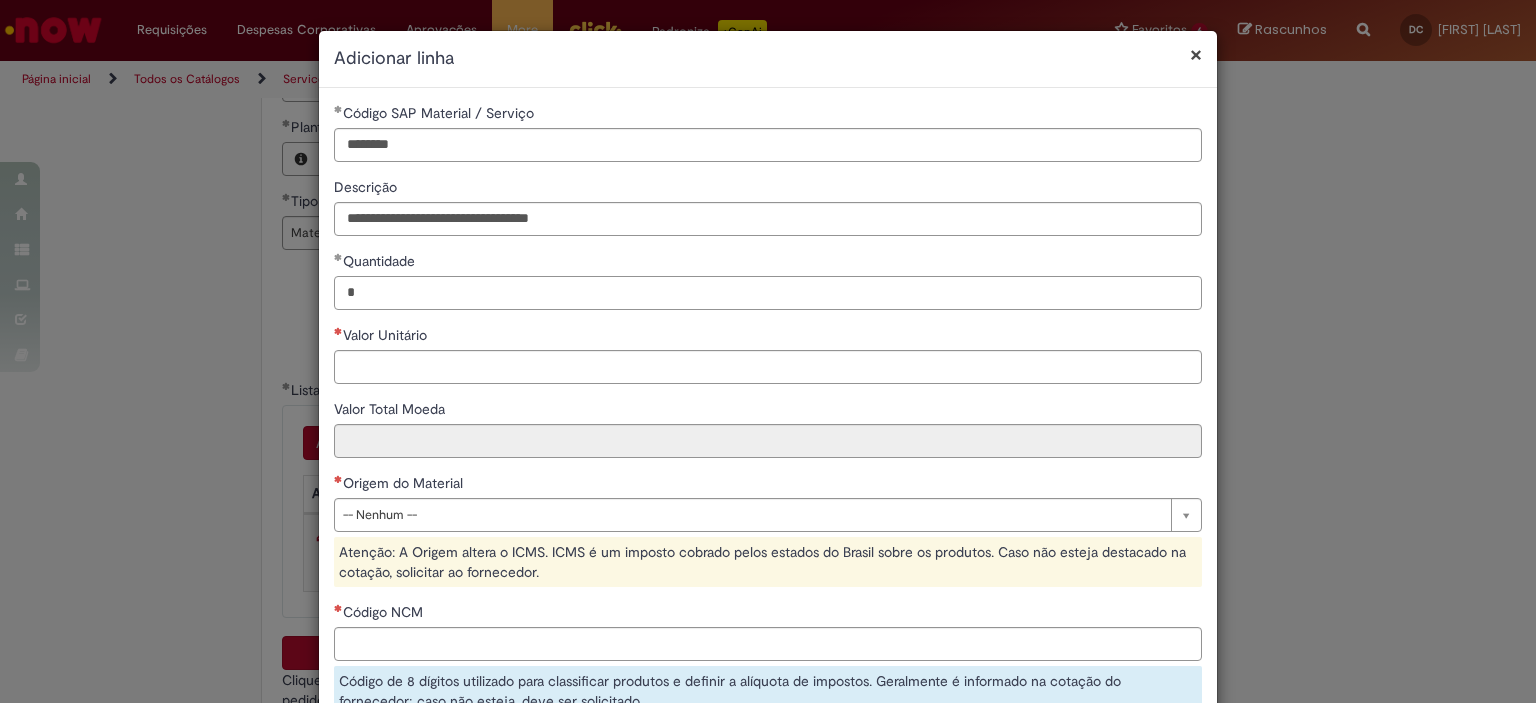 type on "*" 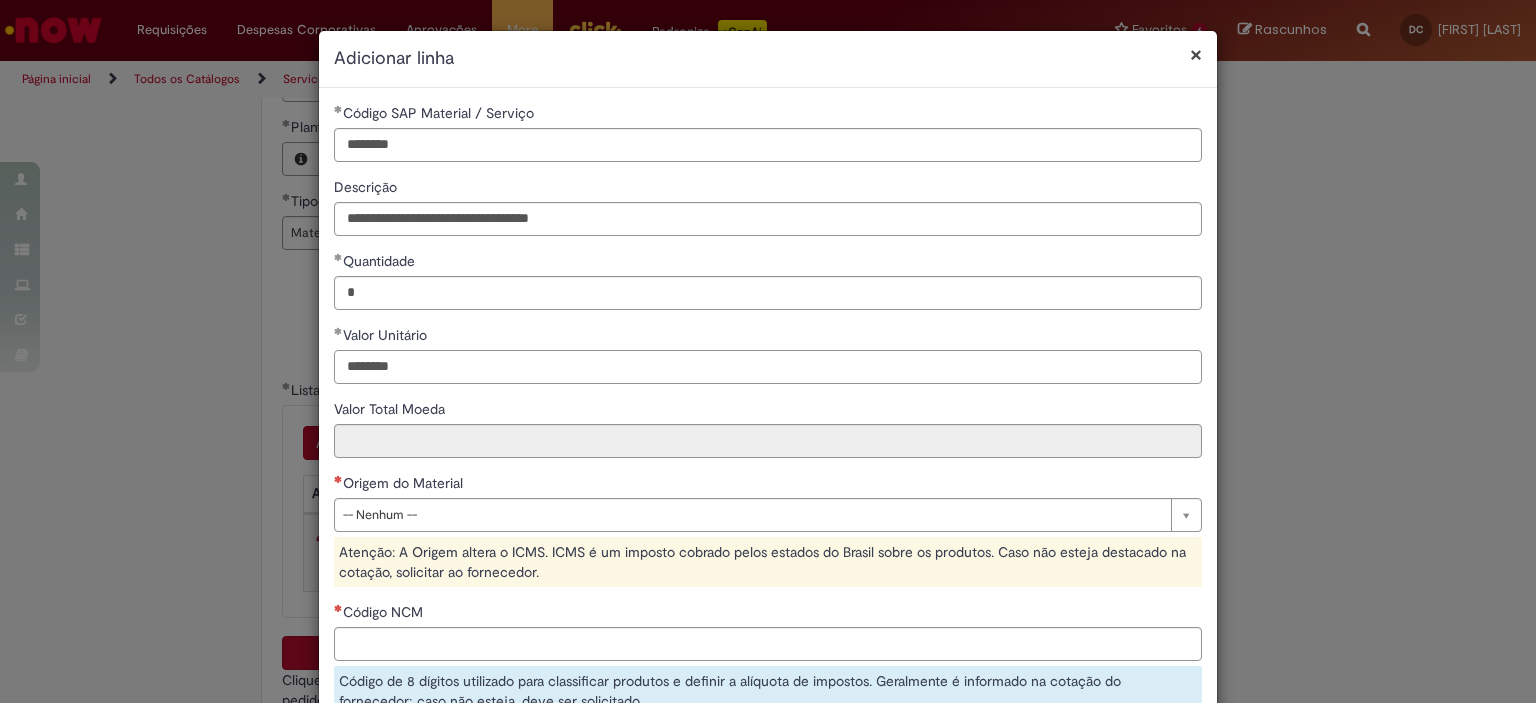 type on "********" 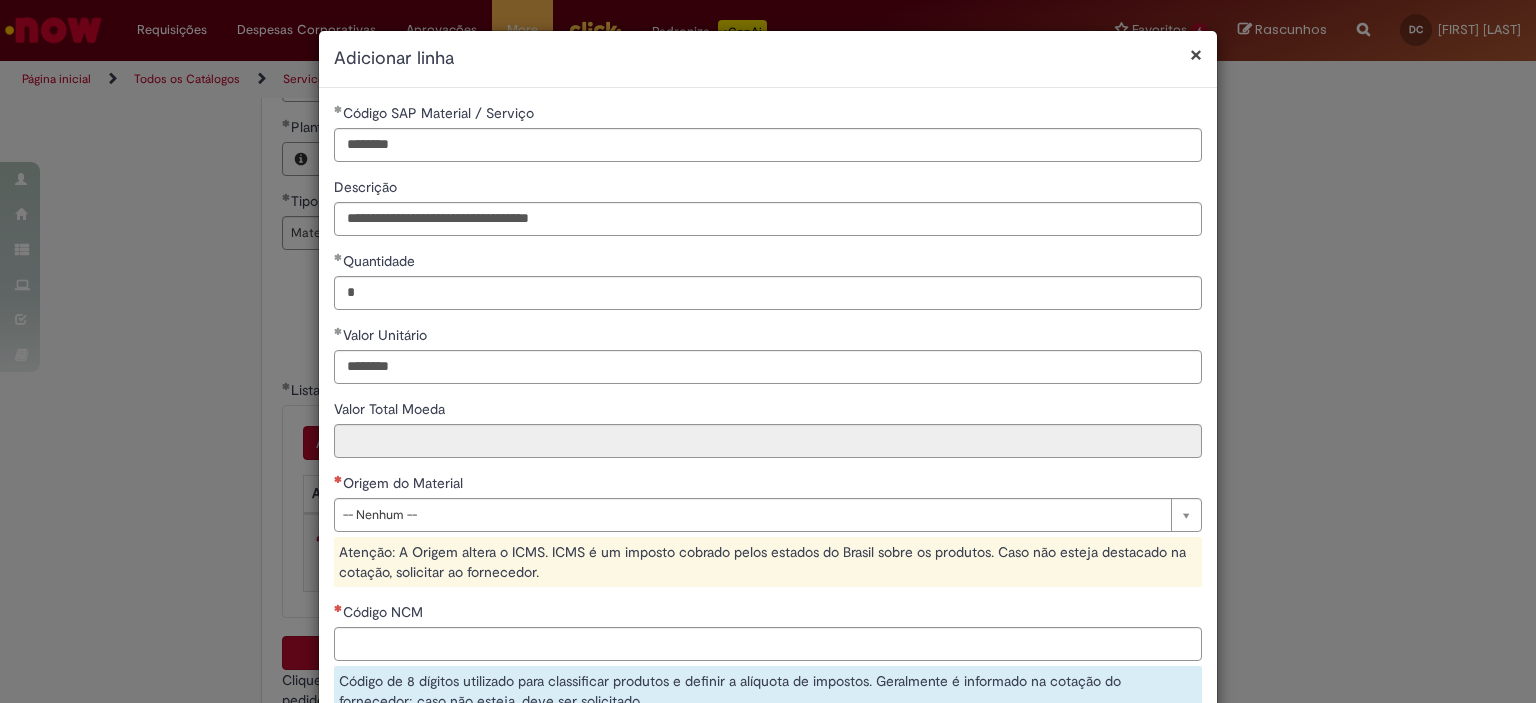type on "********" 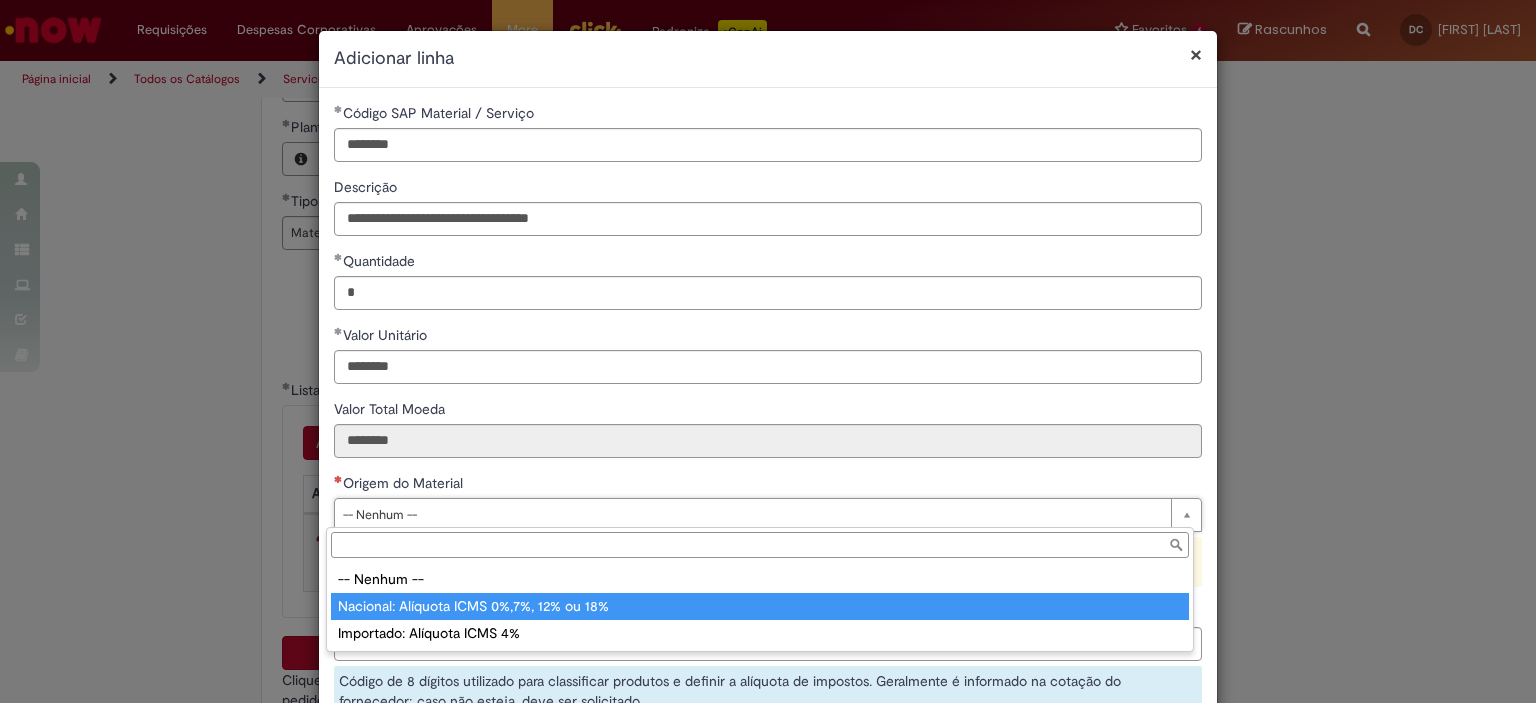 type on "**********" 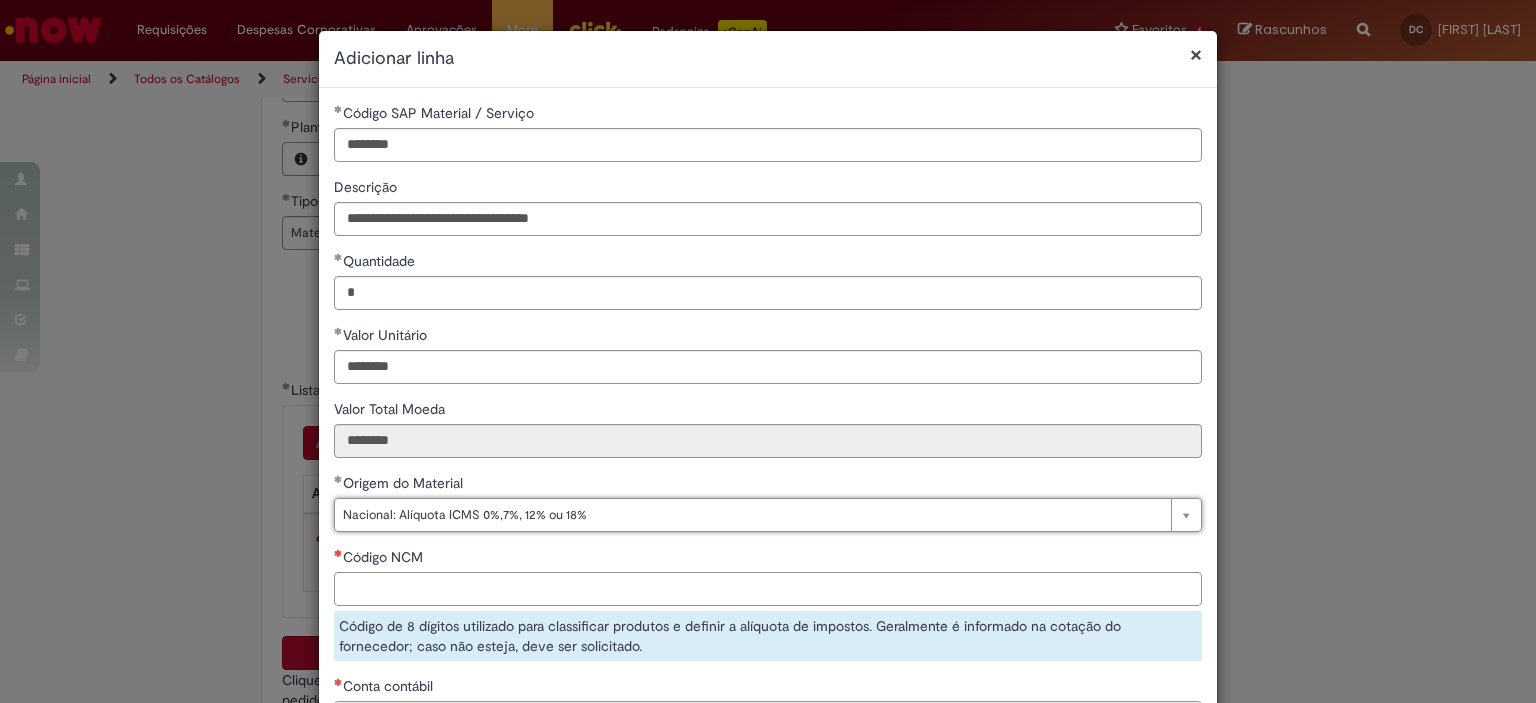 click on "Código NCM" at bounding box center [768, 589] 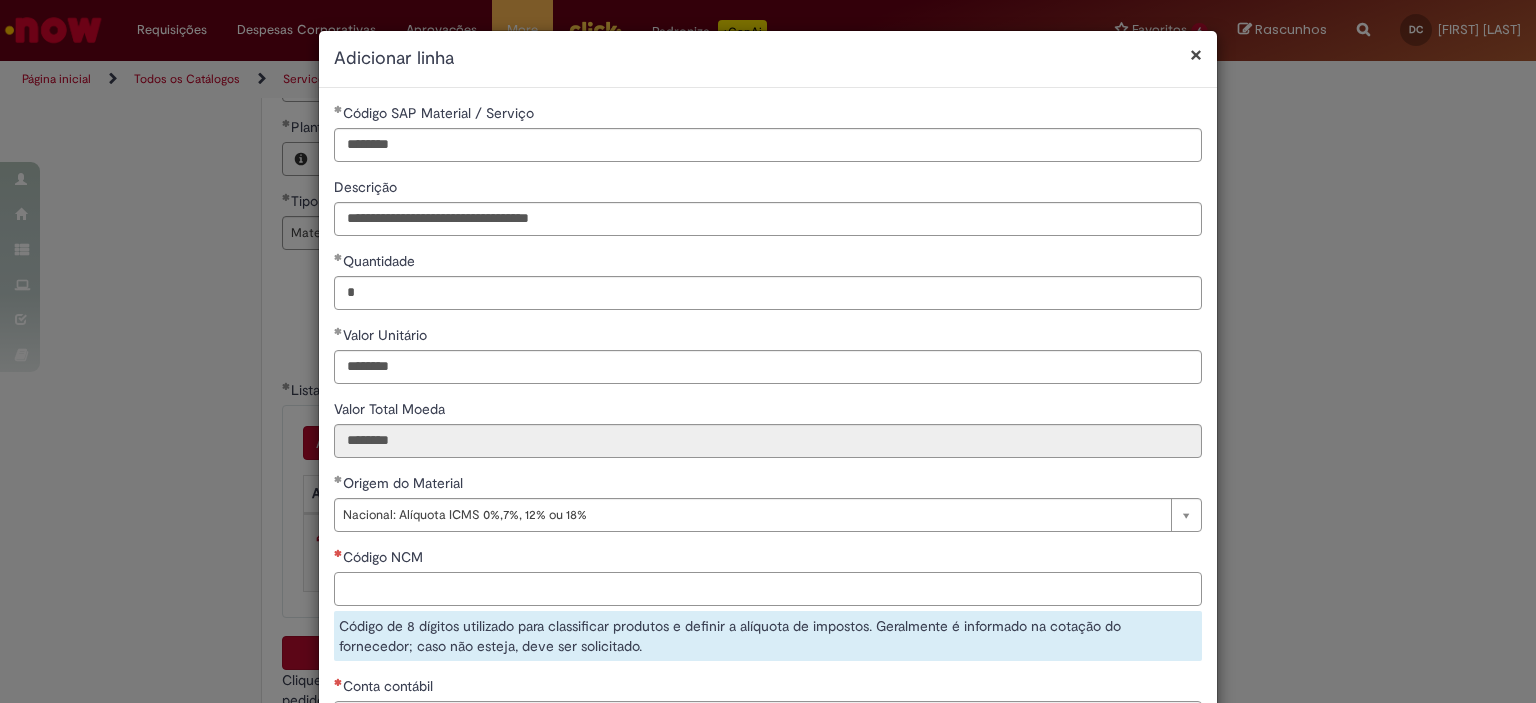 paste on "********" 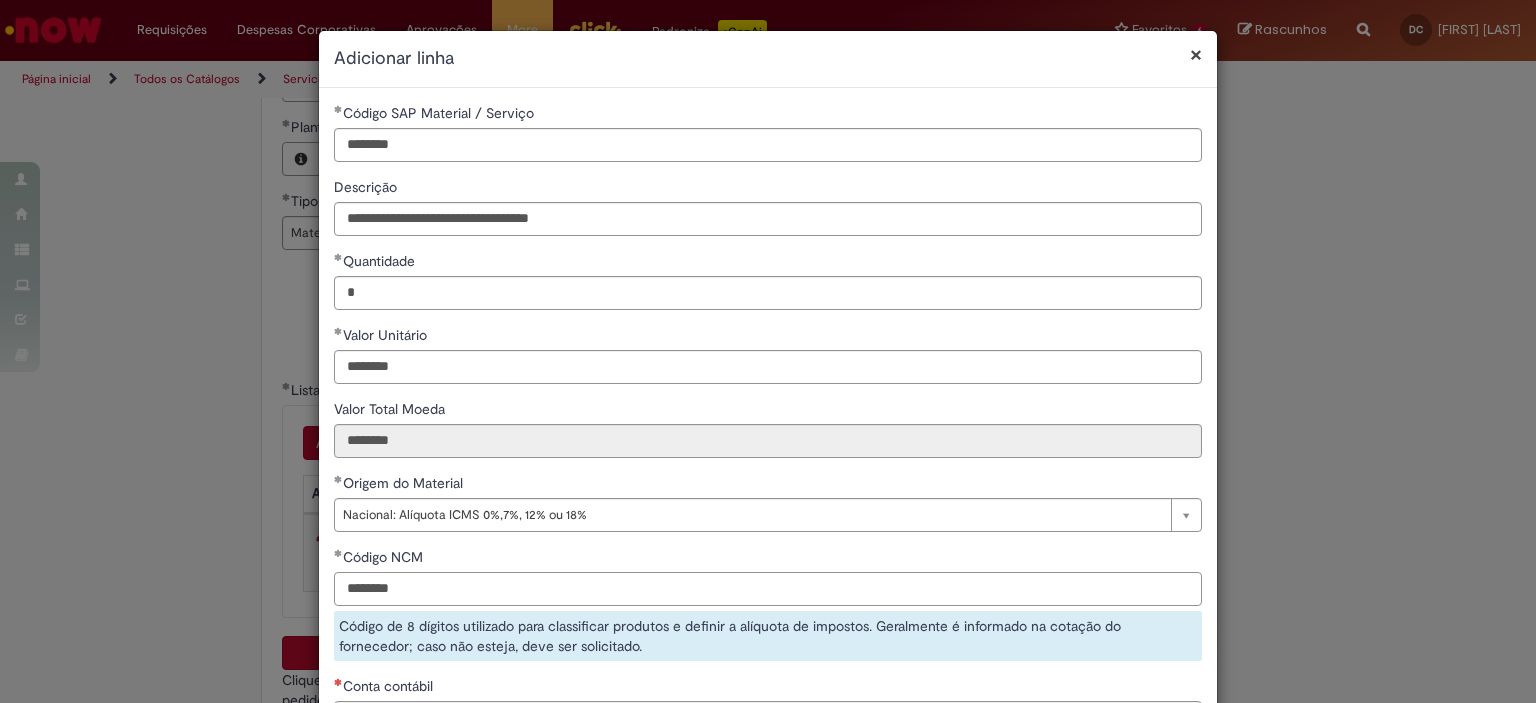 scroll, scrollTop: 230, scrollLeft: 0, axis: vertical 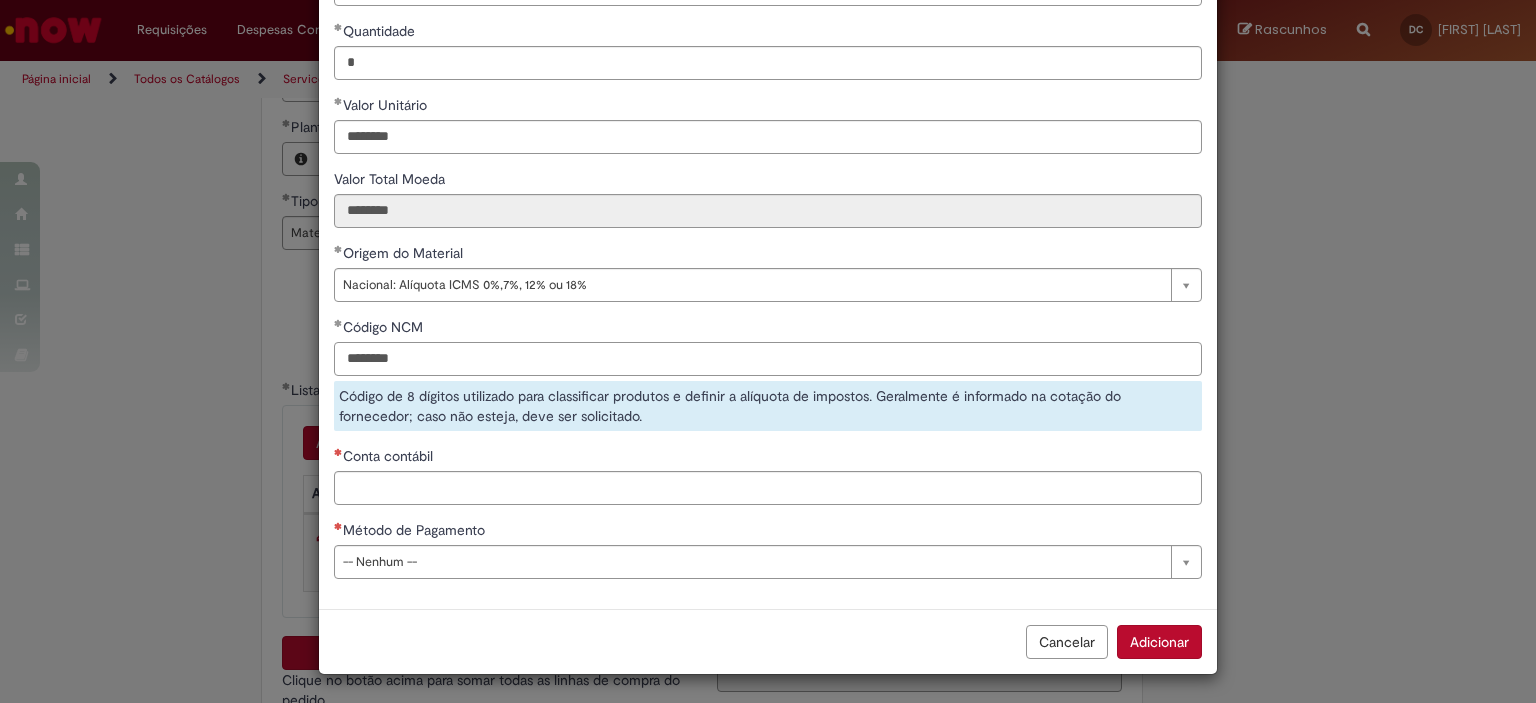 type on "********" 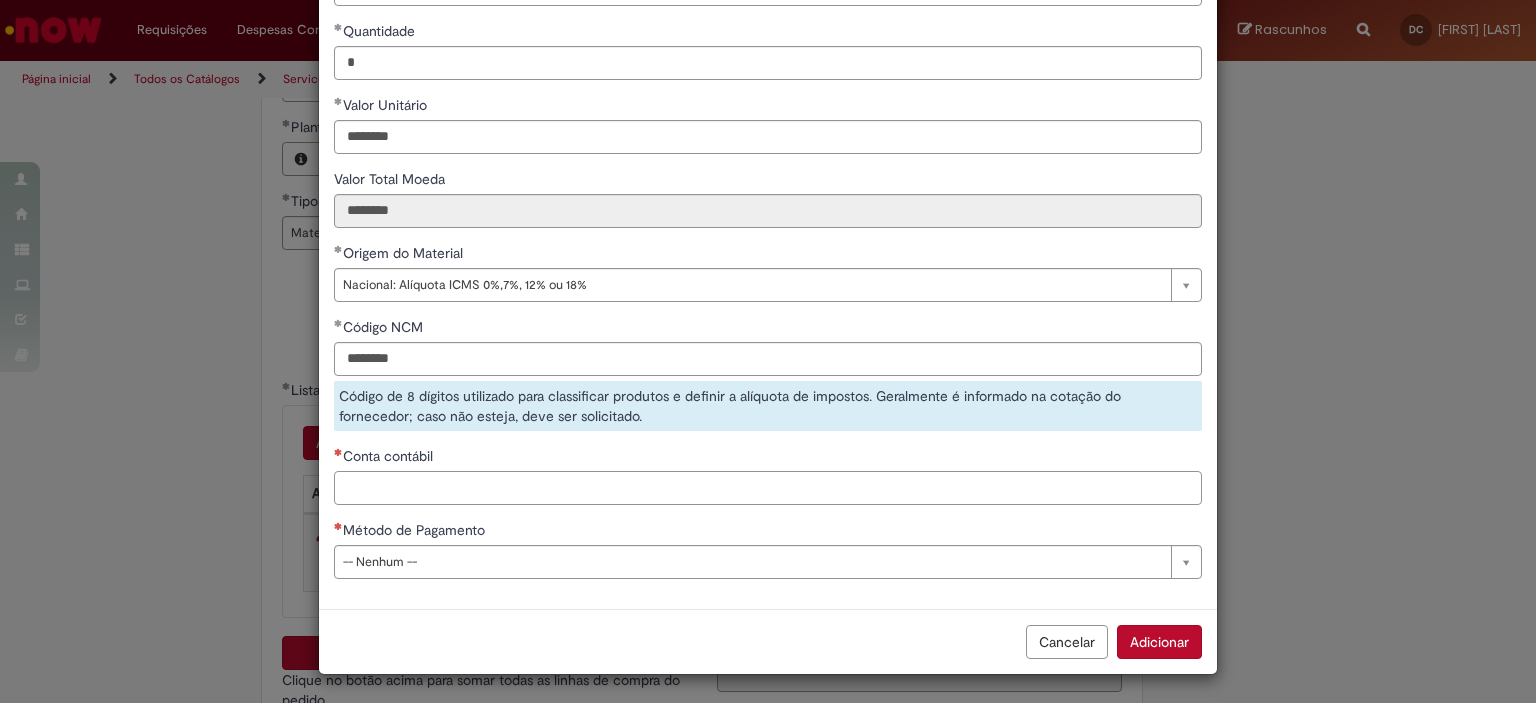 click on "Conta contábil" at bounding box center (768, 488) 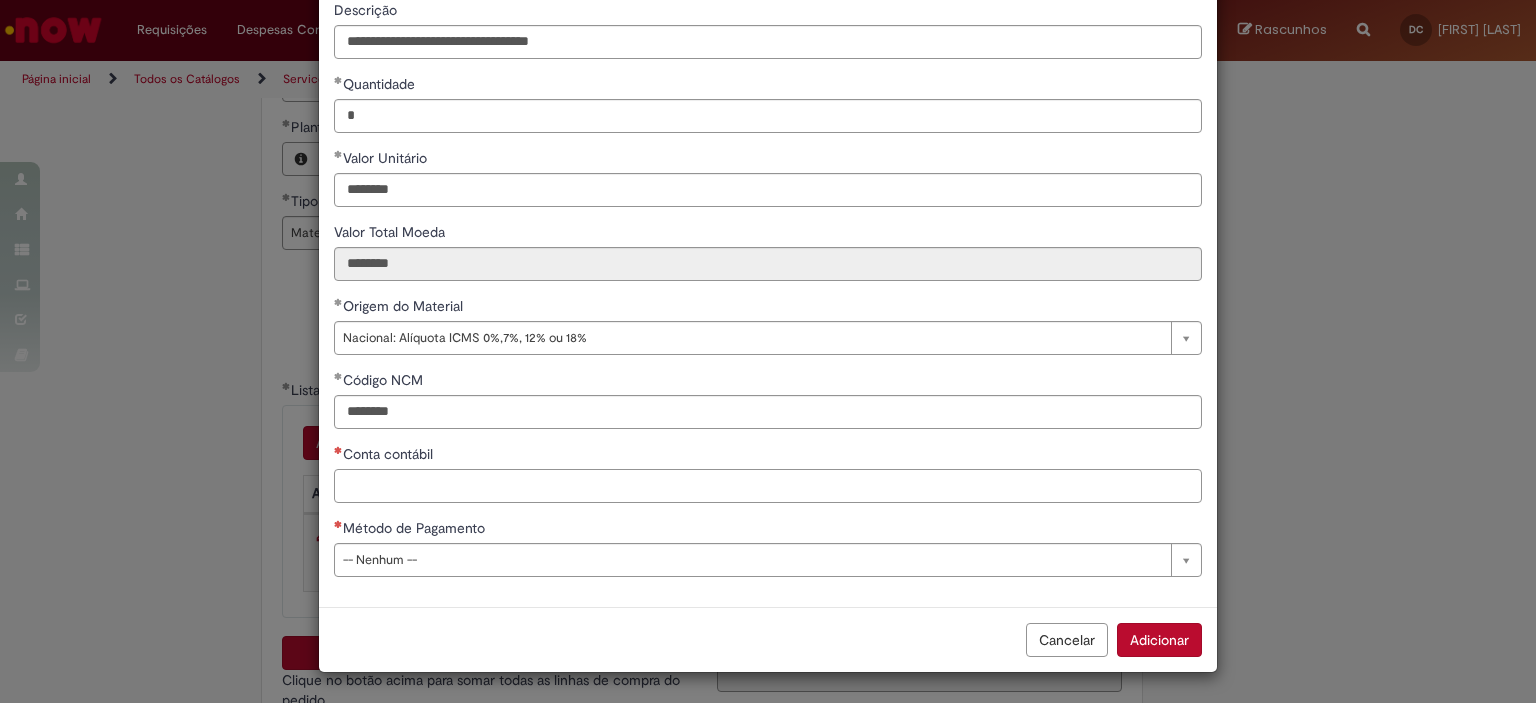 scroll, scrollTop: 175, scrollLeft: 0, axis: vertical 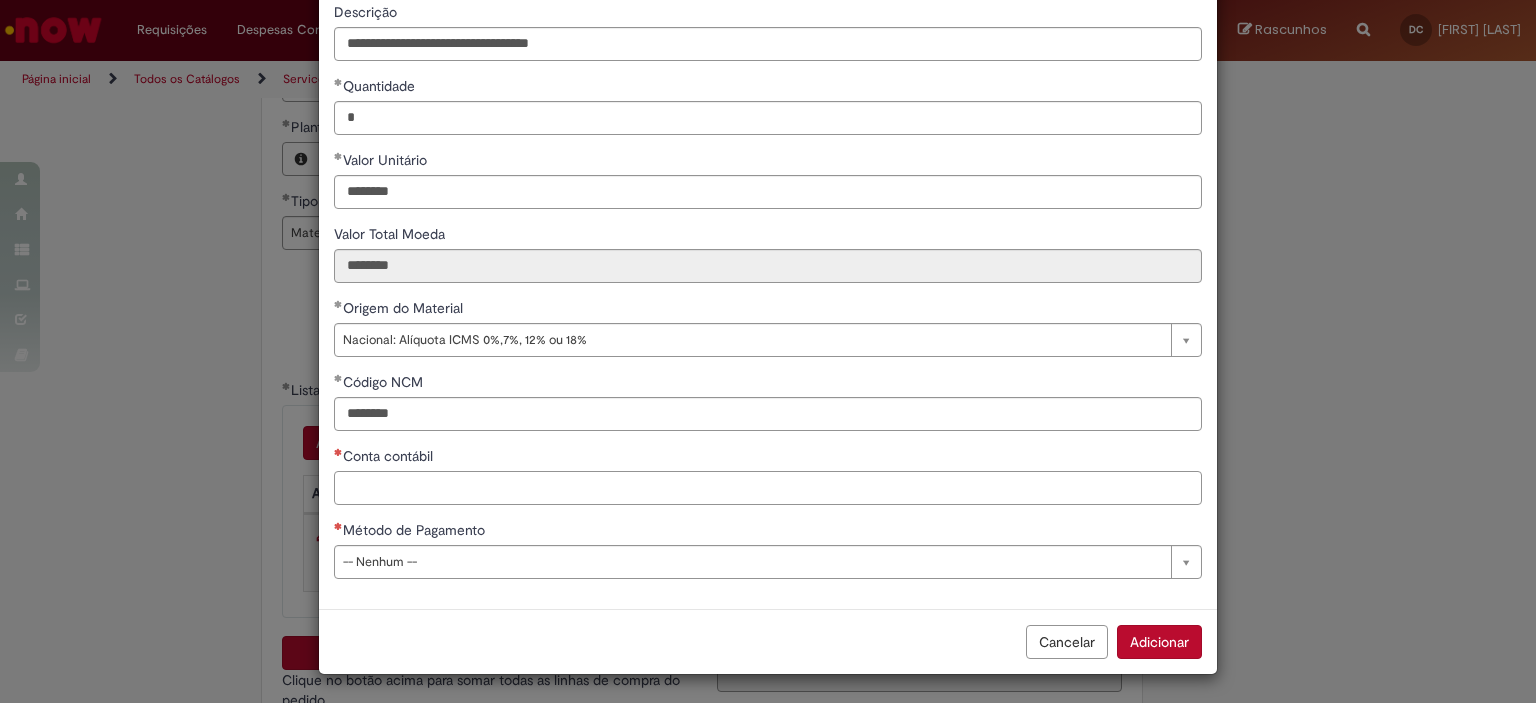 paste on "********" 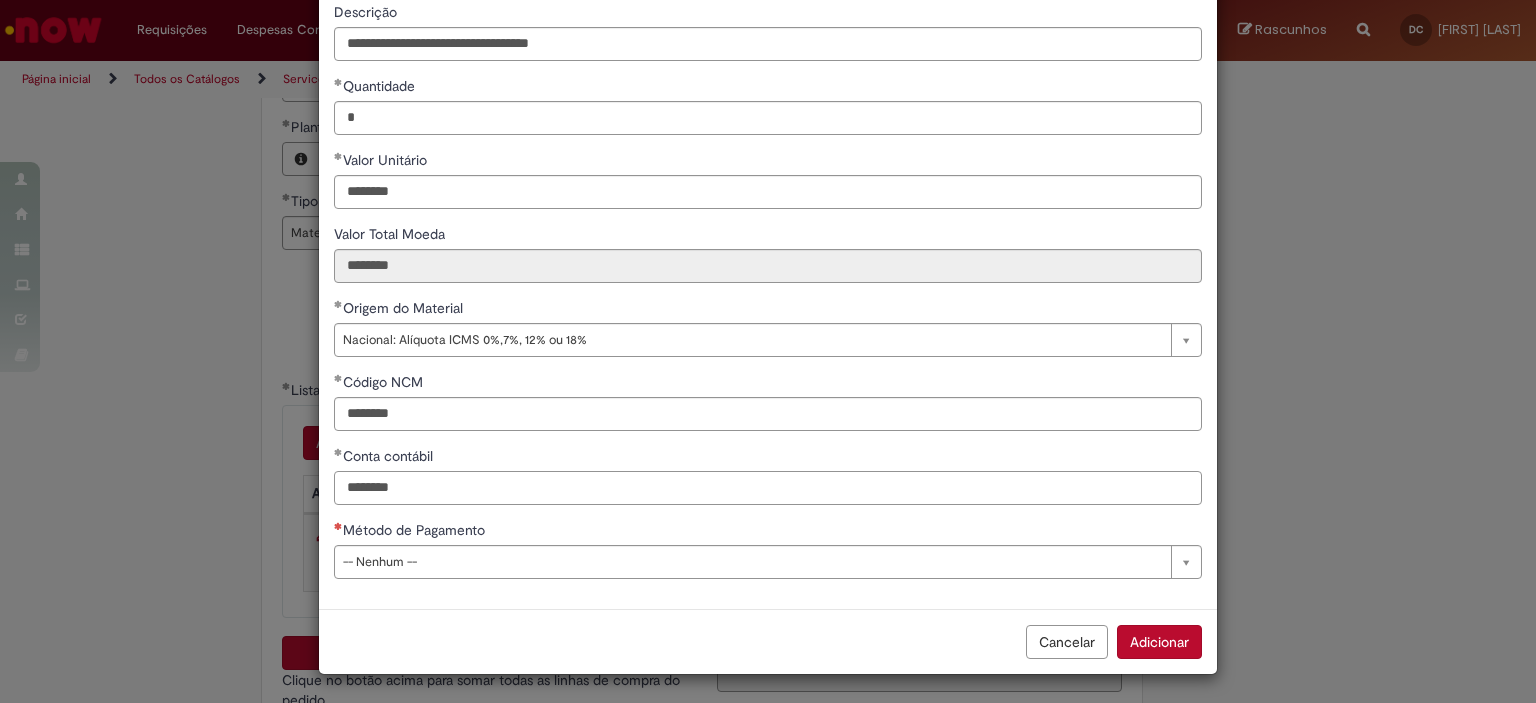 type on "********" 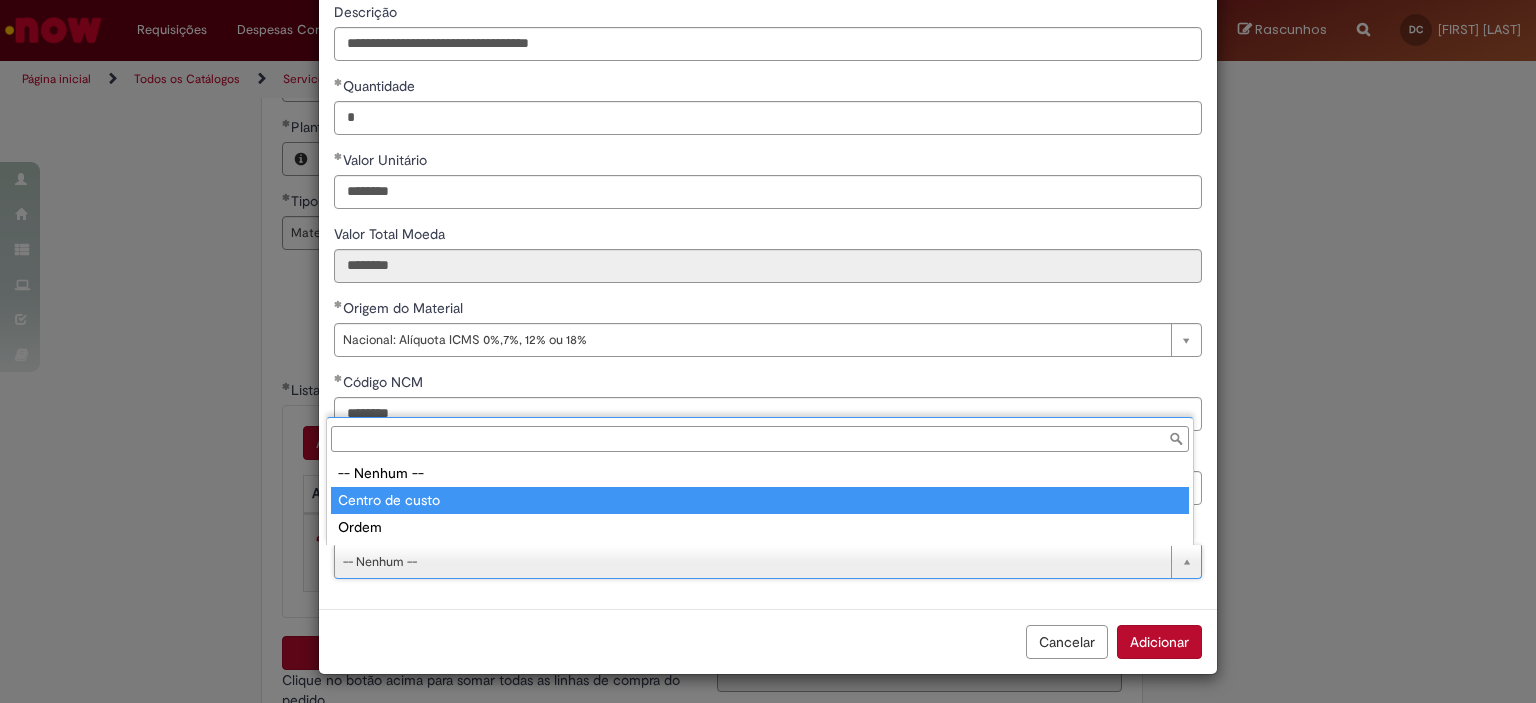 type on "**********" 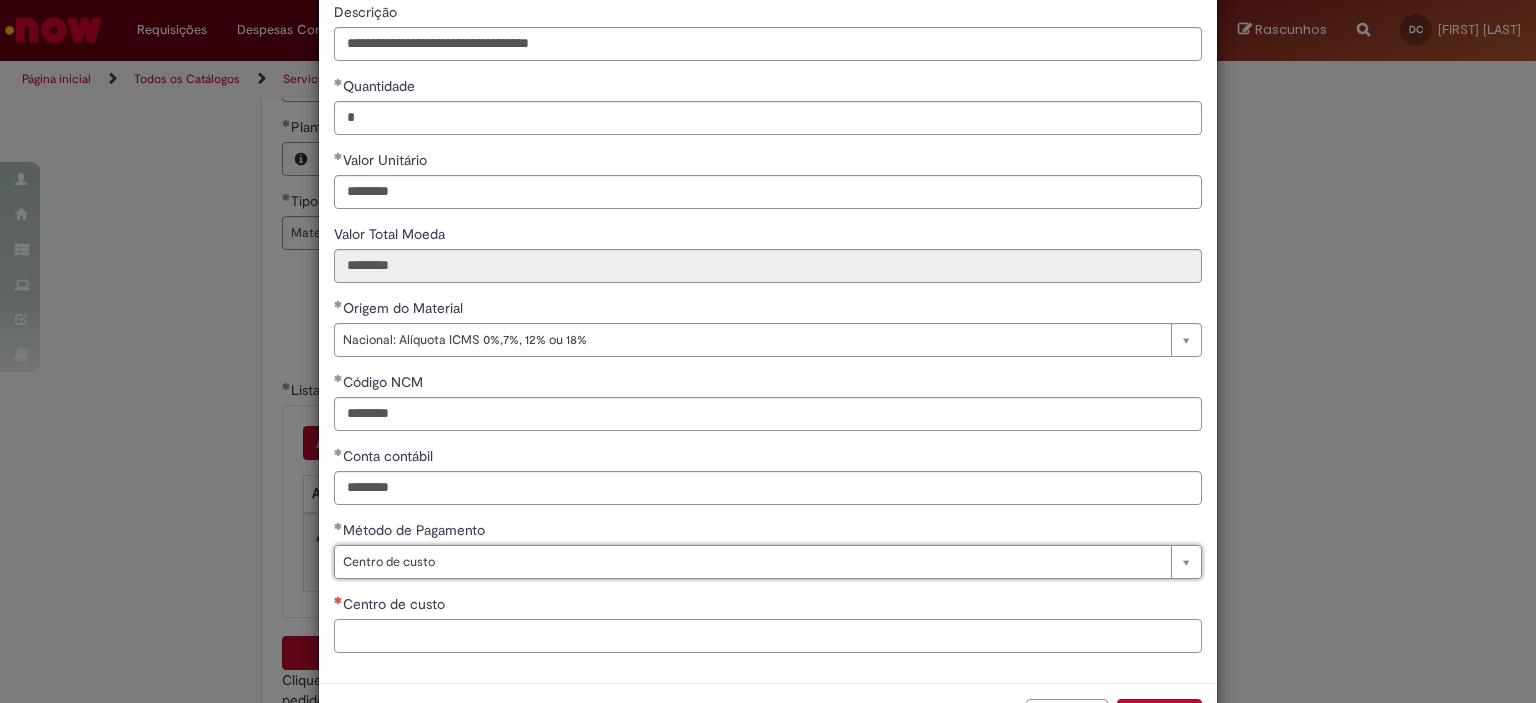 click on "Centro de custo" at bounding box center [768, 636] 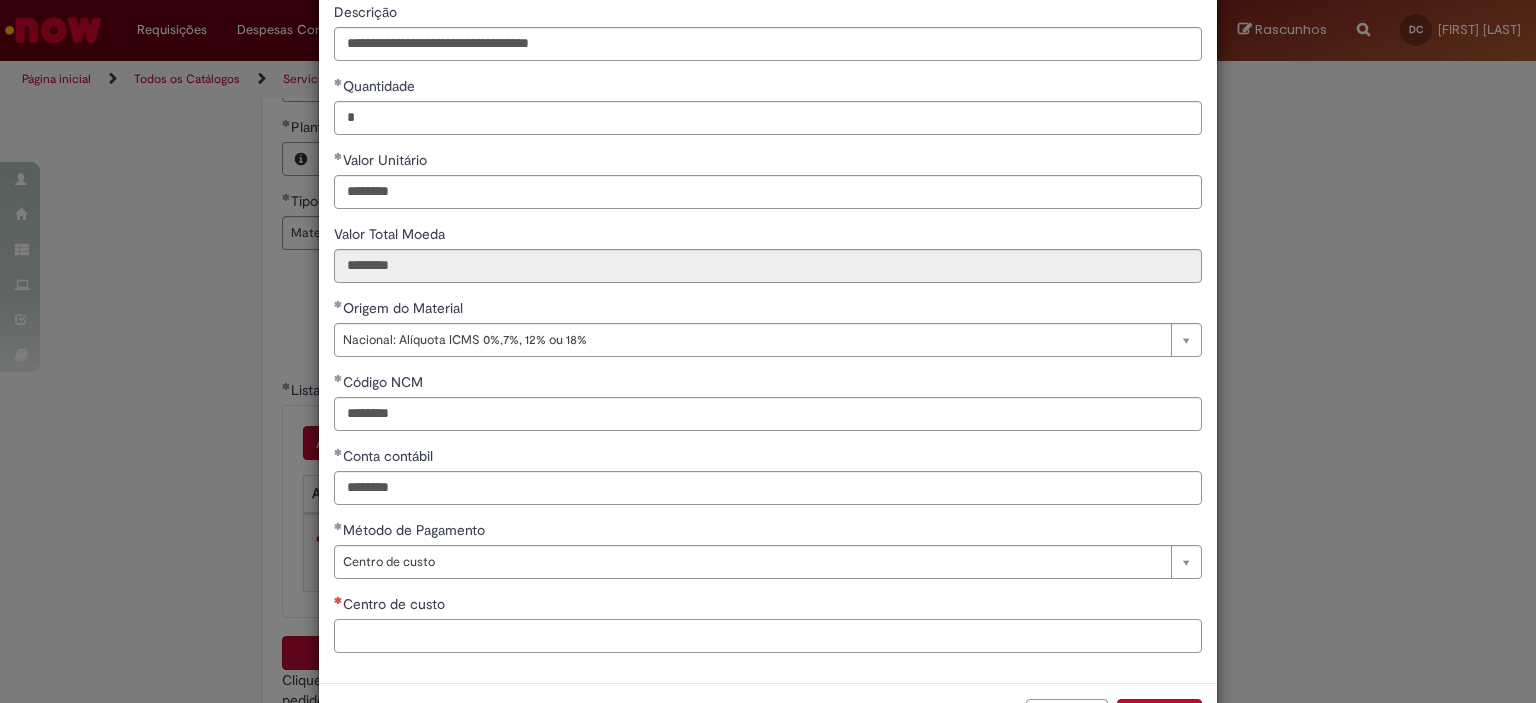 paste on "**********" 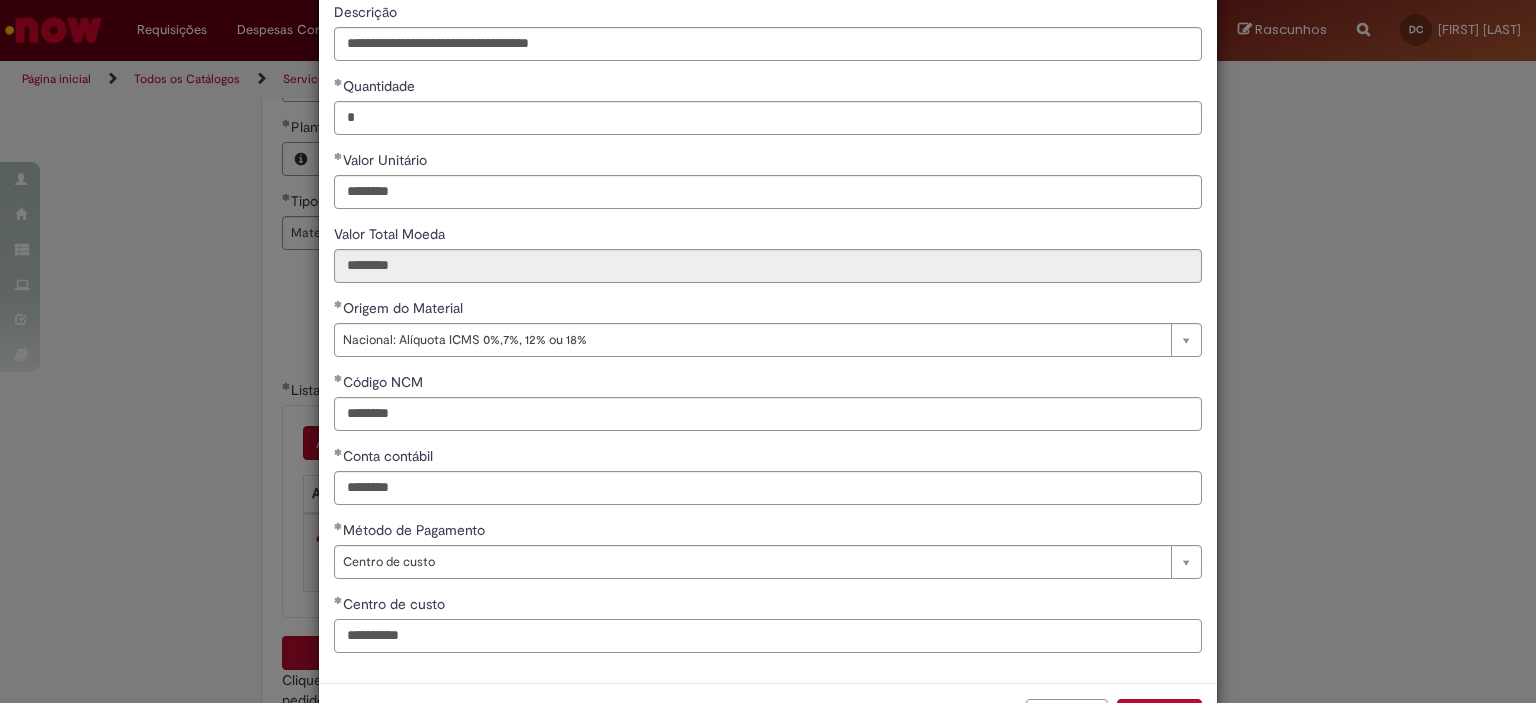scroll, scrollTop: 249, scrollLeft: 0, axis: vertical 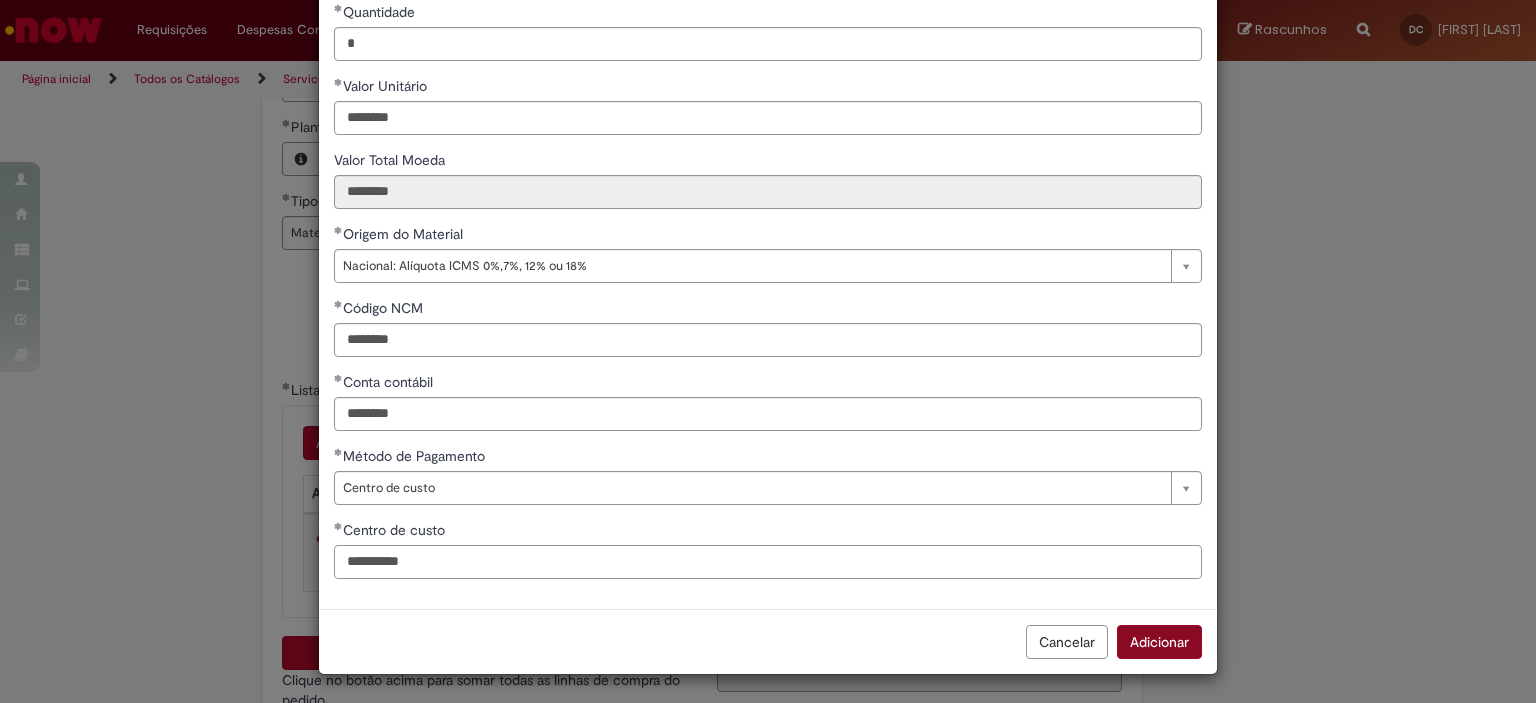 type on "**********" 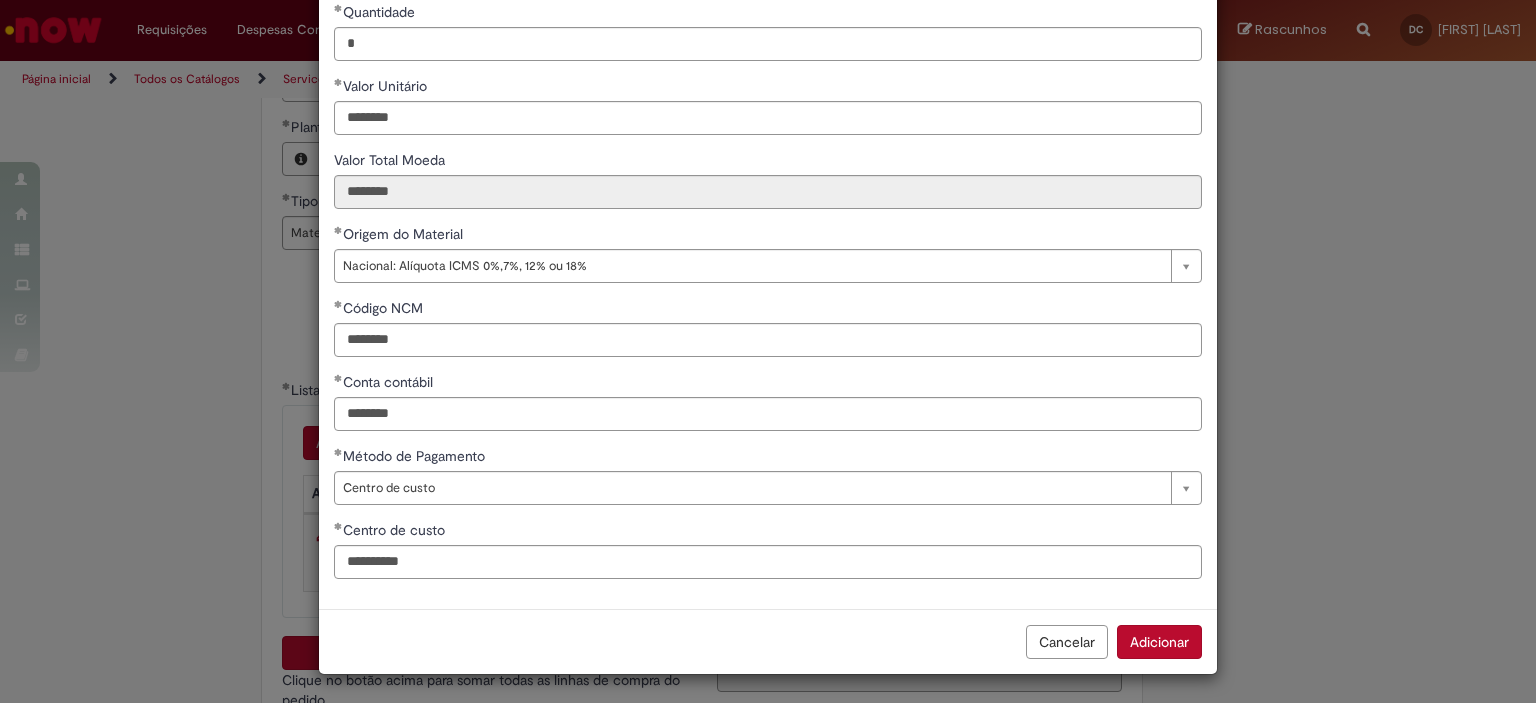 click on "Adicionar" at bounding box center (1159, 642) 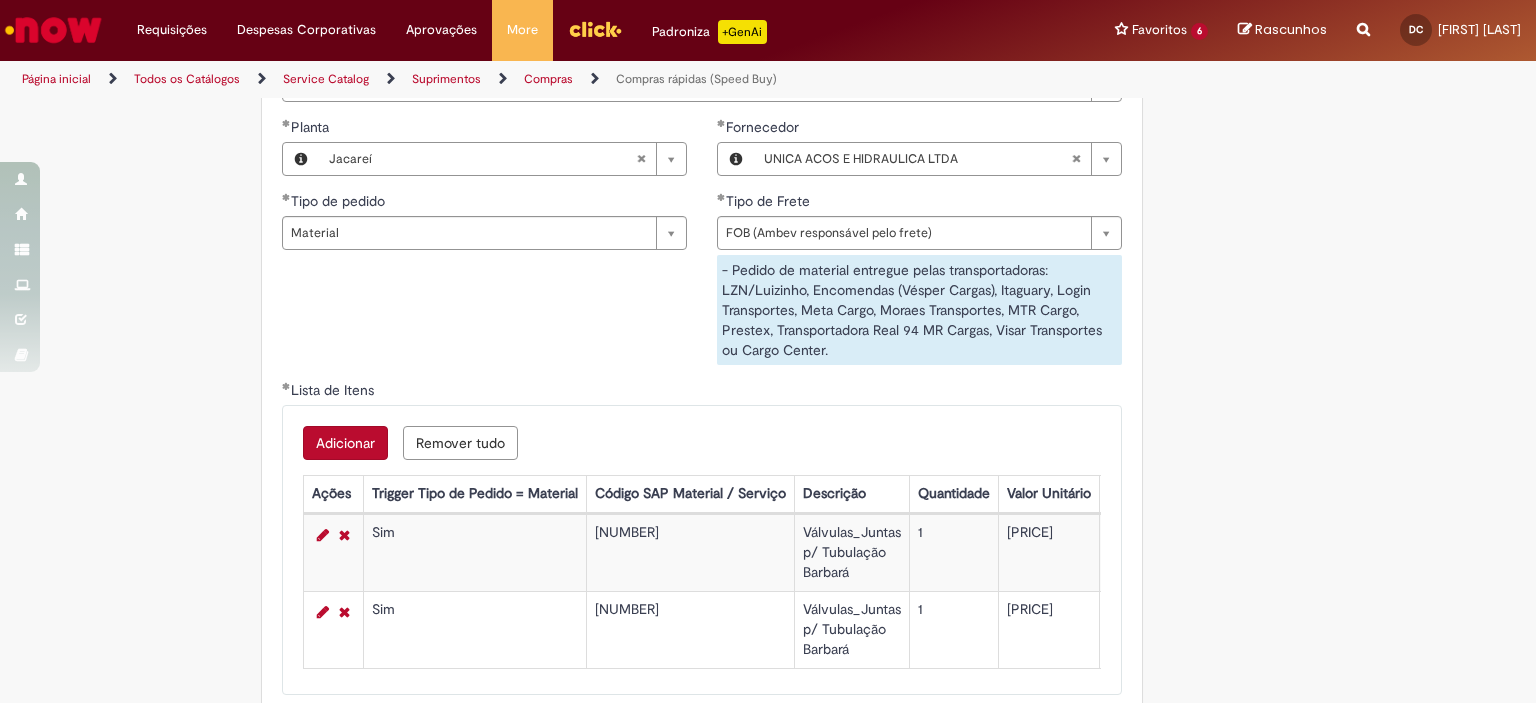 scroll, scrollTop: 3200, scrollLeft: 0, axis: vertical 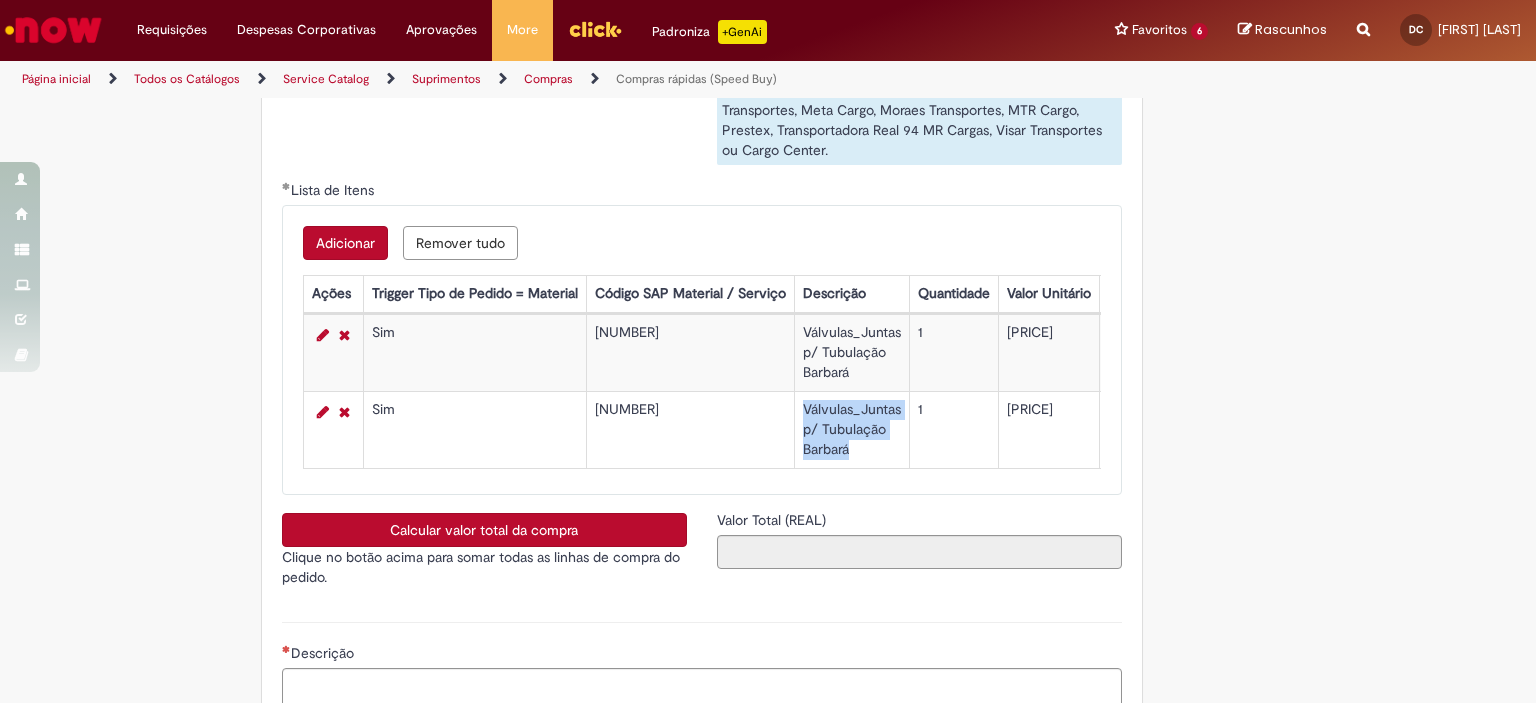 drag, startPoint x: 844, startPoint y: 455, endPoint x: 795, endPoint y: 411, distance: 65.8559 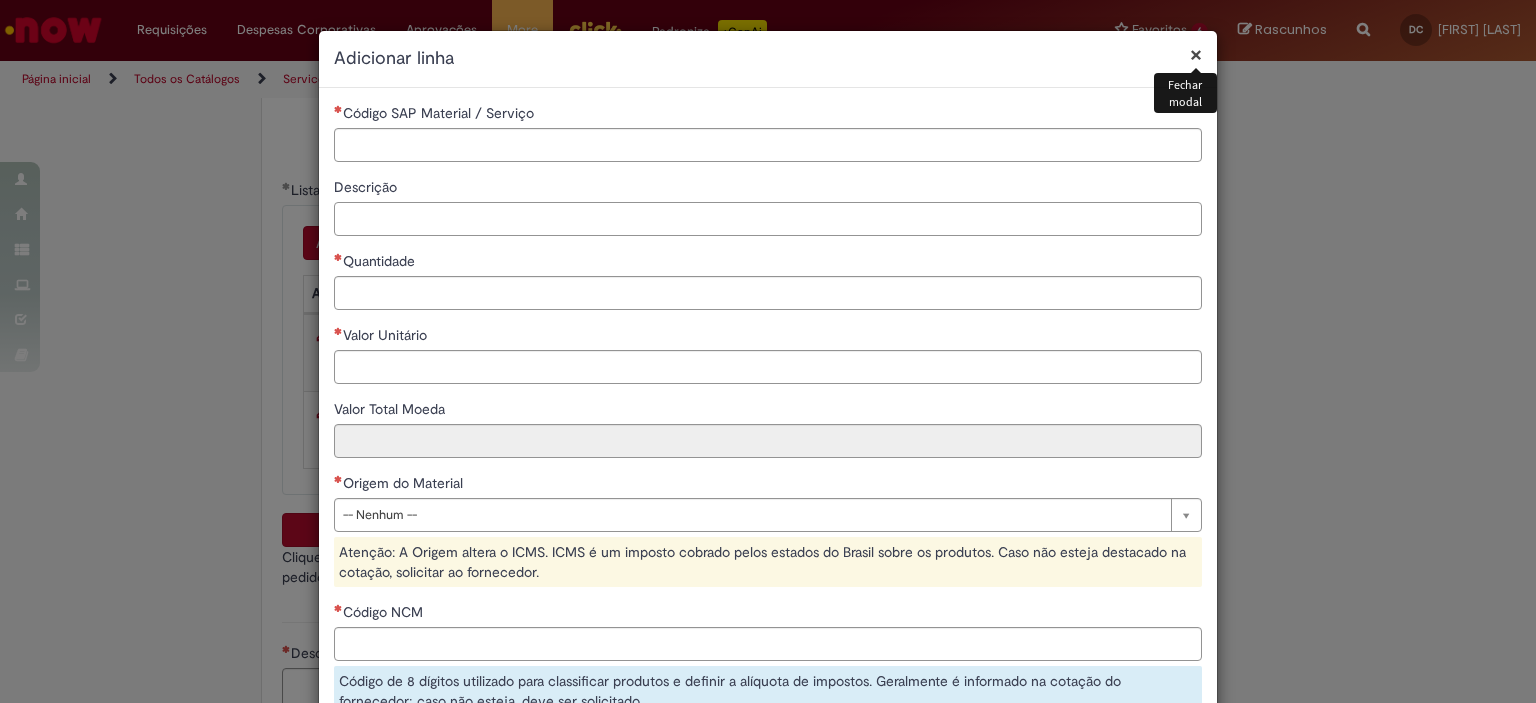 drag, startPoint x: 334, startPoint y: 216, endPoint x: 356, endPoint y: 221, distance: 22.561028 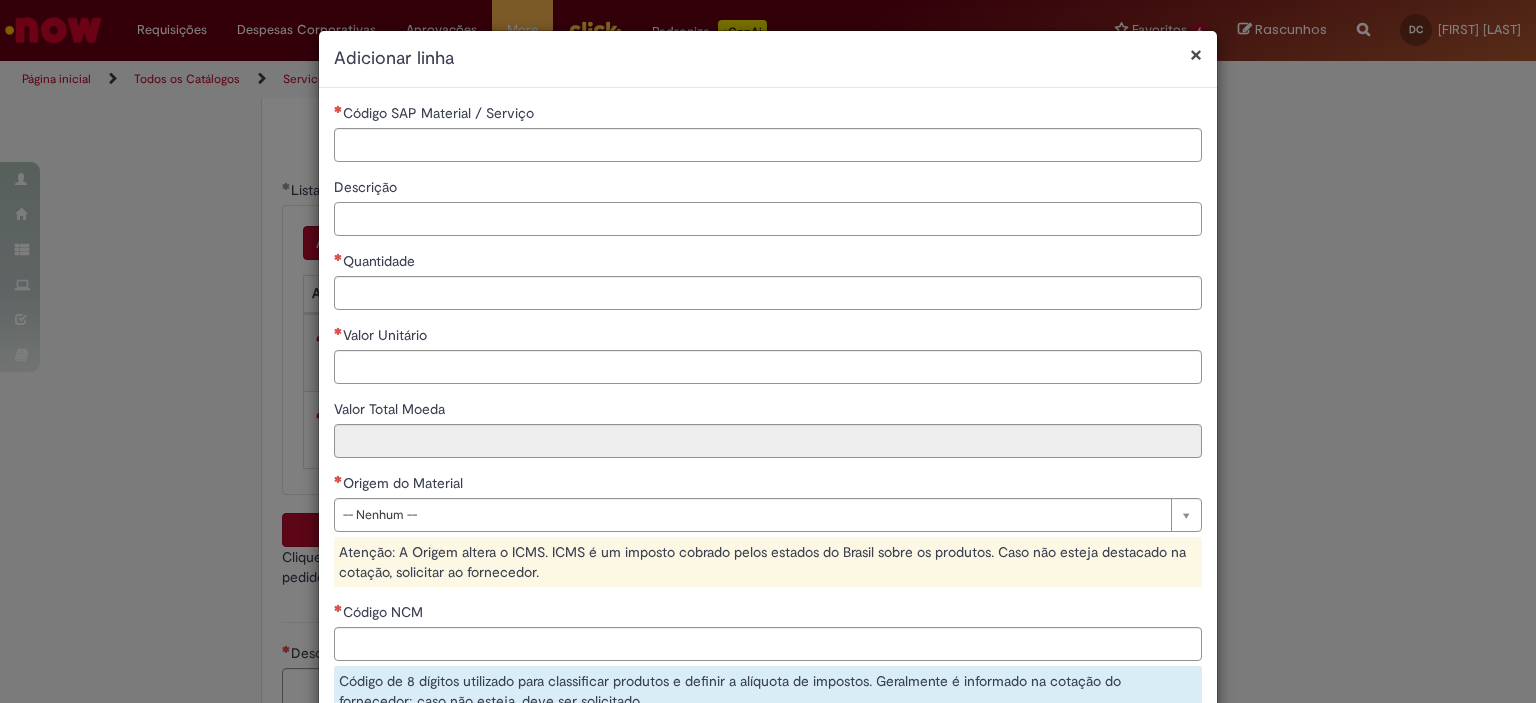 paste on "**********" 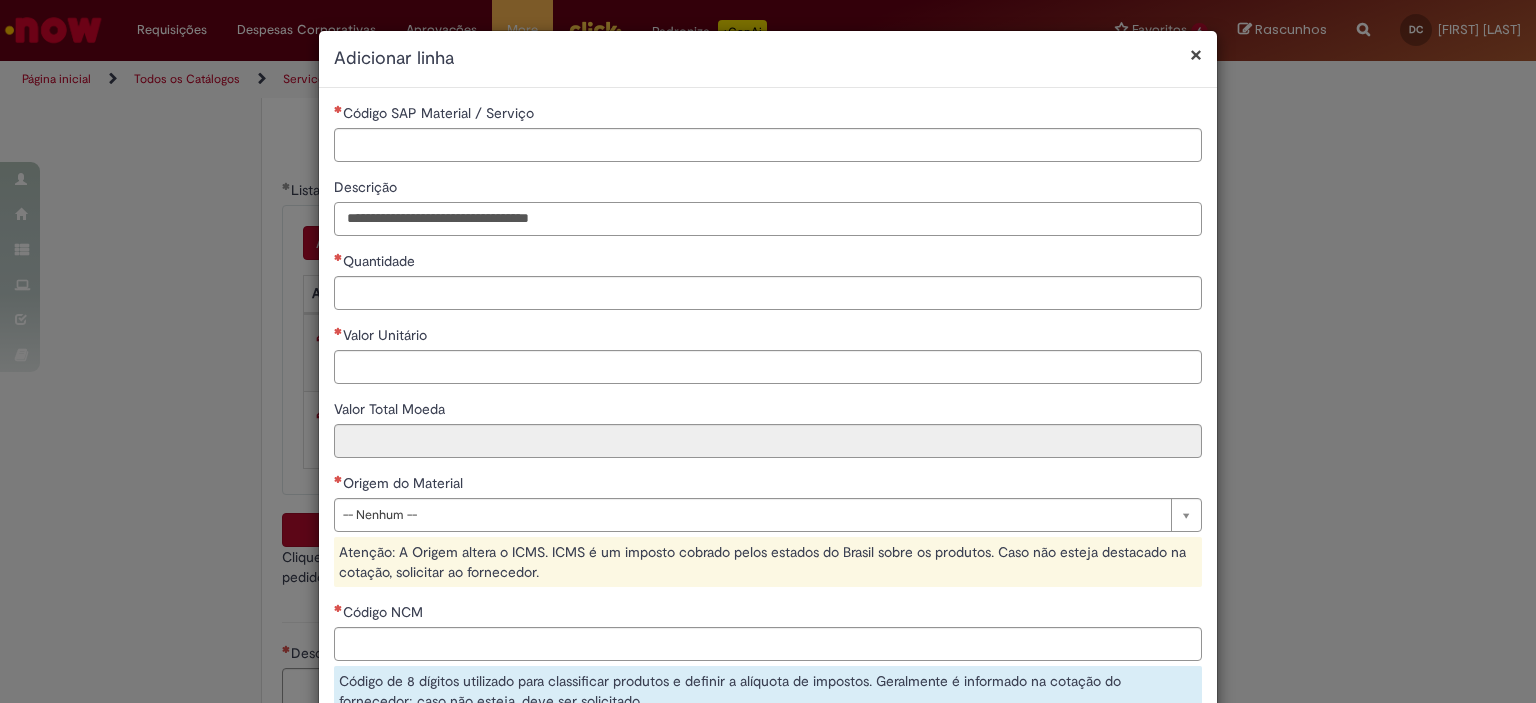 type on "**********" 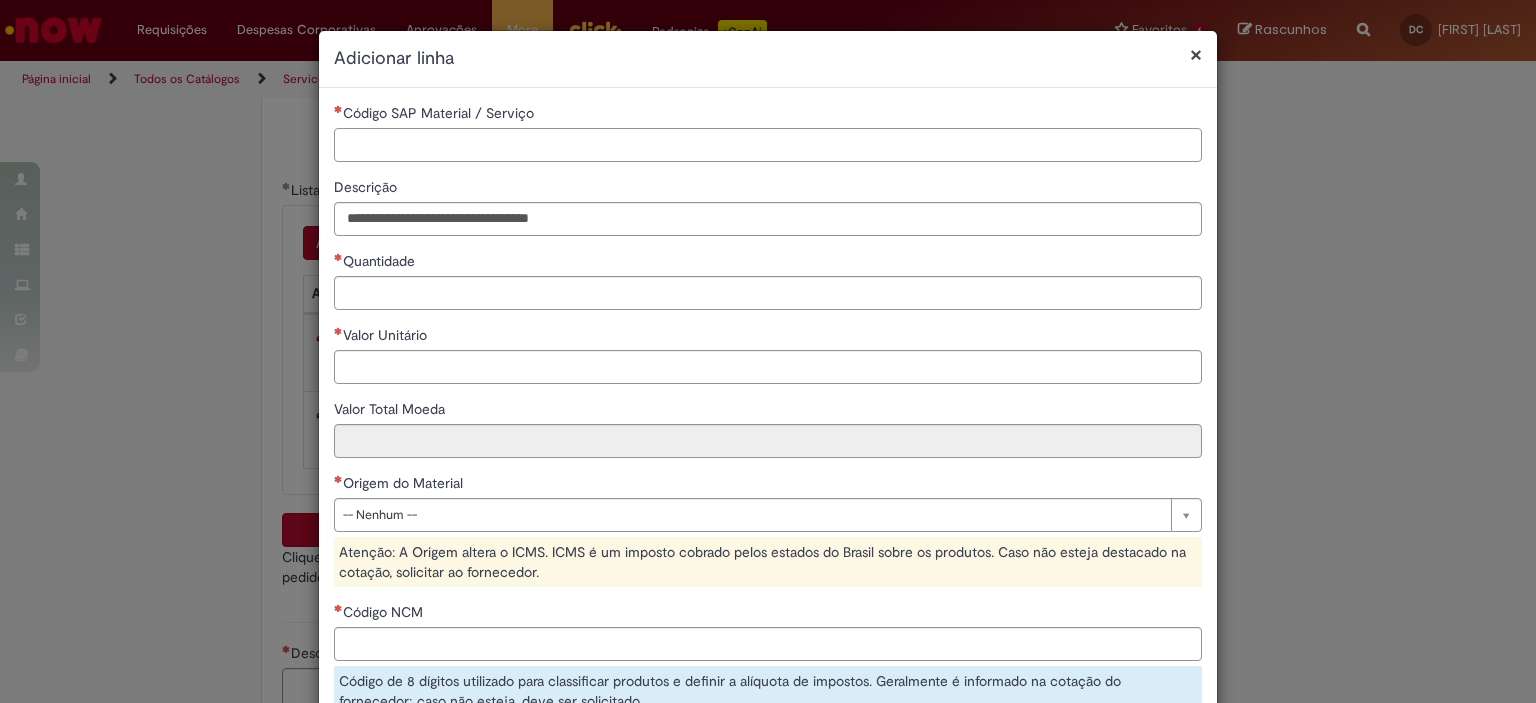 click on "Código SAP Material / Serviço" at bounding box center (768, 145) 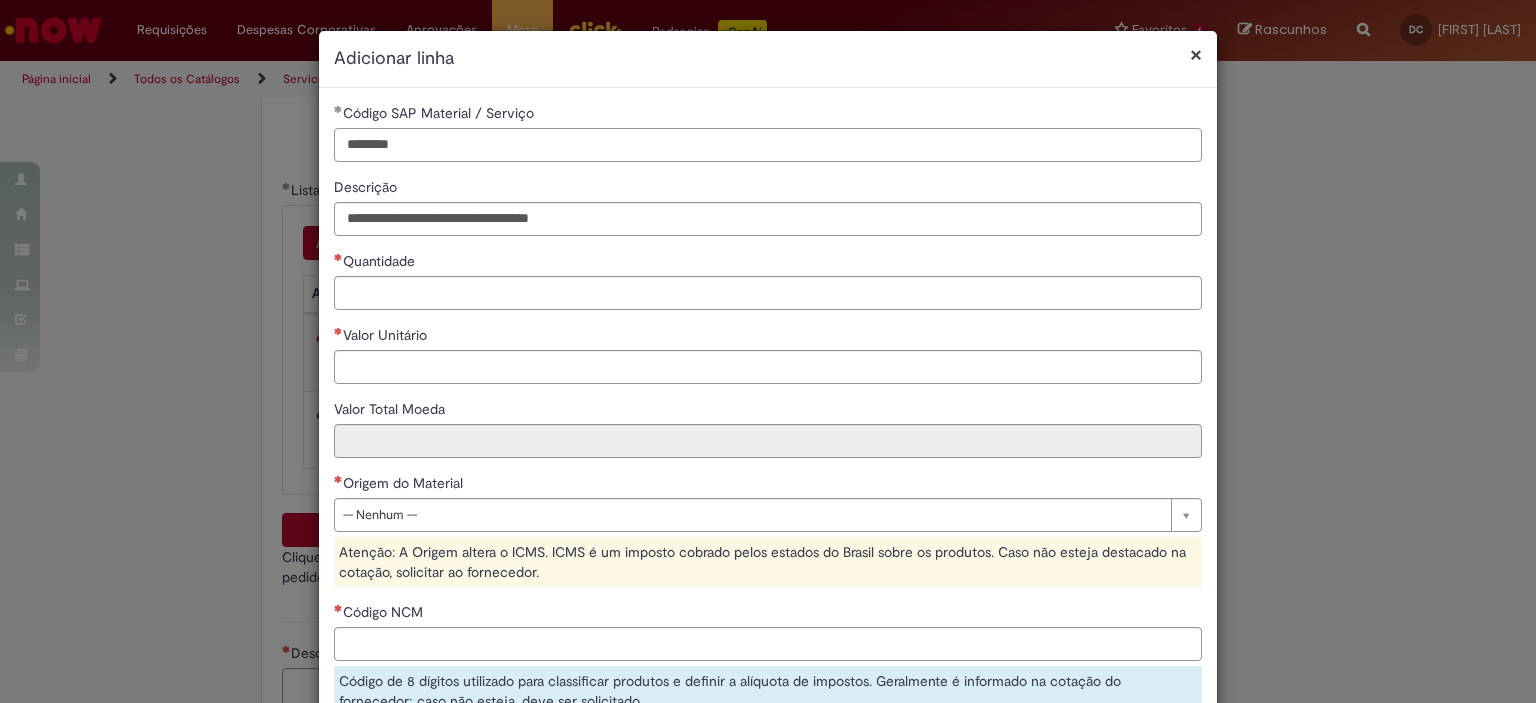 type on "********" 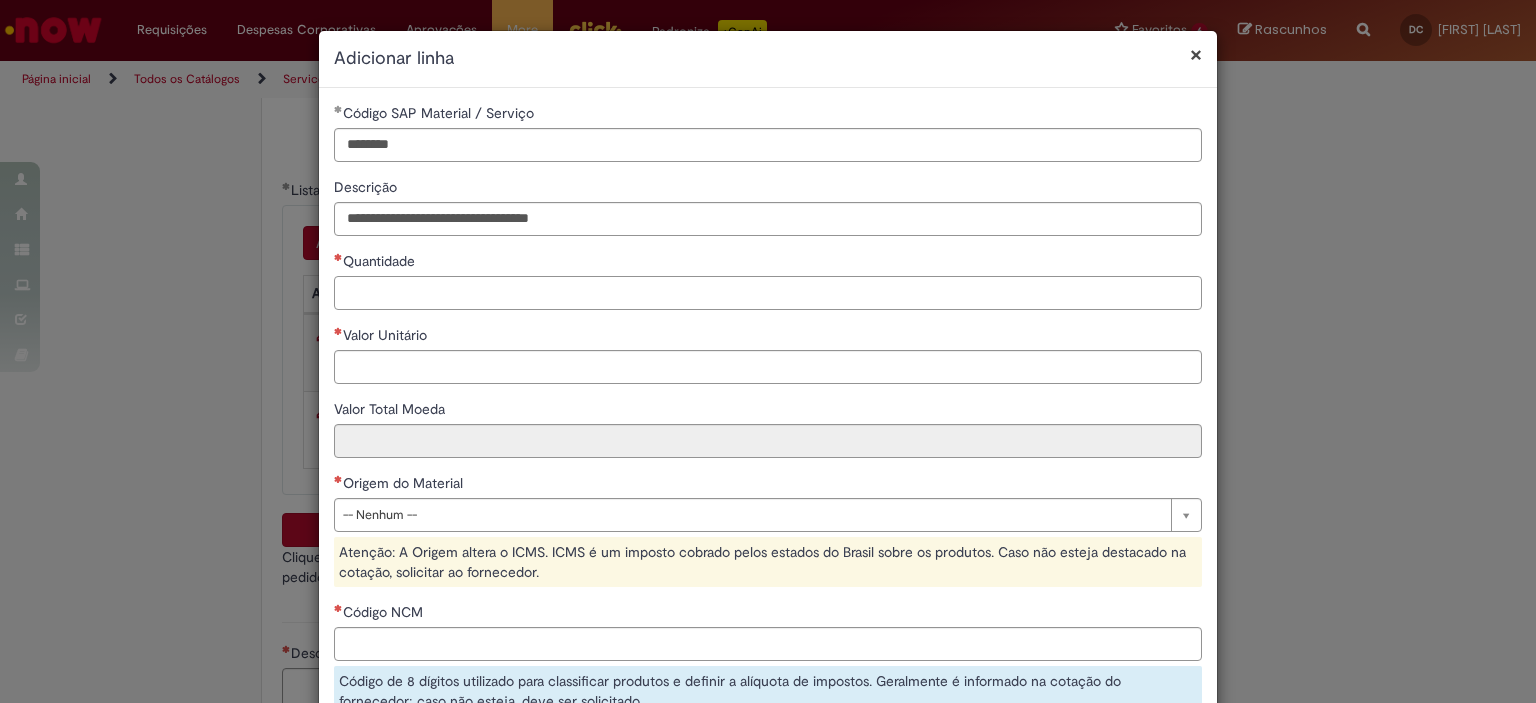 click on "Quantidade" at bounding box center (768, 293) 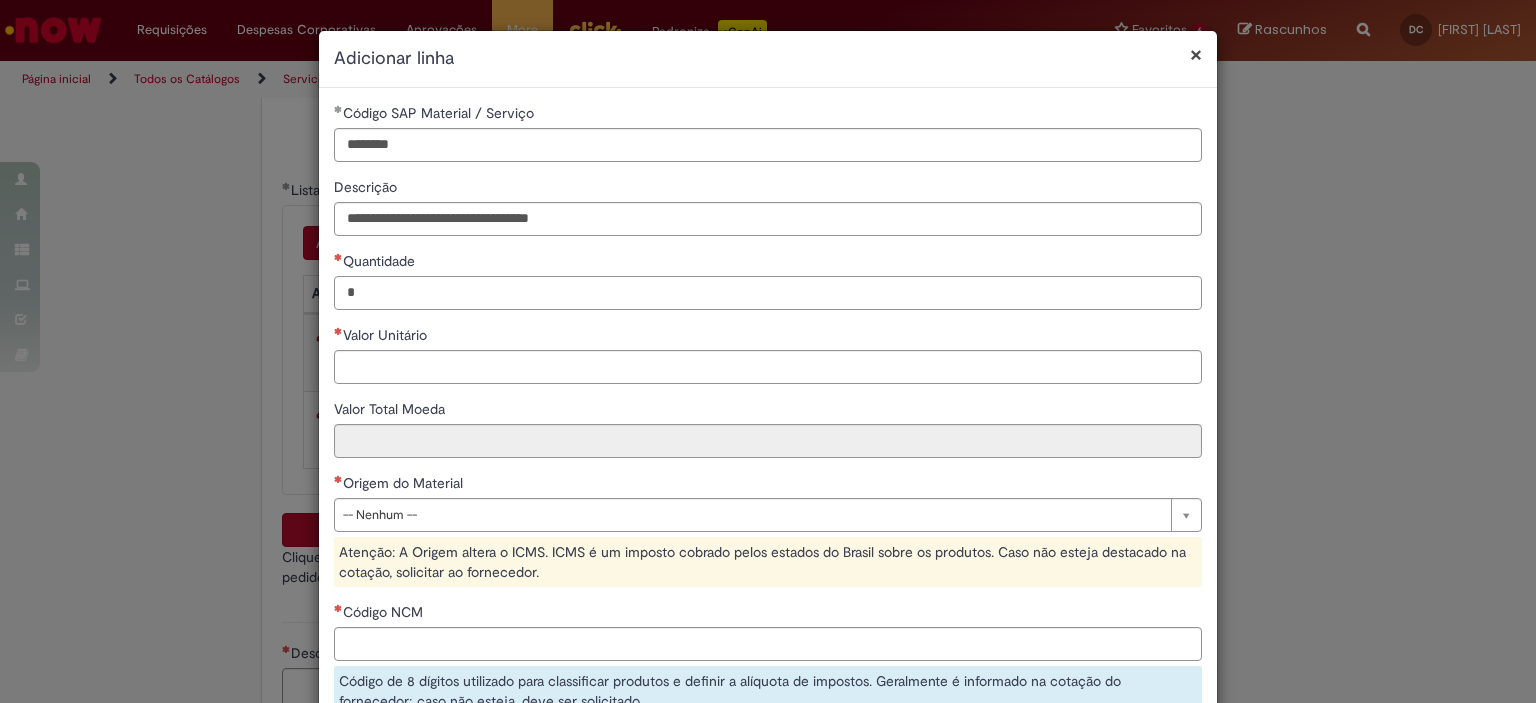 type on "*" 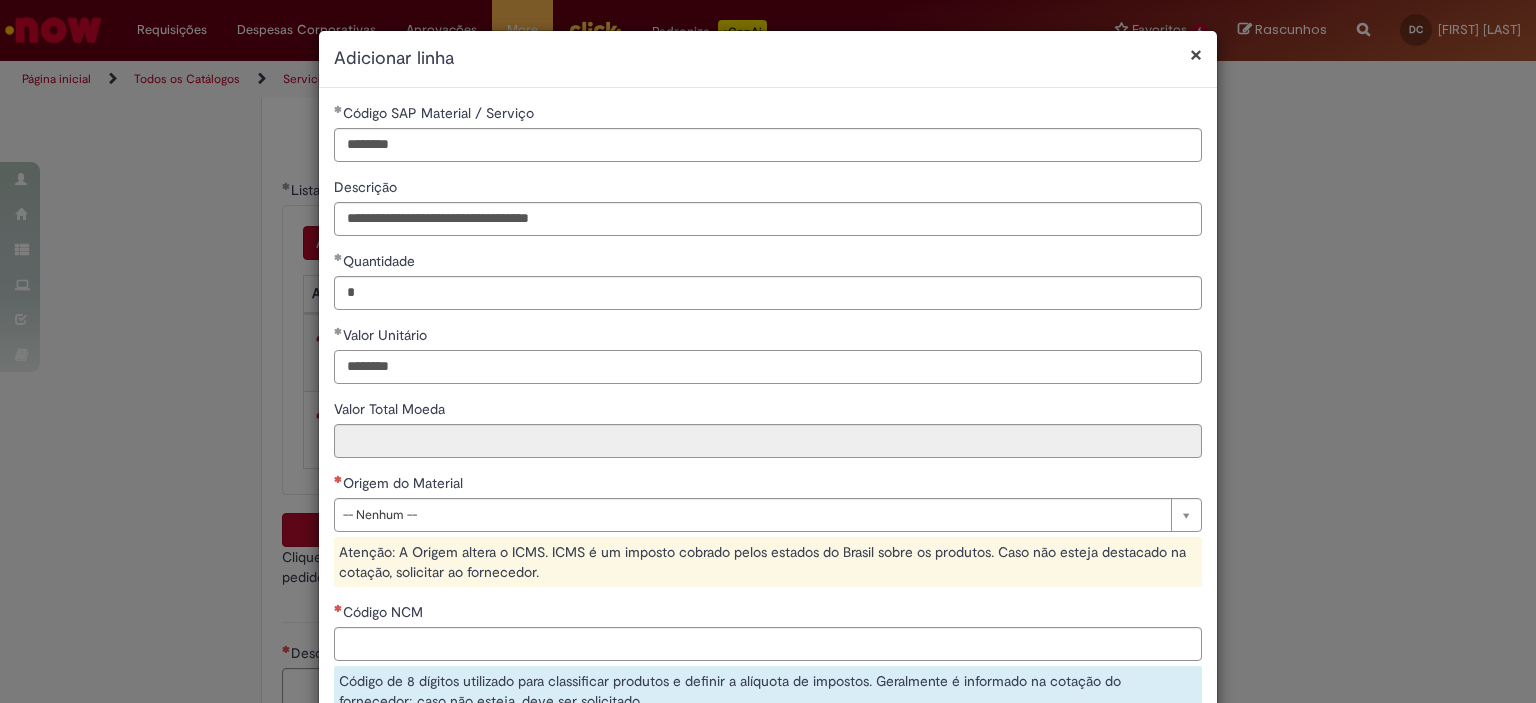 type on "********" 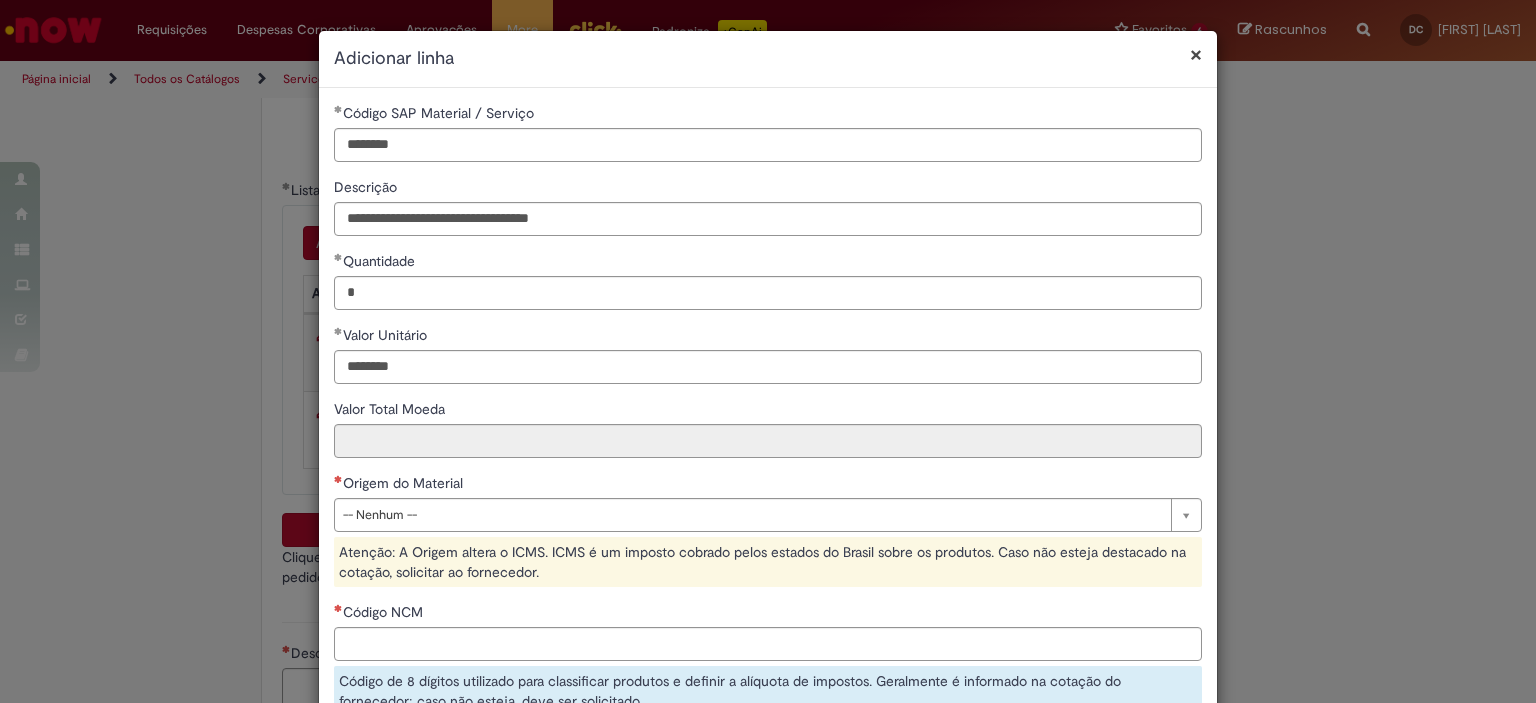 type on "********" 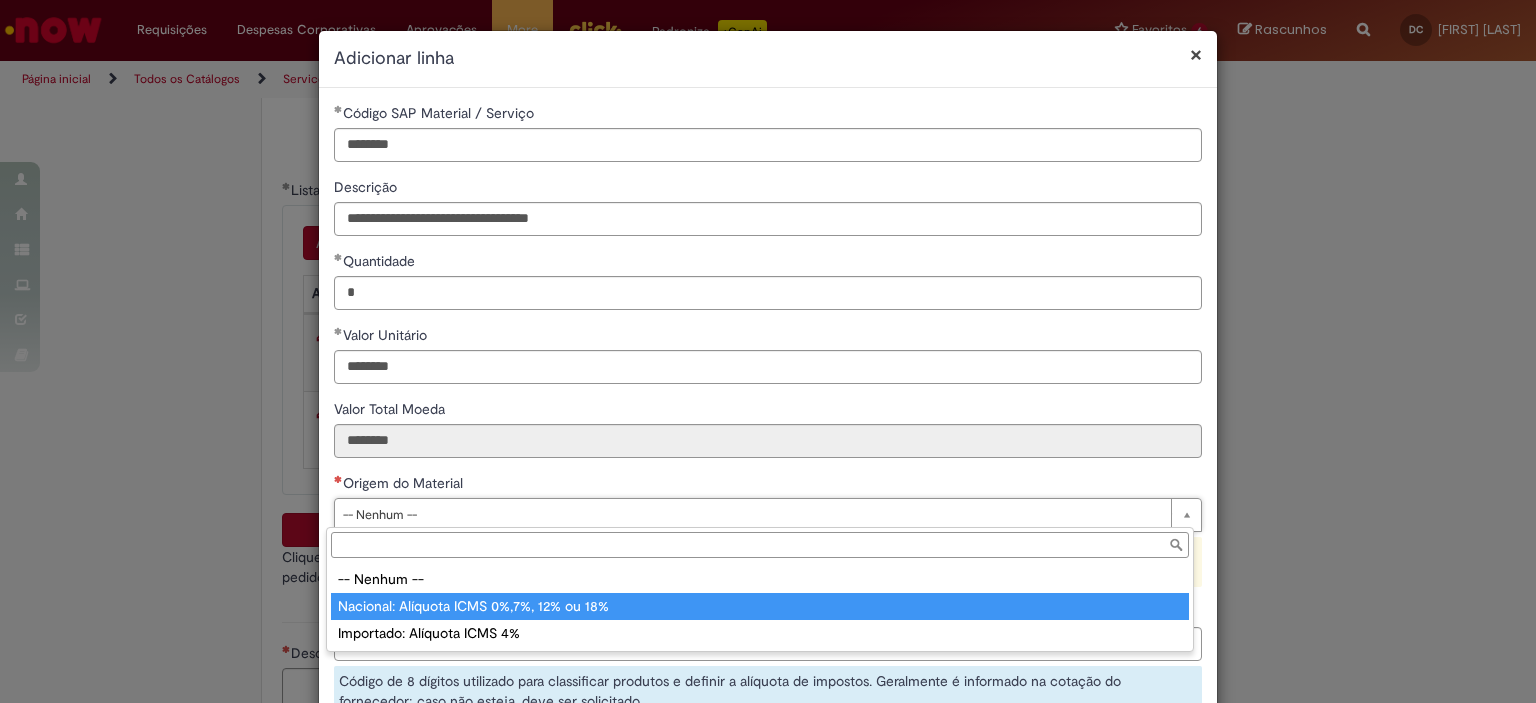 type on "**********" 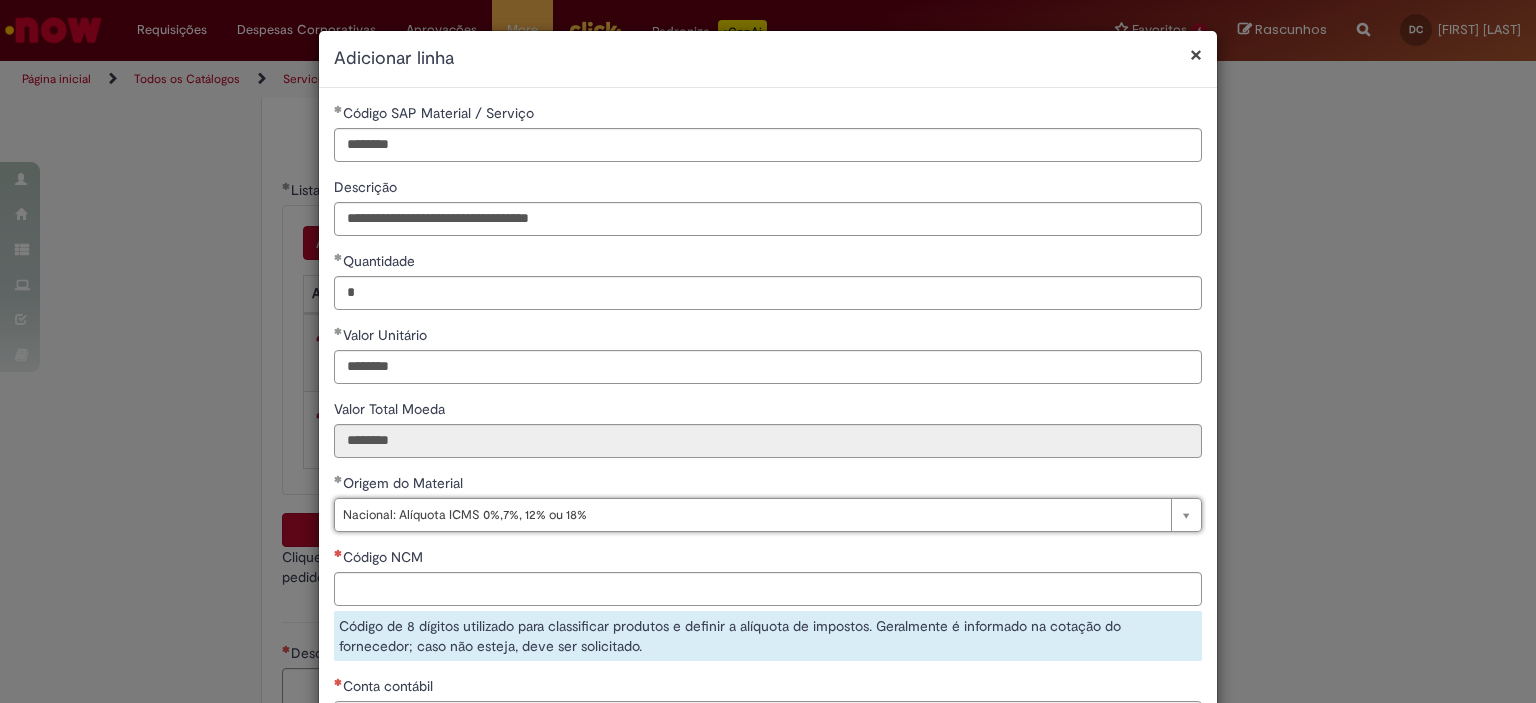 scroll, scrollTop: 100, scrollLeft: 0, axis: vertical 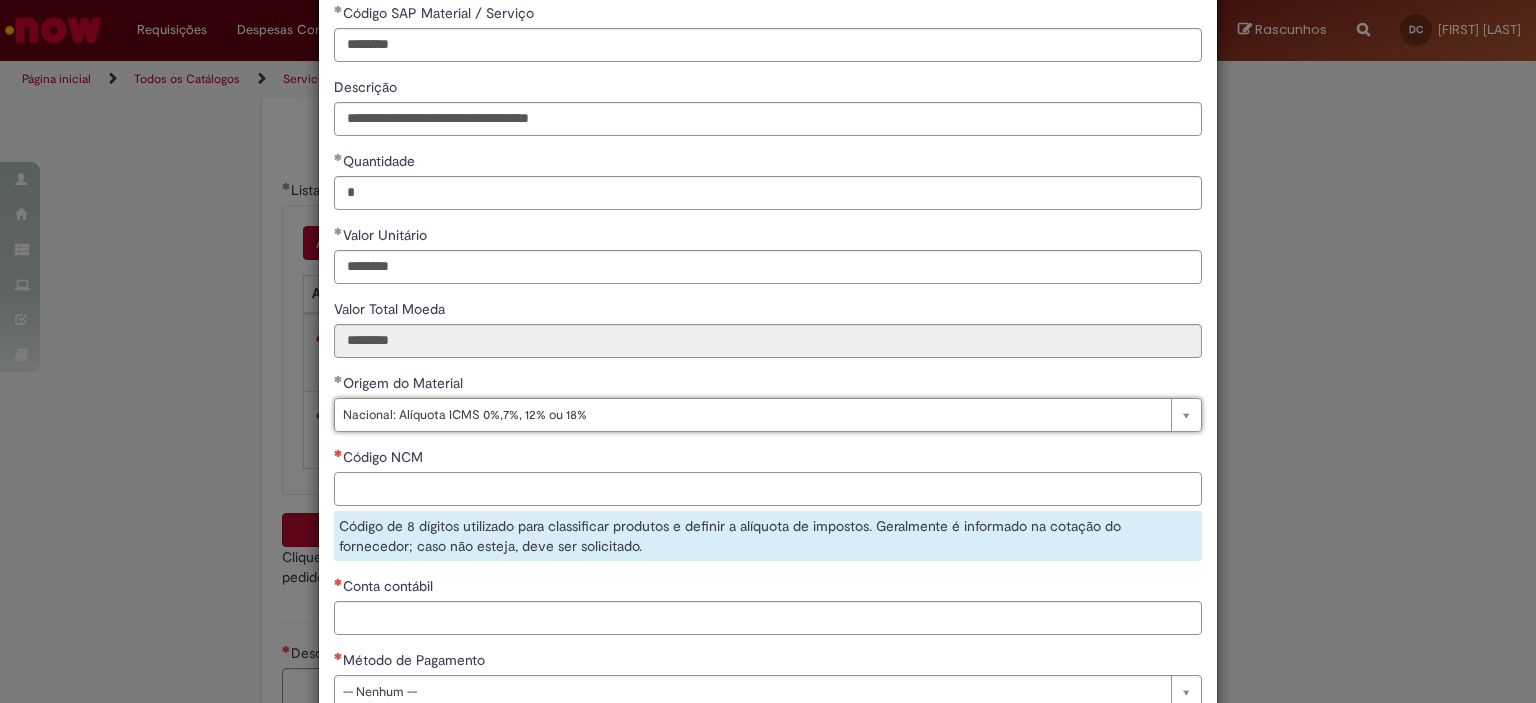 click on "Código NCM" at bounding box center (768, 489) 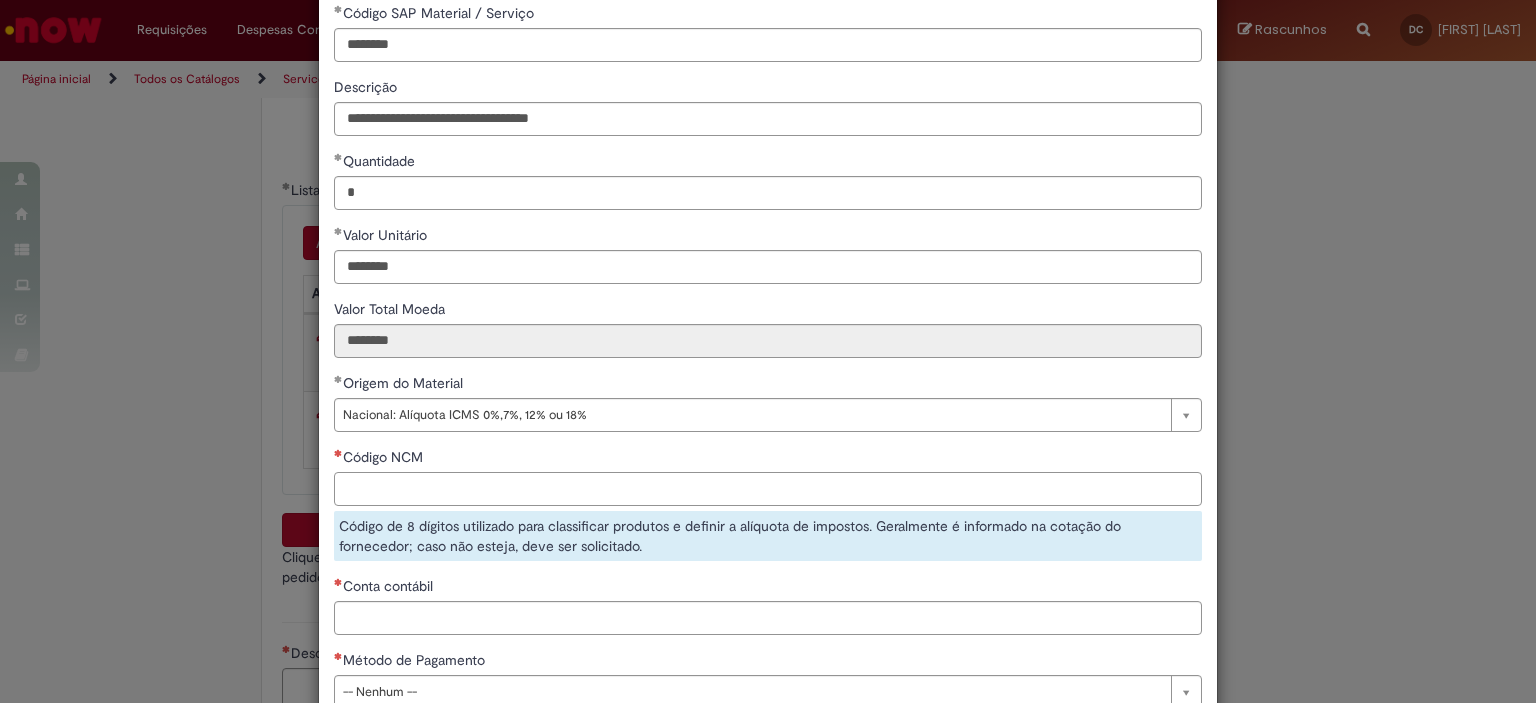 paste on "********" 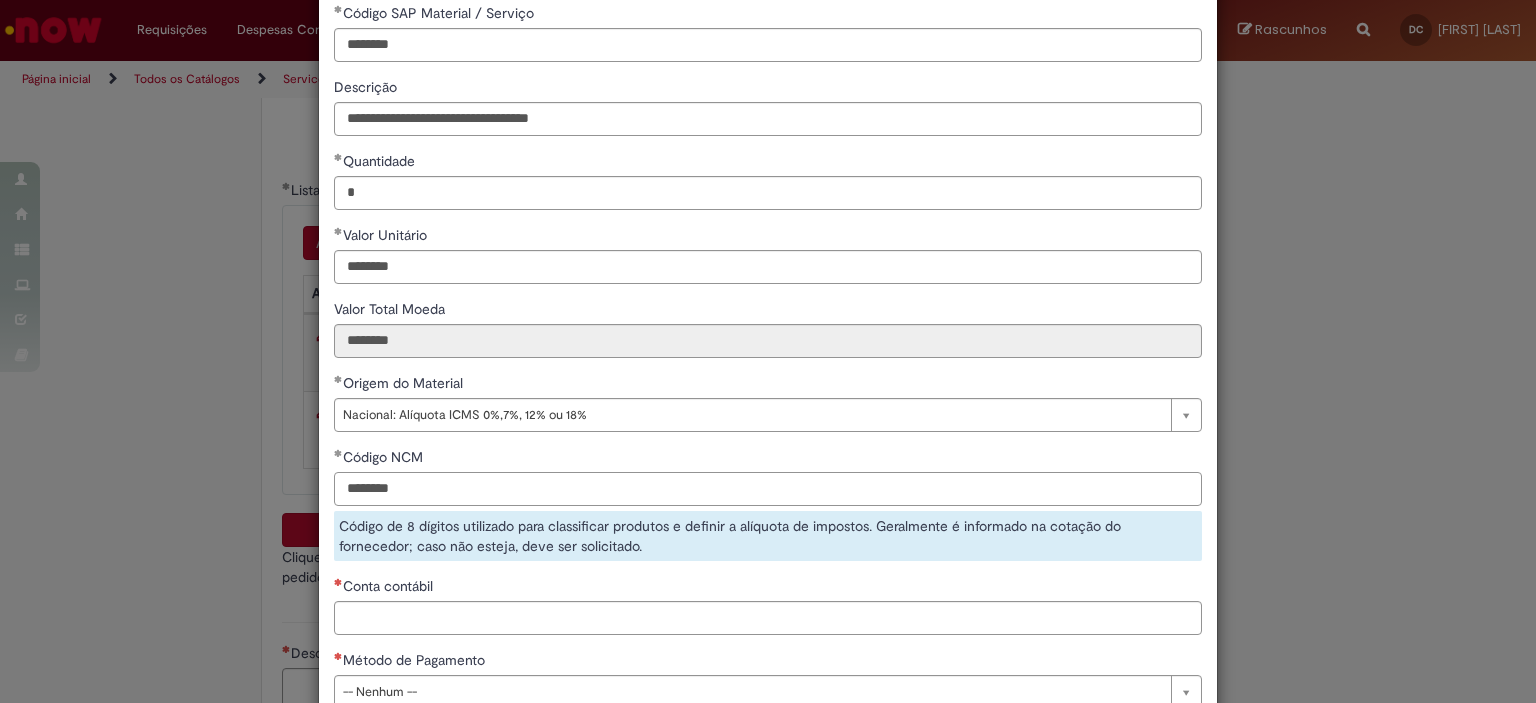 type on "********" 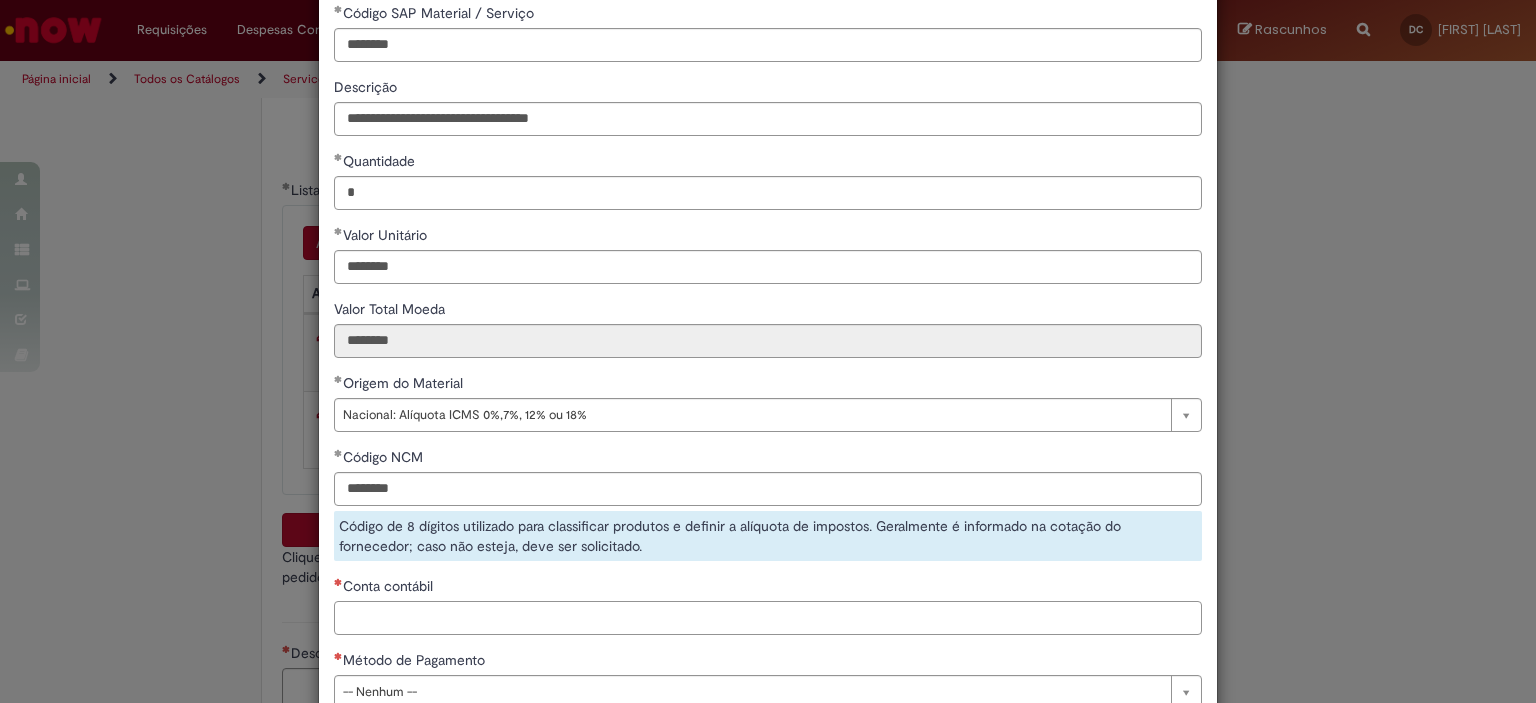 click on "**********" at bounding box center (768, 363) 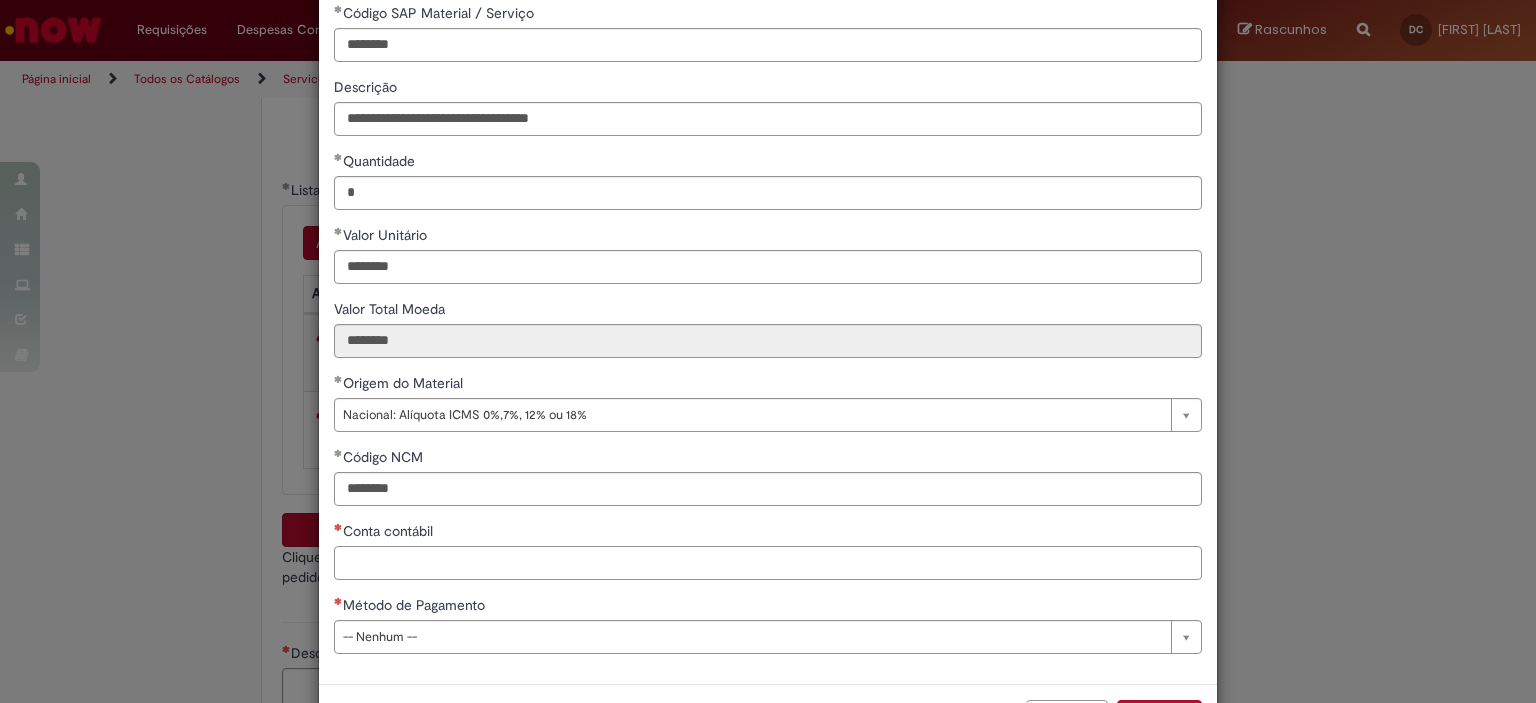 paste on "********" 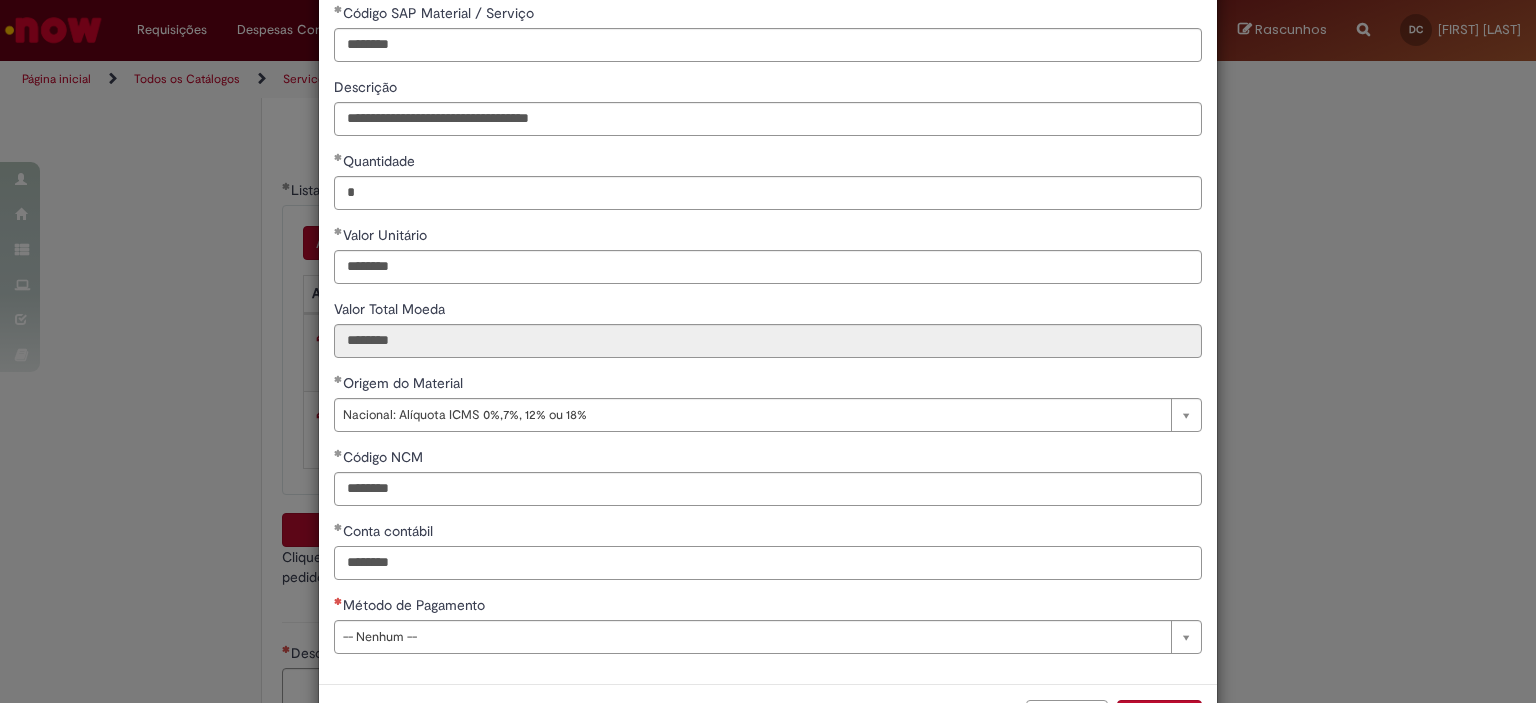 type on "********" 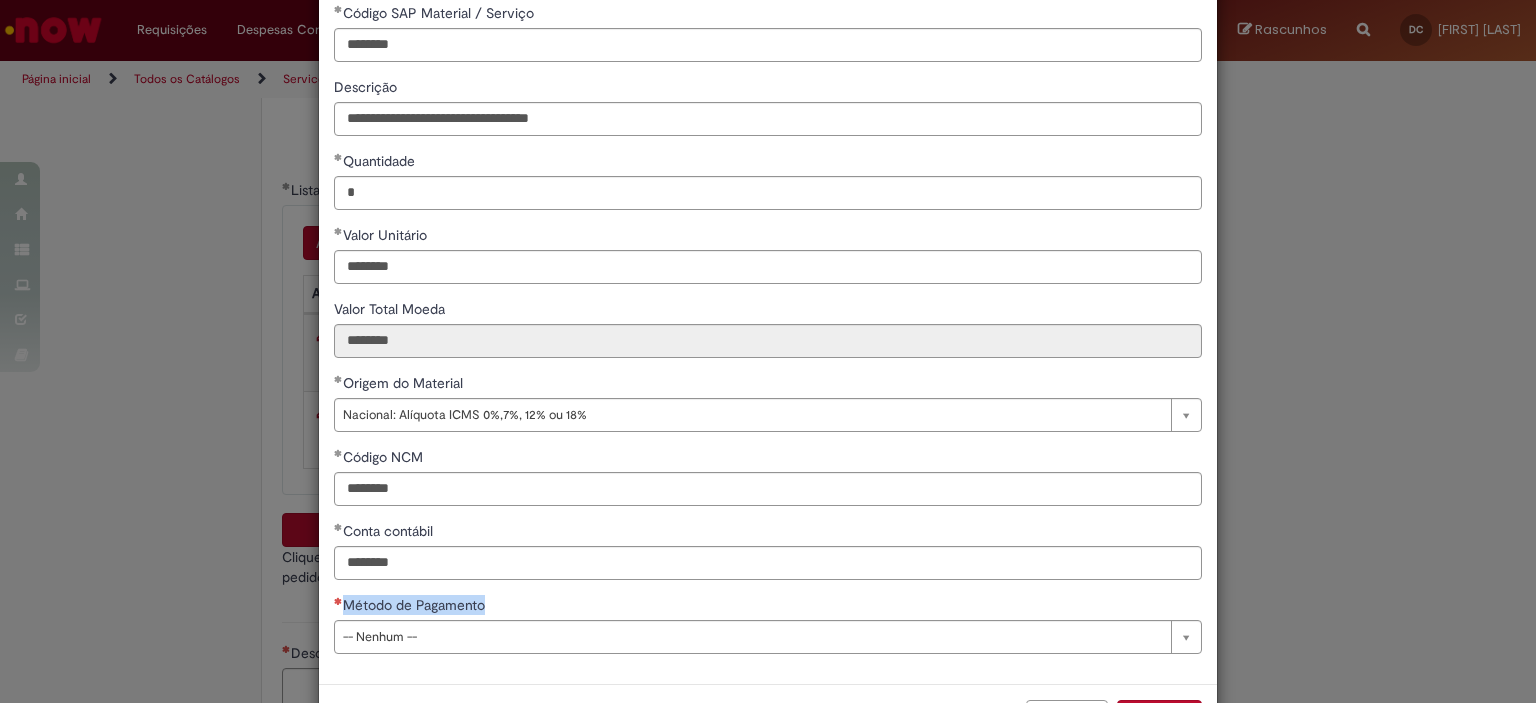 drag, startPoint x: 462, startPoint y: 598, endPoint x: 462, endPoint y: 623, distance: 25 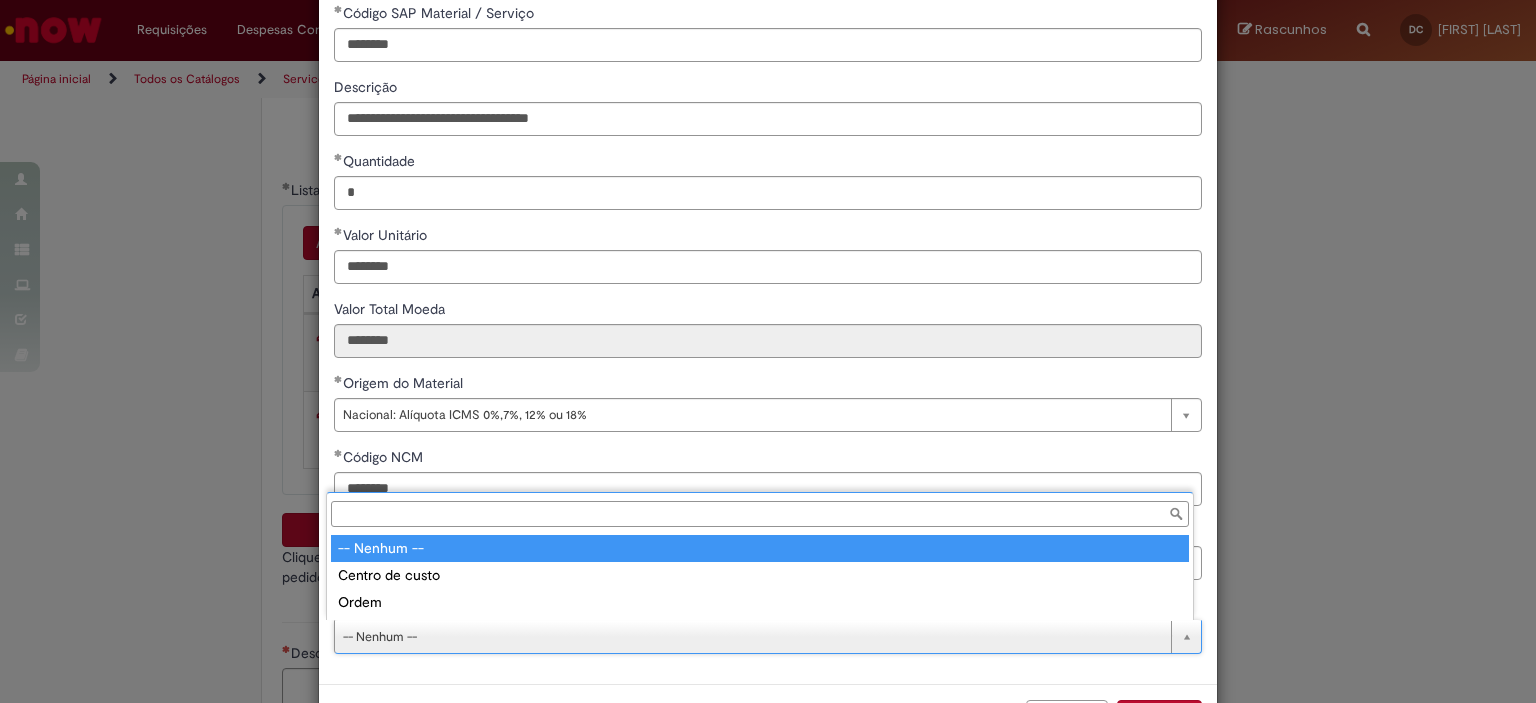 scroll, scrollTop: 100, scrollLeft: 0, axis: vertical 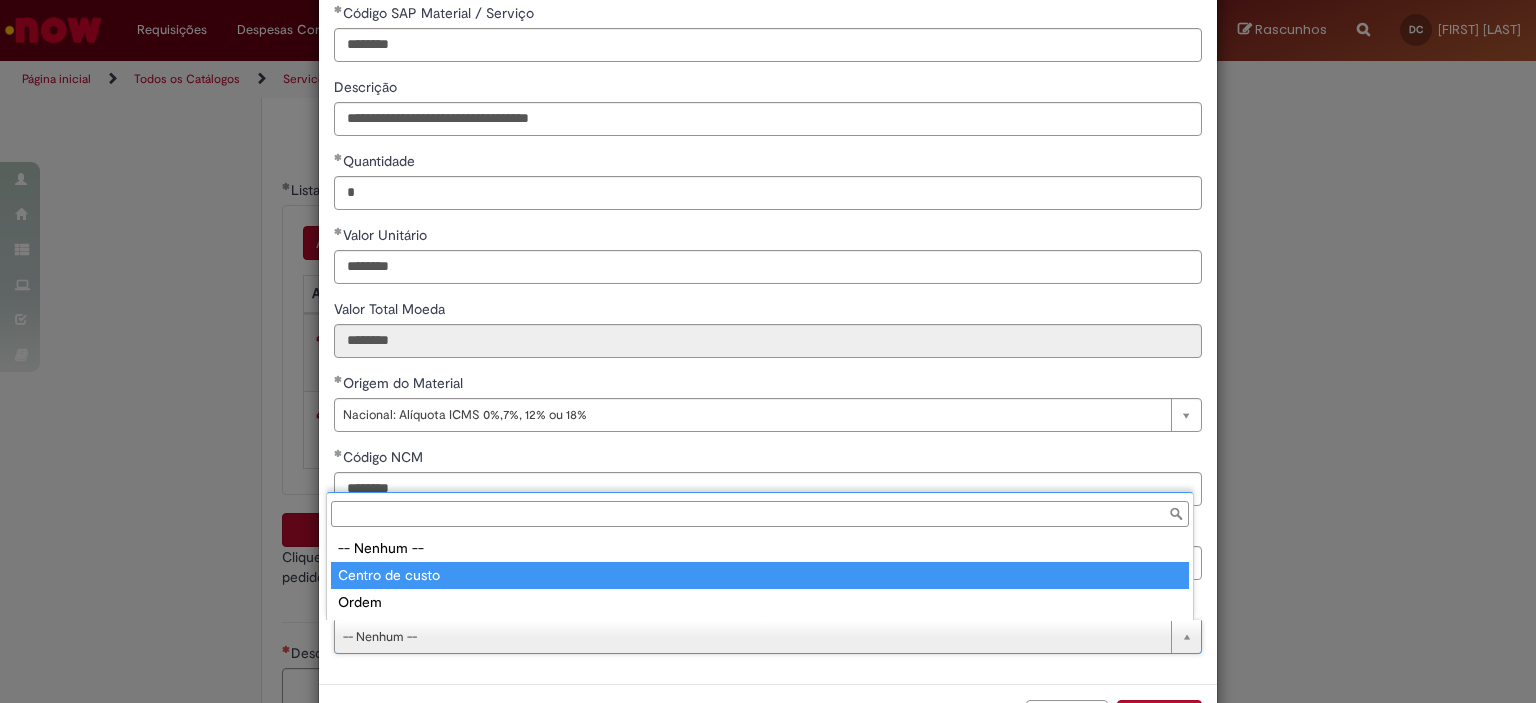 type on "**********" 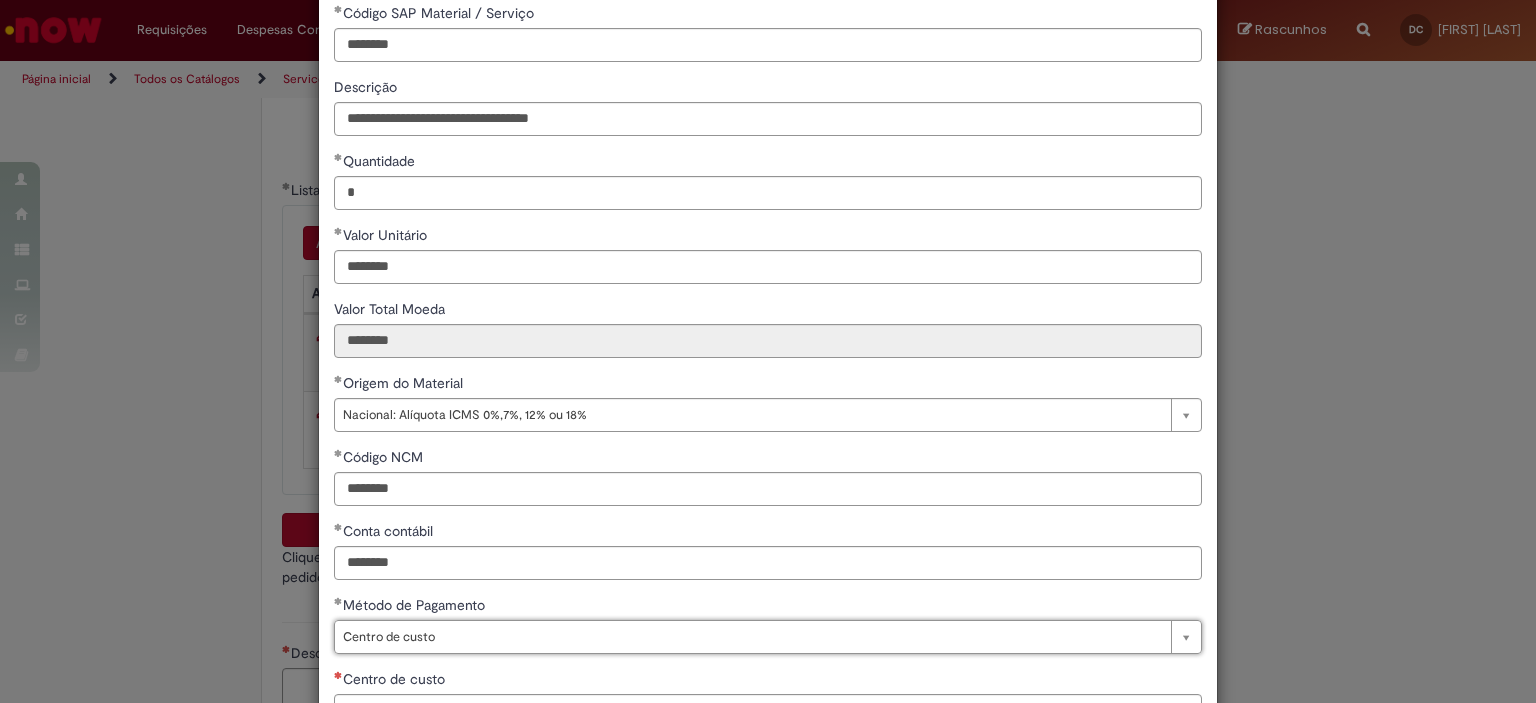 scroll, scrollTop: 200, scrollLeft: 0, axis: vertical 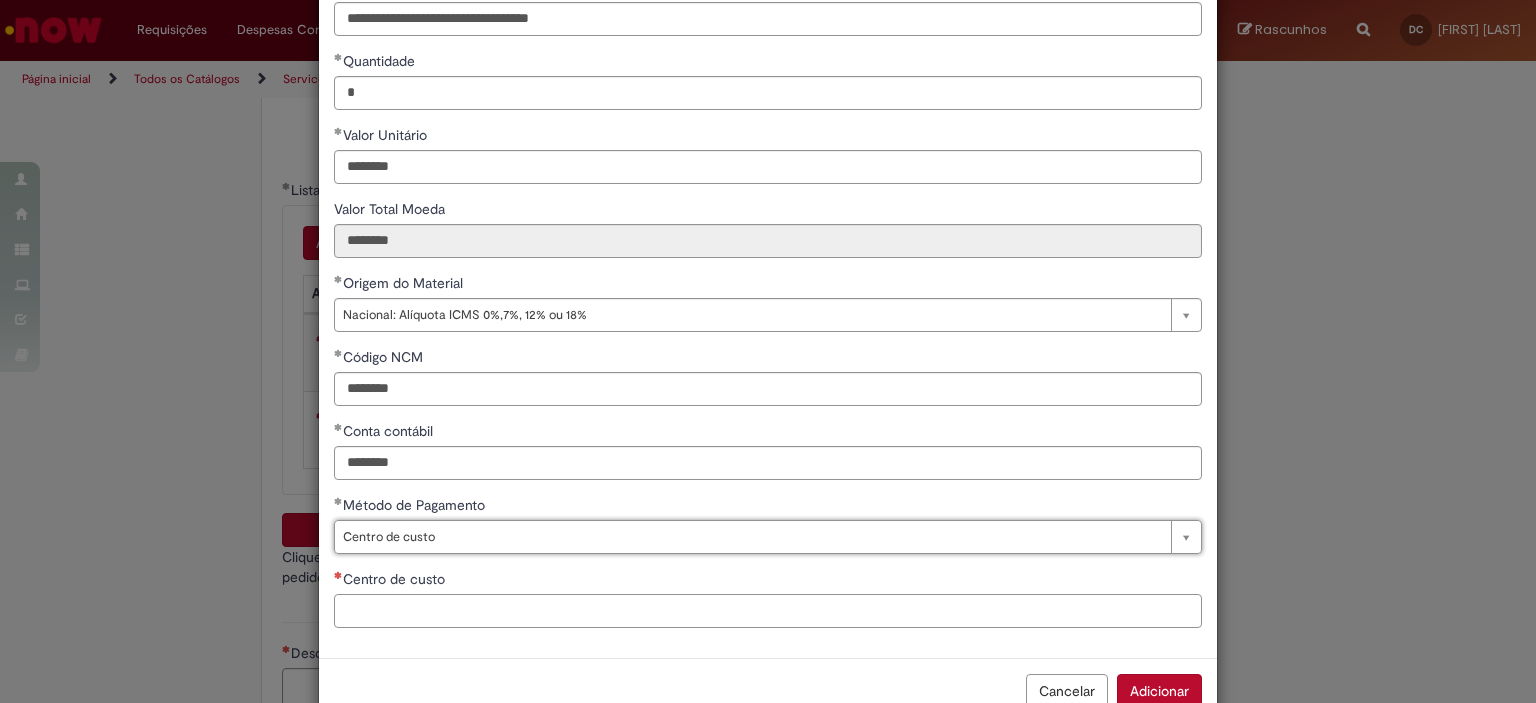 click on "Centro de custo" at bounding box center [768, 611] 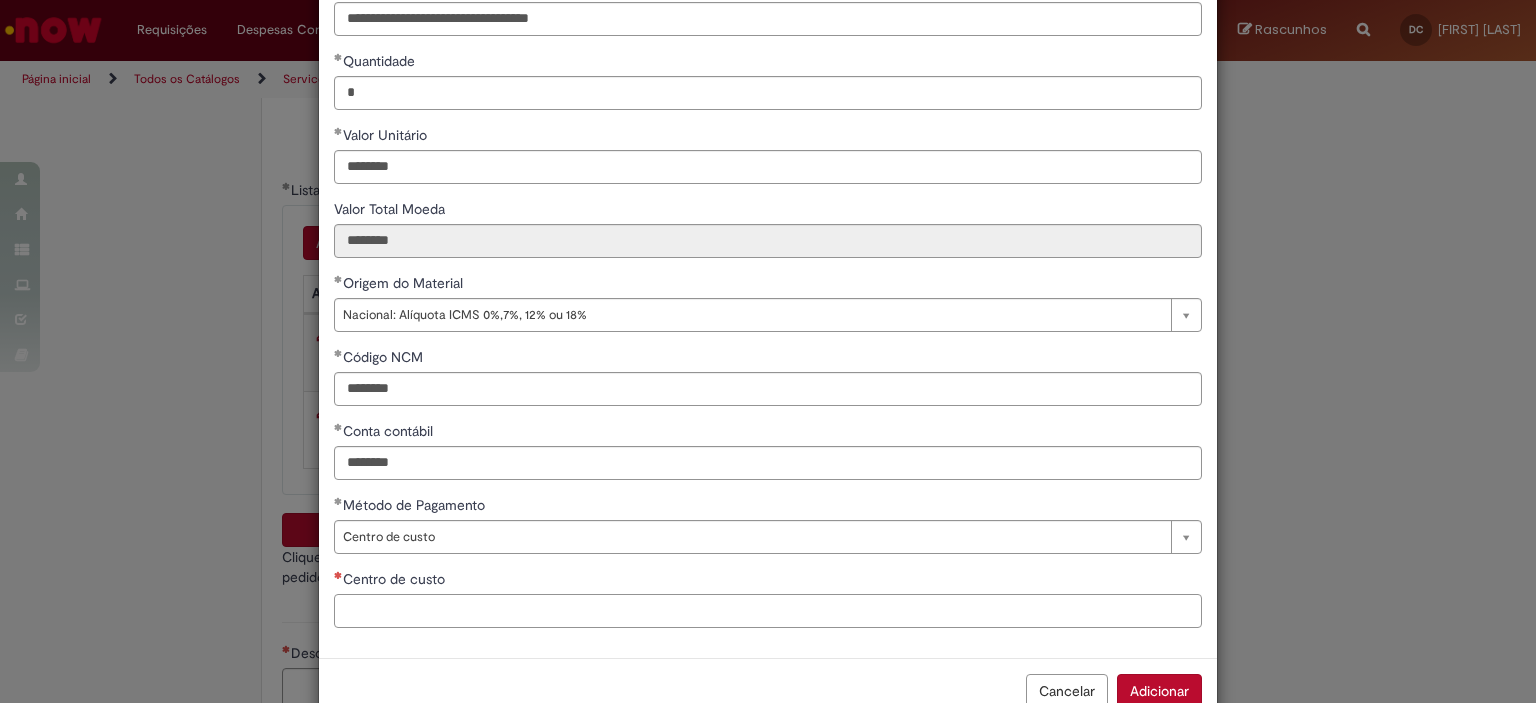 paste on "**********" 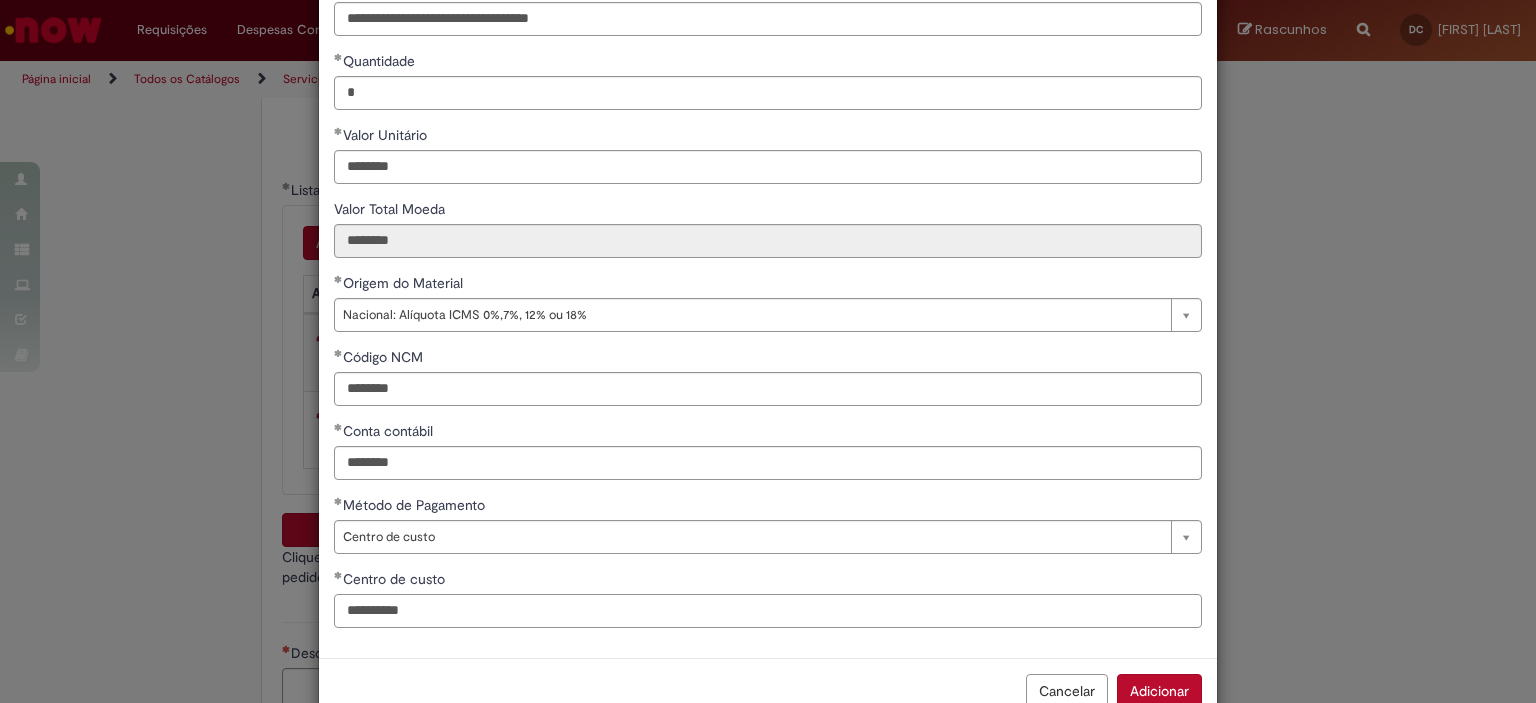 scroll, scrollTop: 249, scrollLeft: 0, axis: vertical 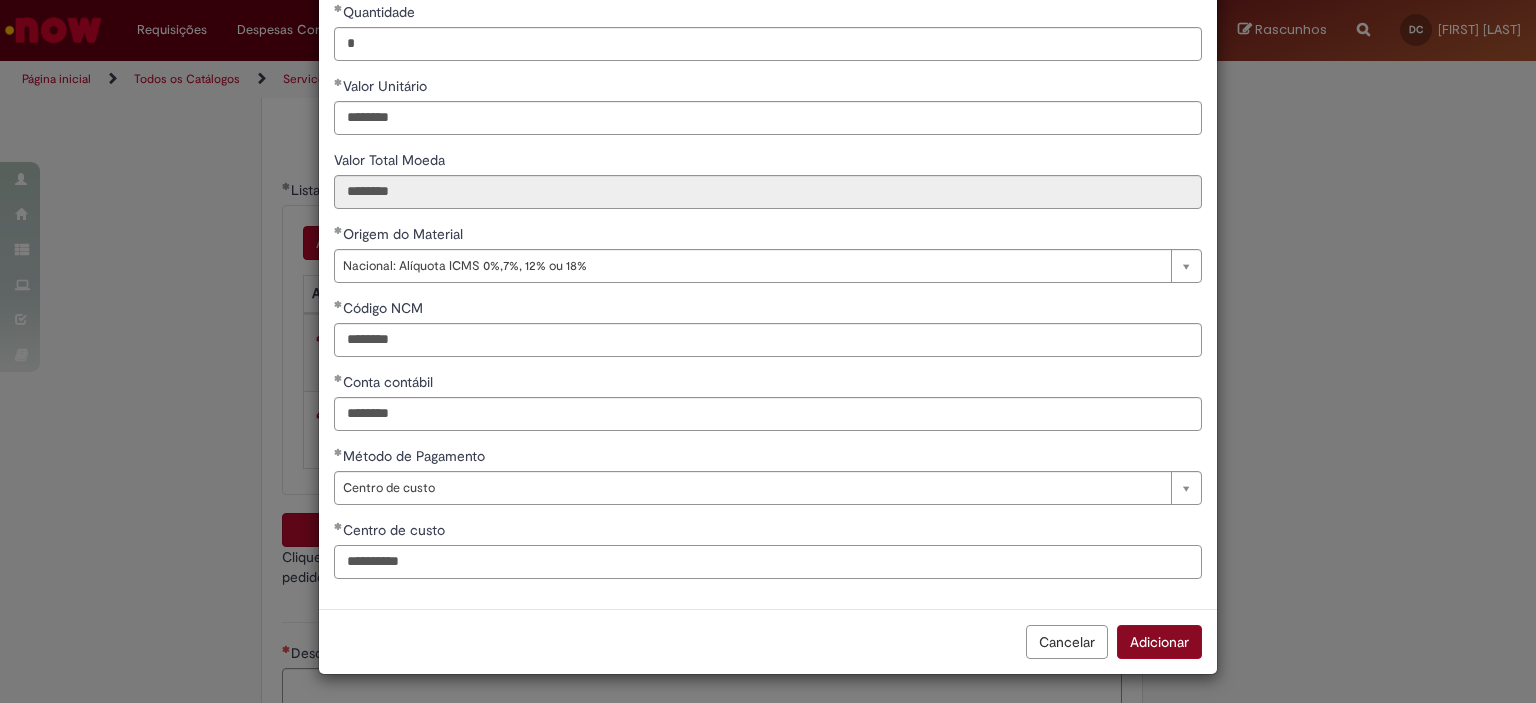 type on "**********" 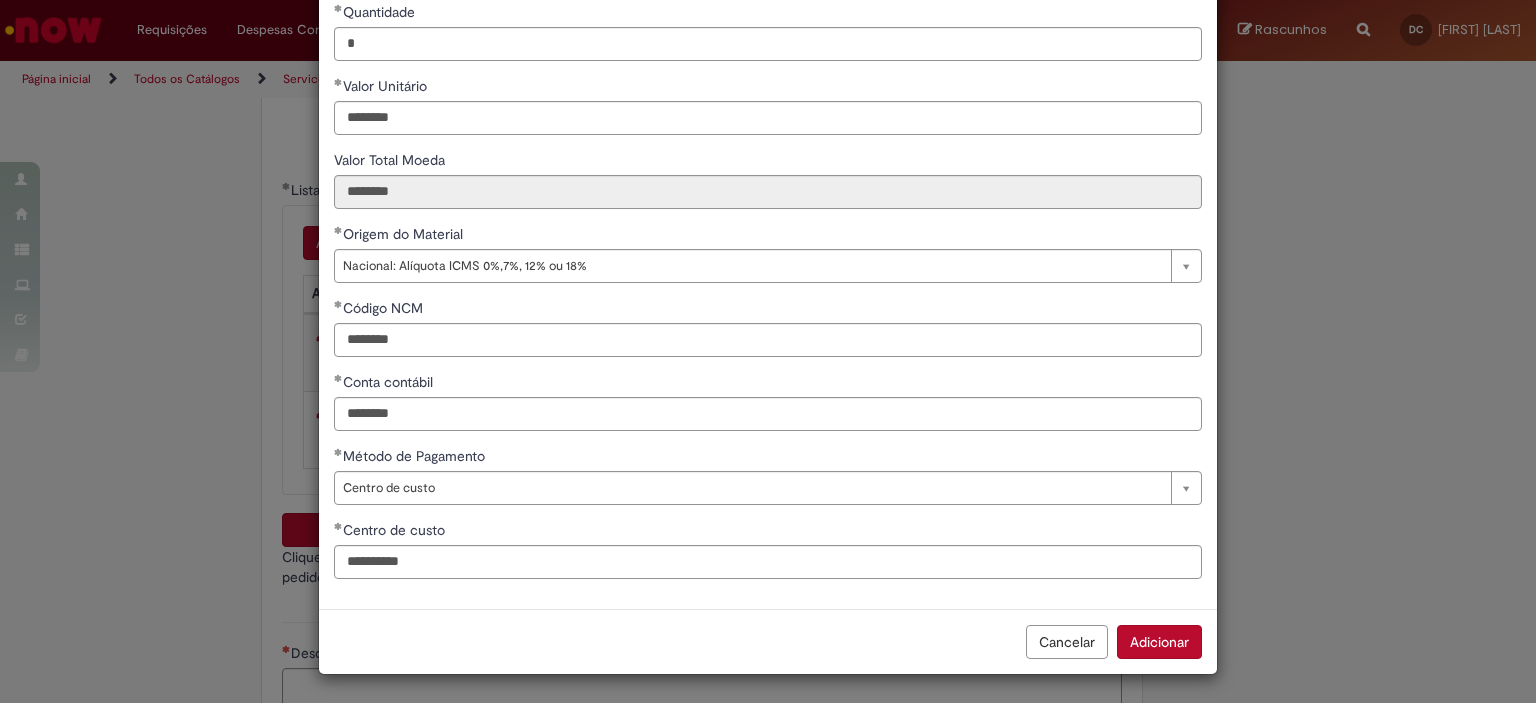 click on "Adicionar" at bounding box center (1159, 642) 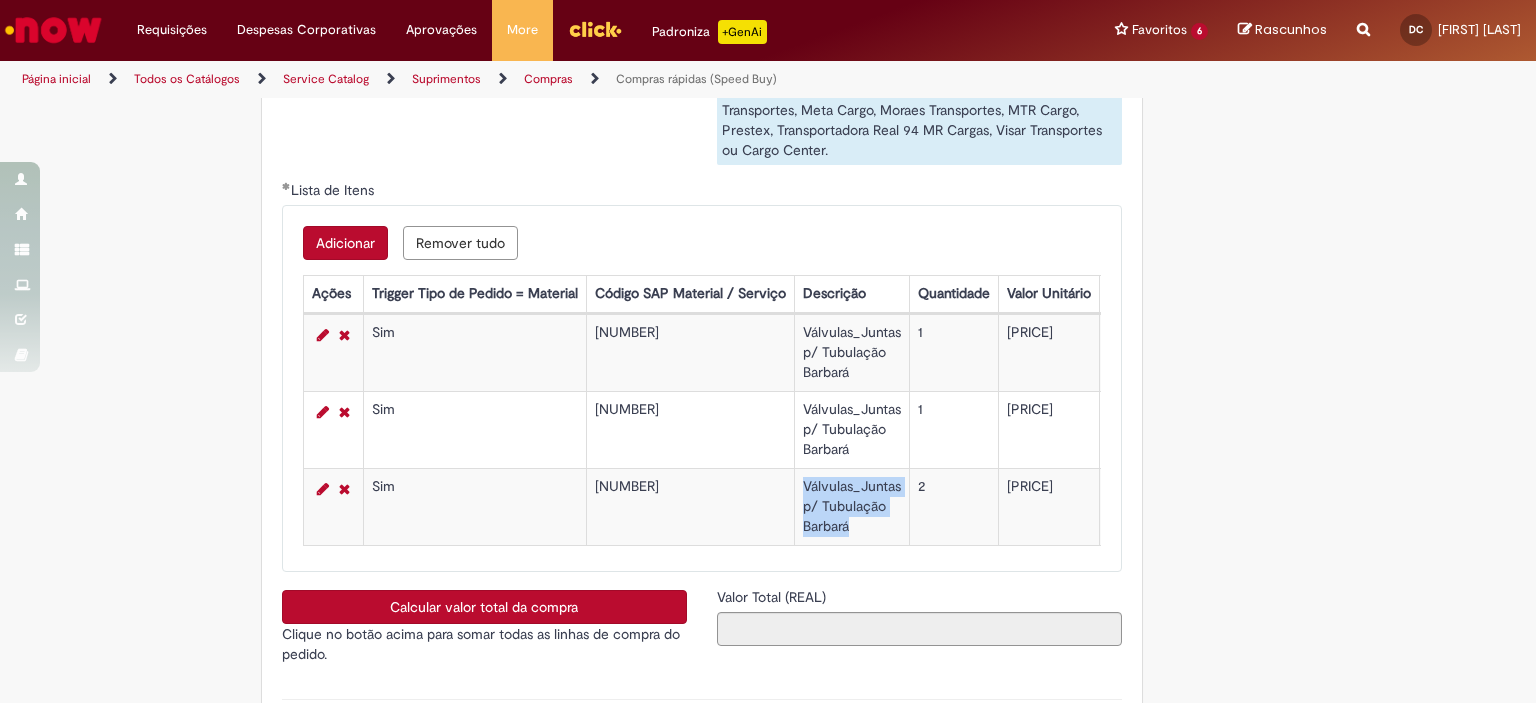 drag, startPoint x: 848, startPoint y: 527, endPoint x: 793, endPoint y: 488, distance: 67.424034 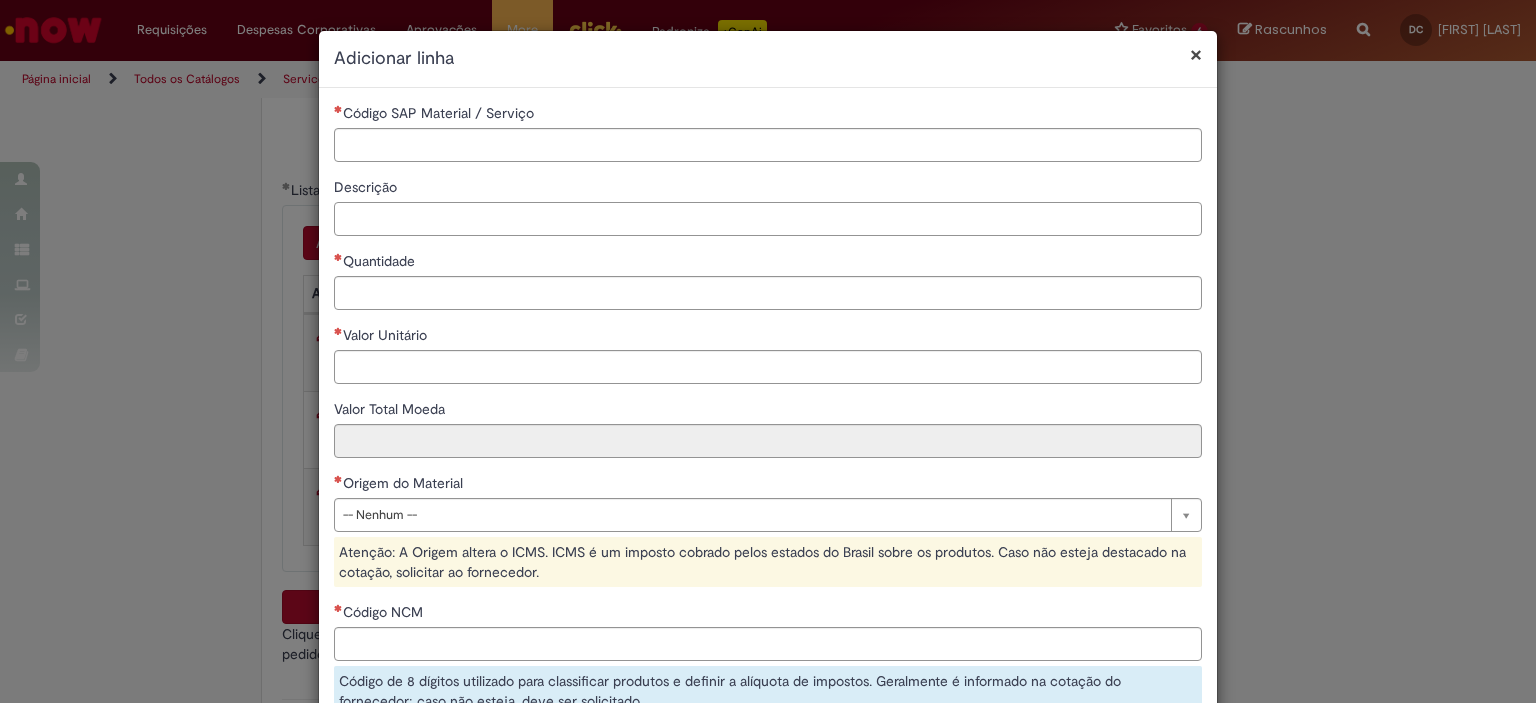 click on "Descrição" at bounding box center (768, 219) 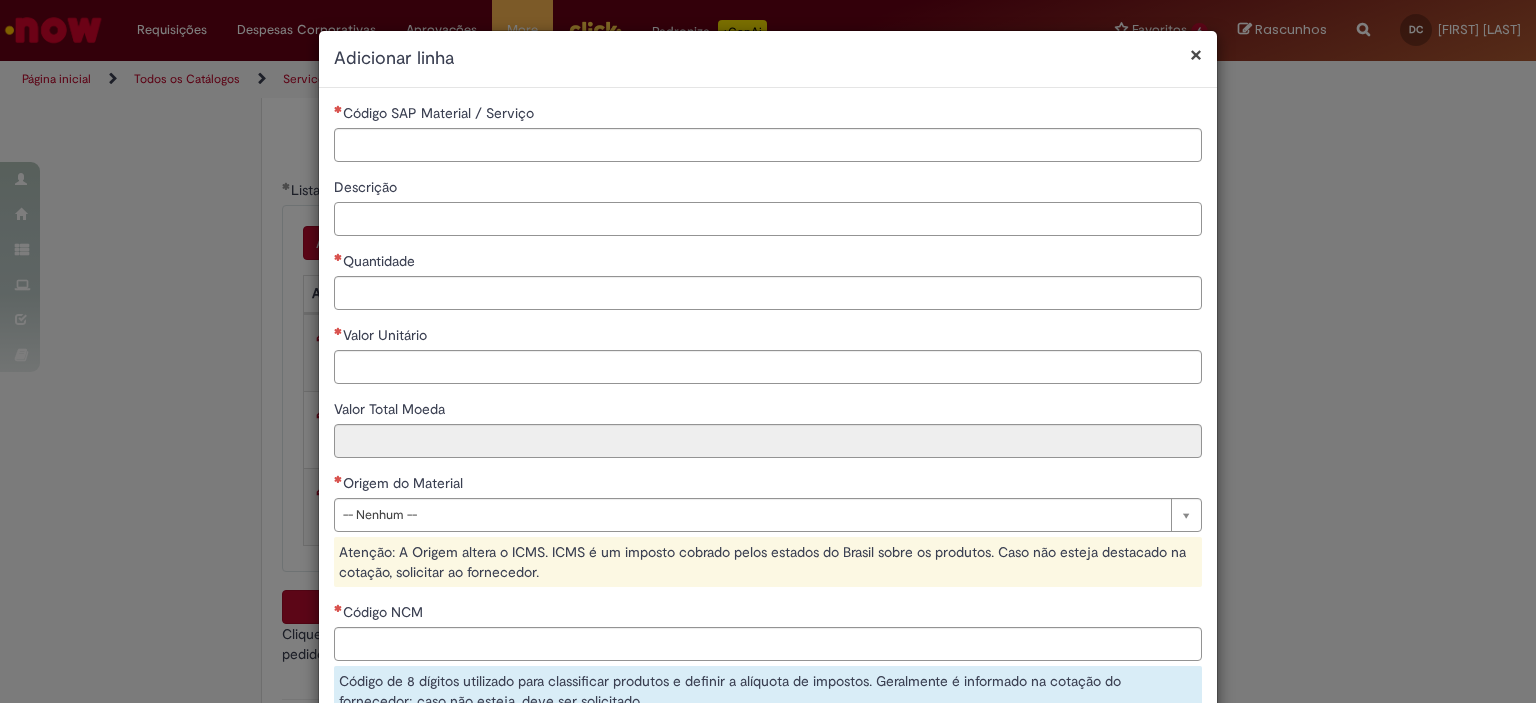 paste on "**********" 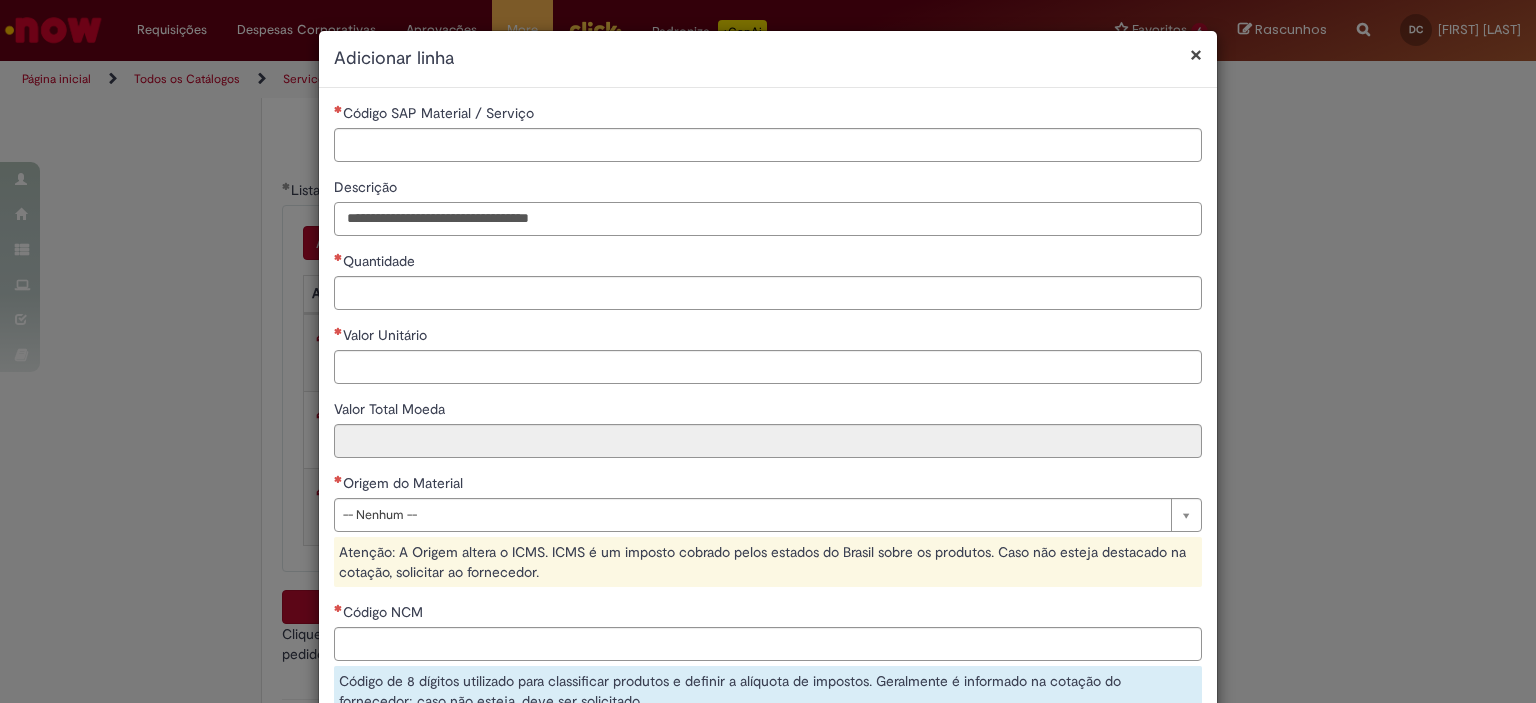 type on "**********" 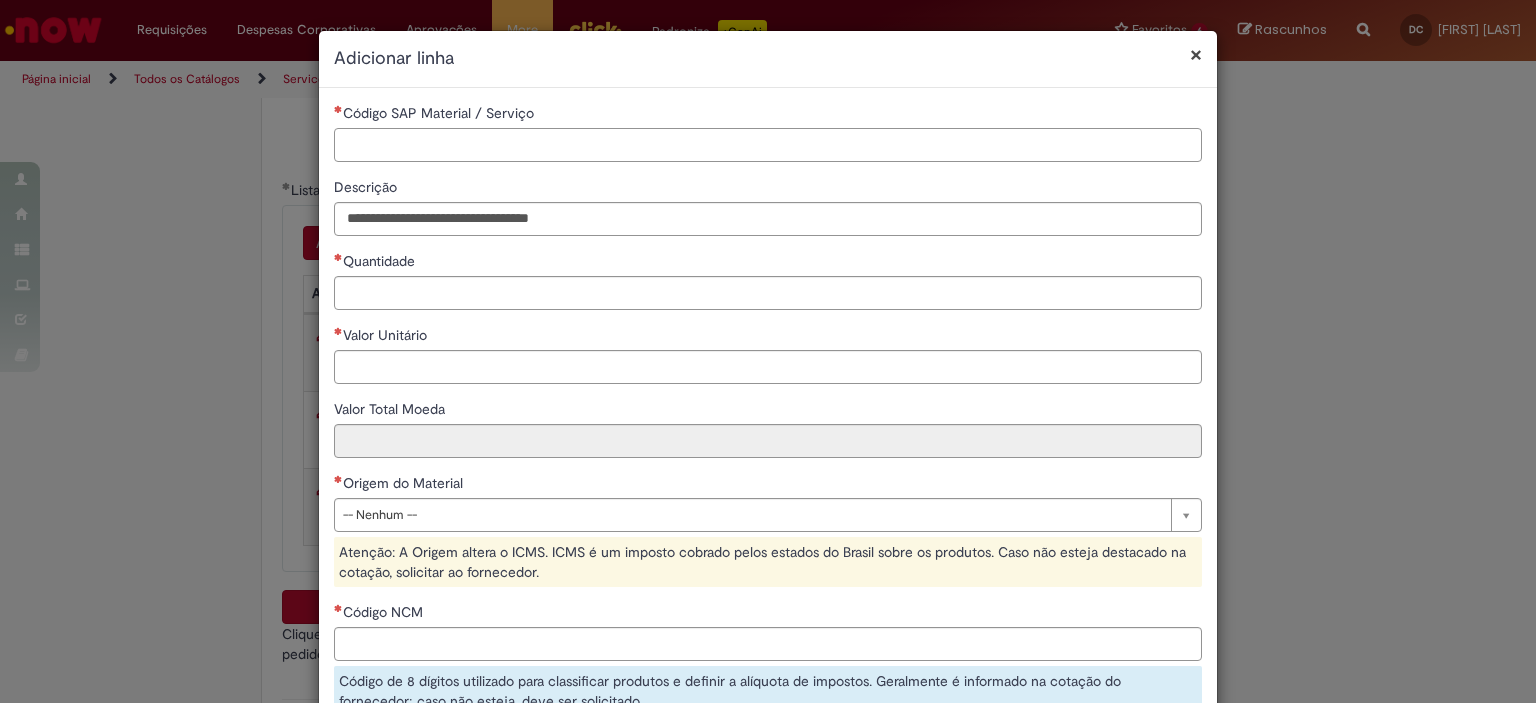 click on "Código SAP Material / Serviço" at bounding box center (768, 145) 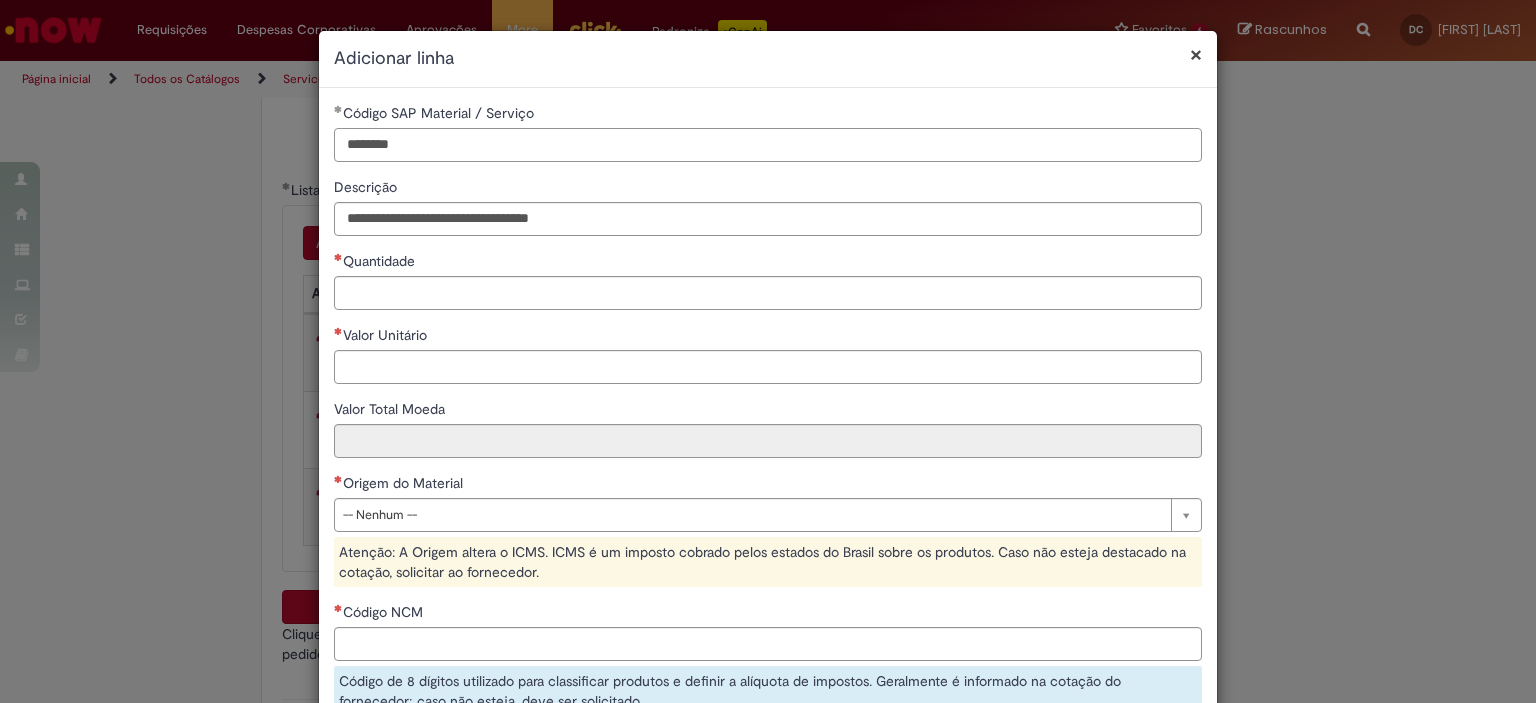 type on "********" 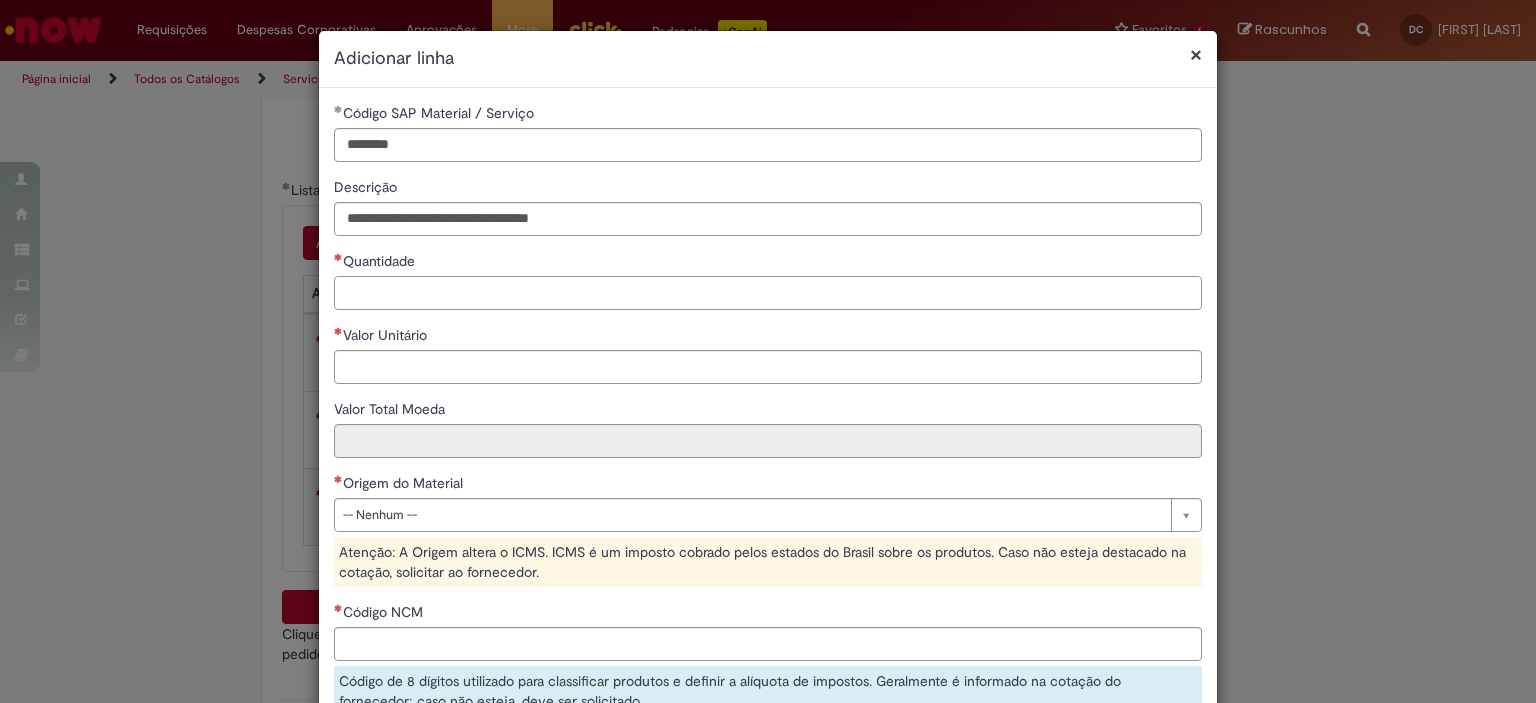 click on "Quantidade" at bounding box center [768, 293] 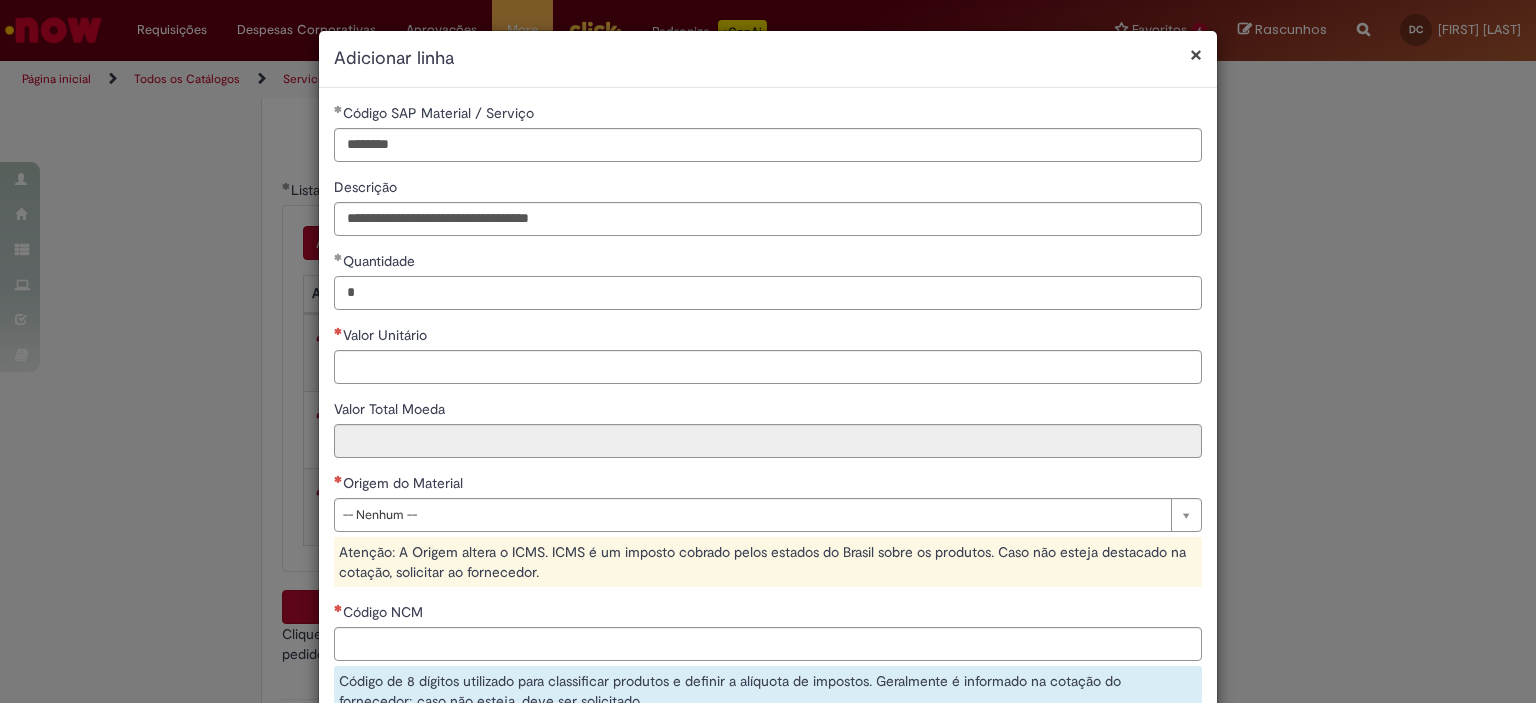 type on "*" 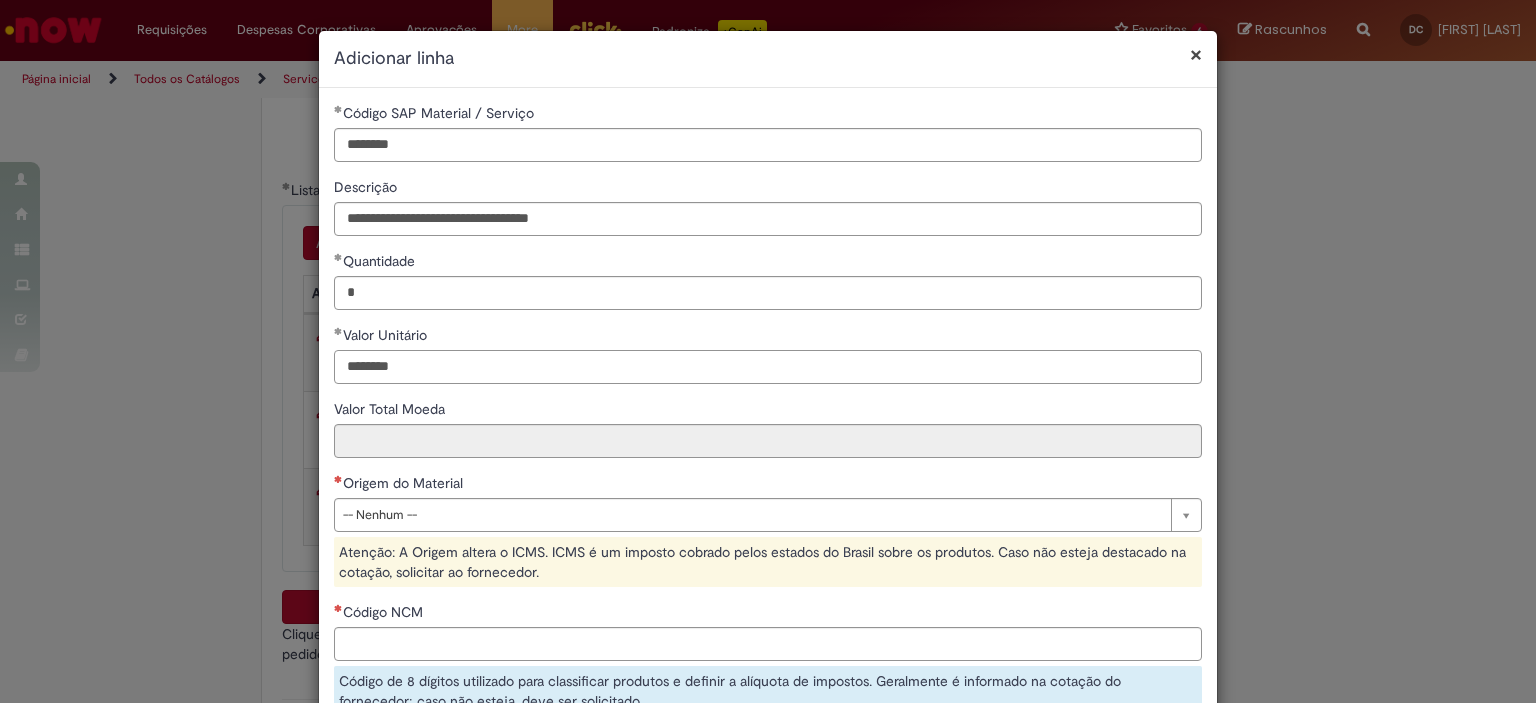 type on "********" 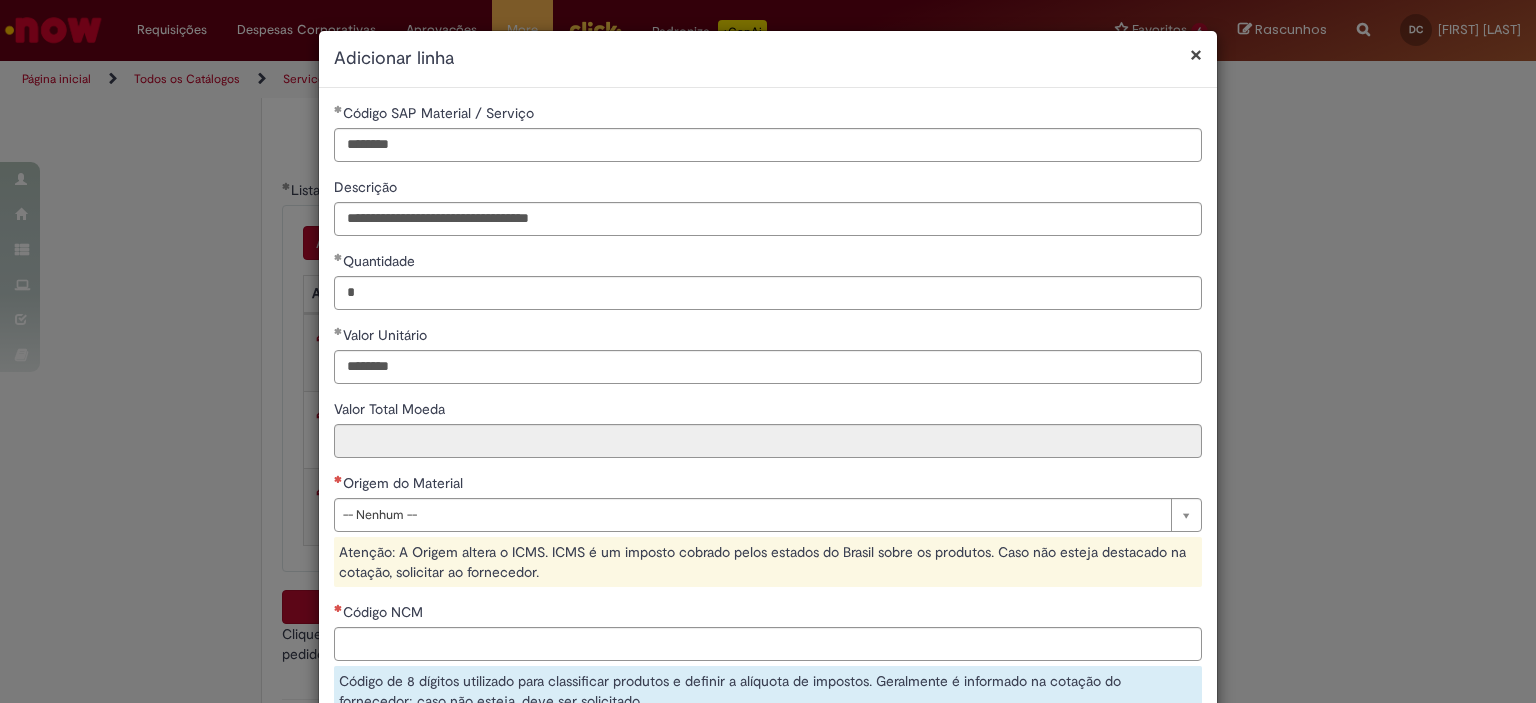 type on "********" 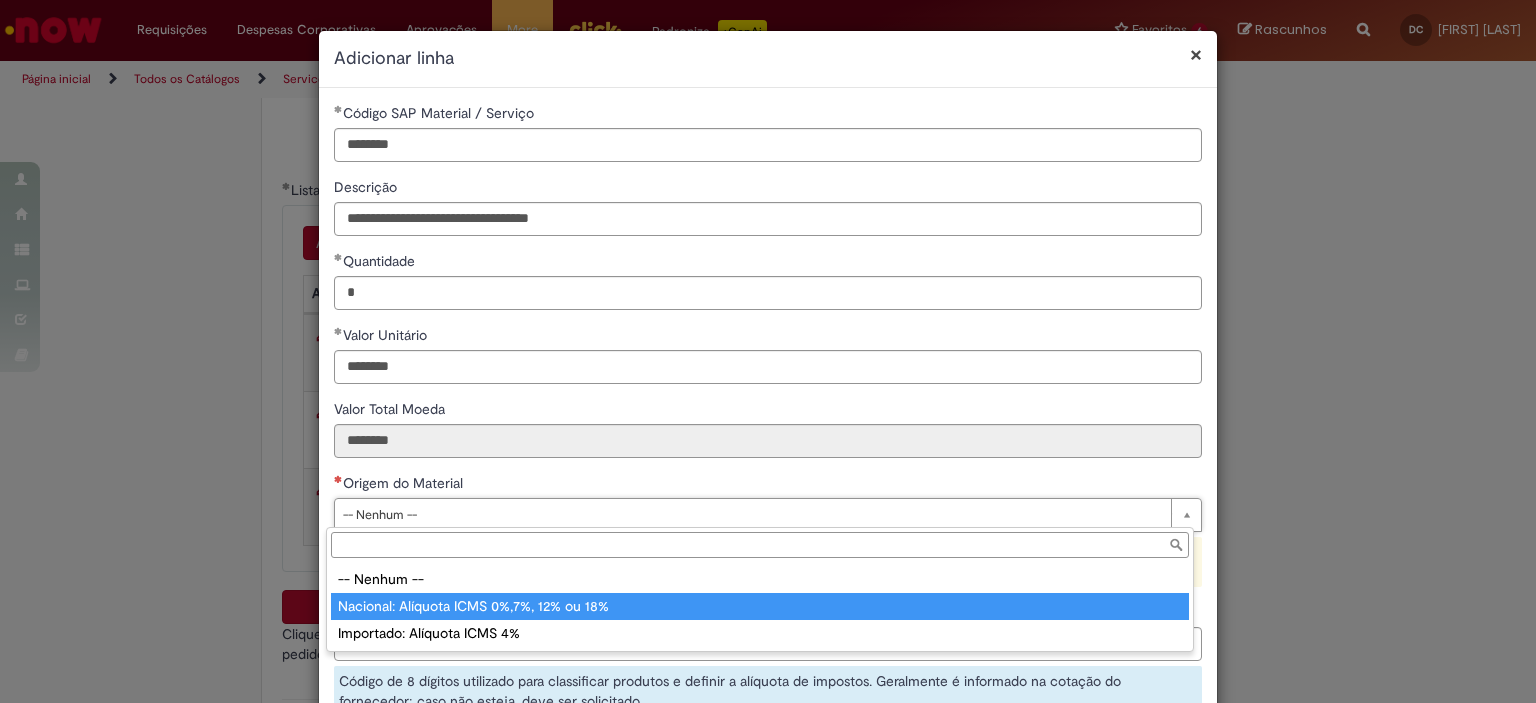 type on "**********" 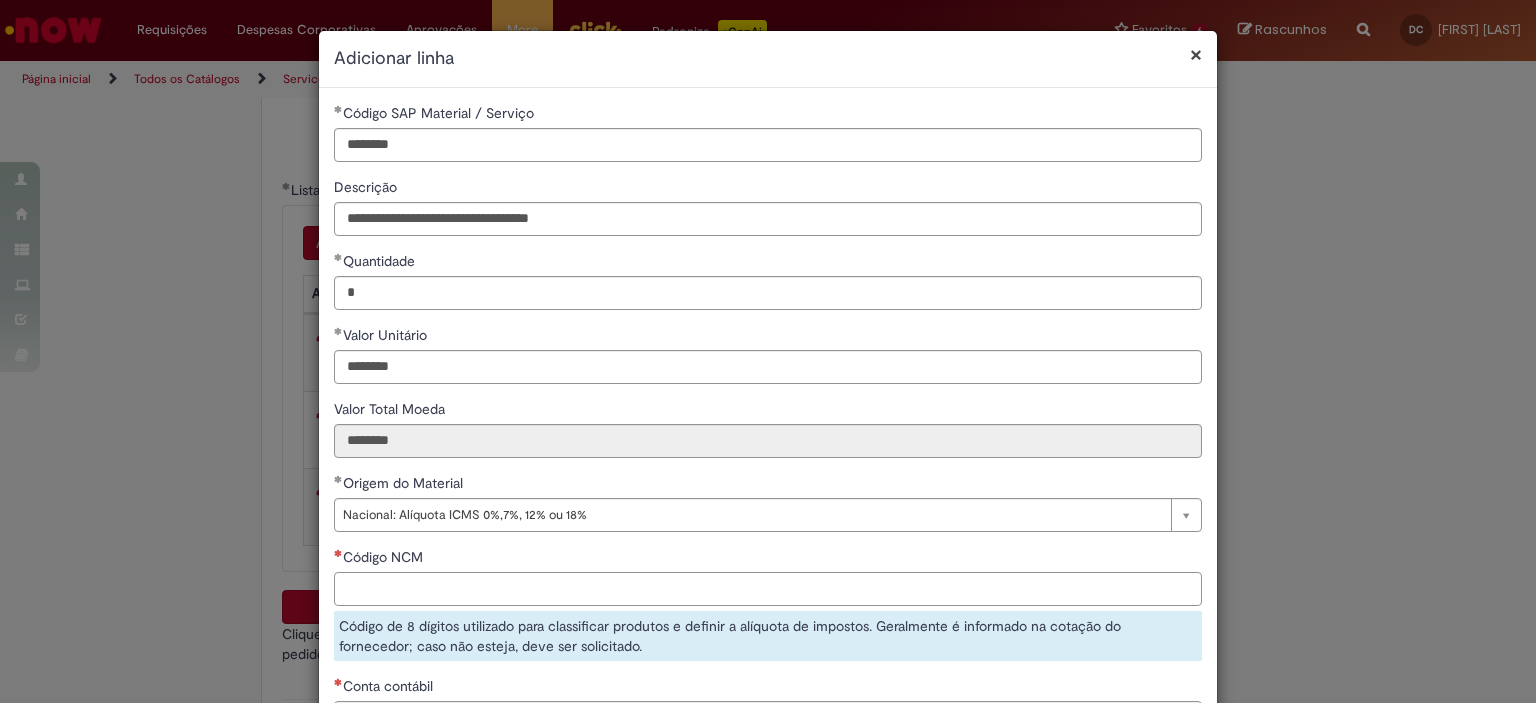 click on "Código NCM" at bounding box center (768, 589) 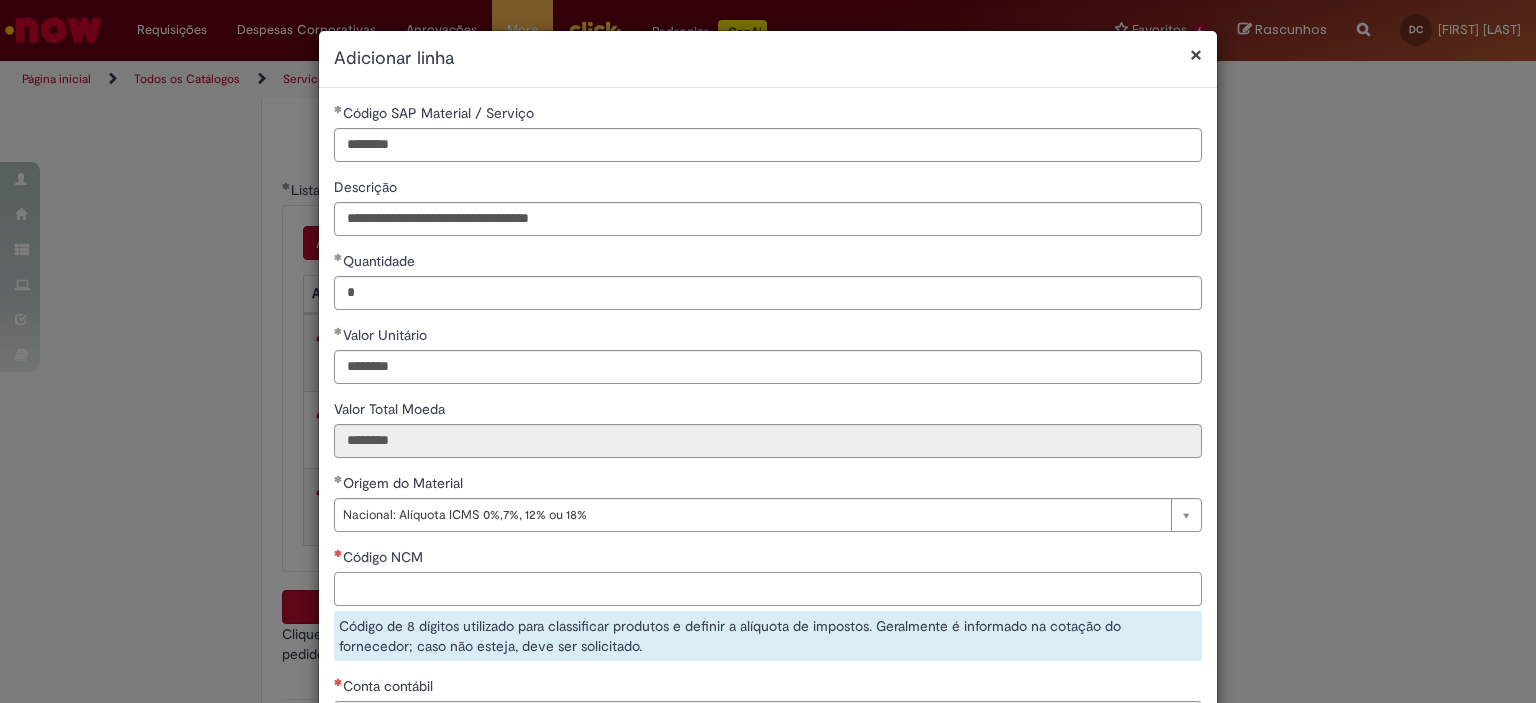 paste on "********" 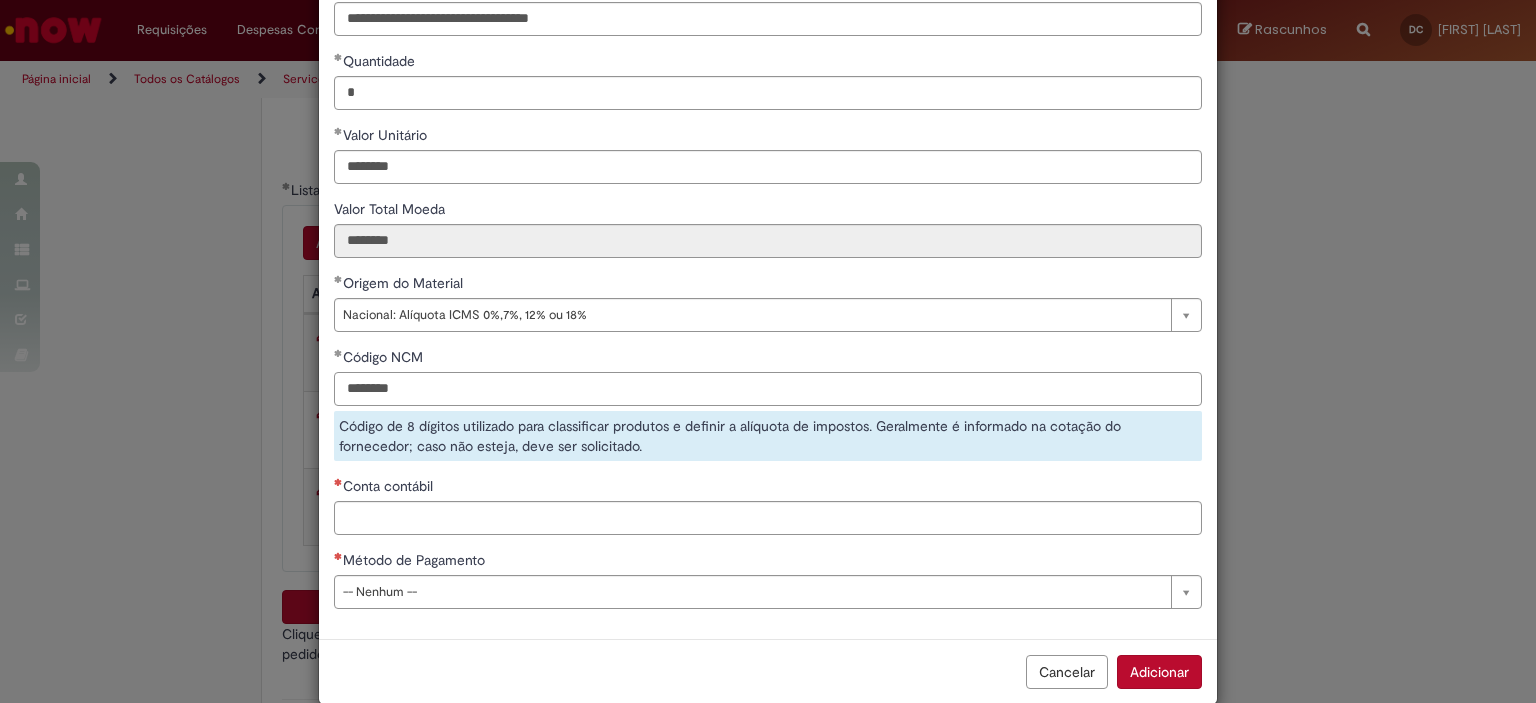 type on "********" 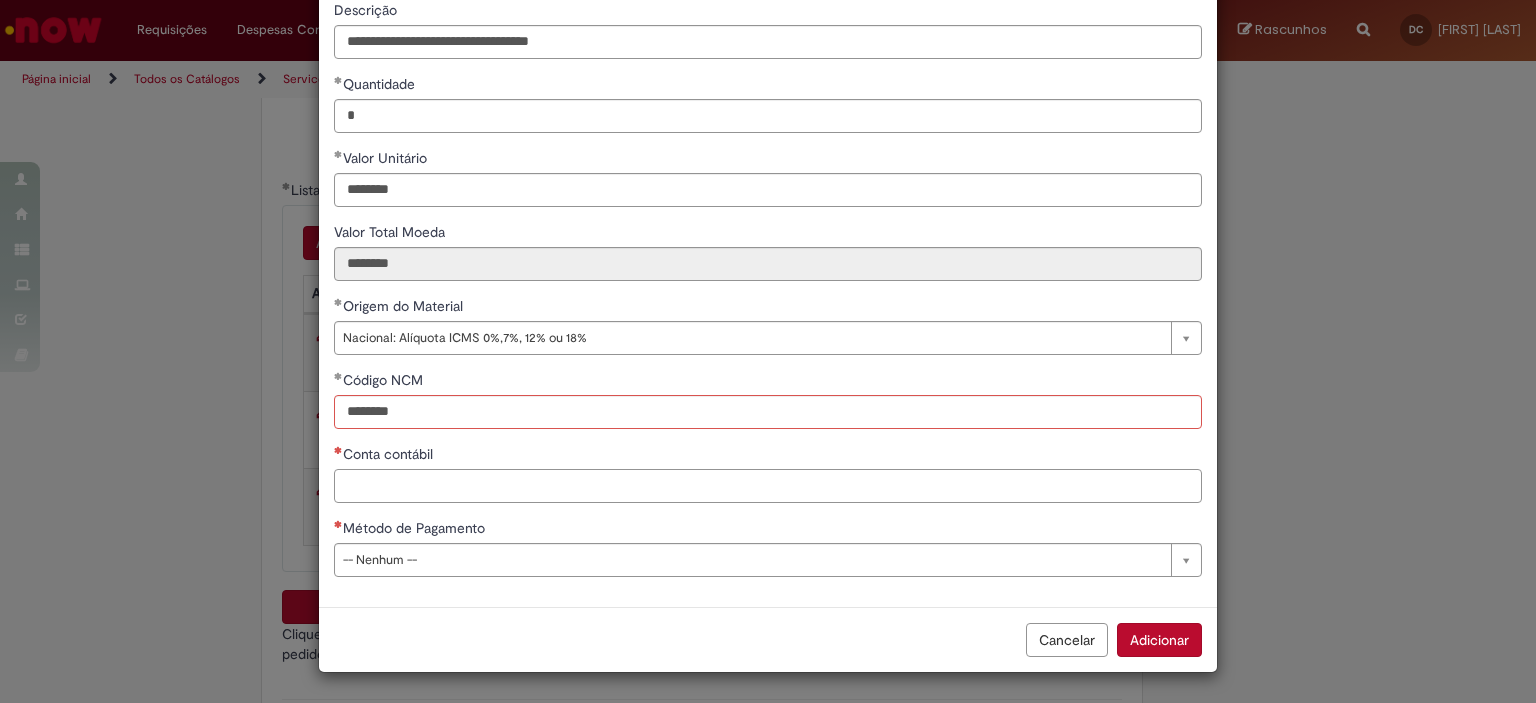 click on "**********" at bounding box center (768, 259) 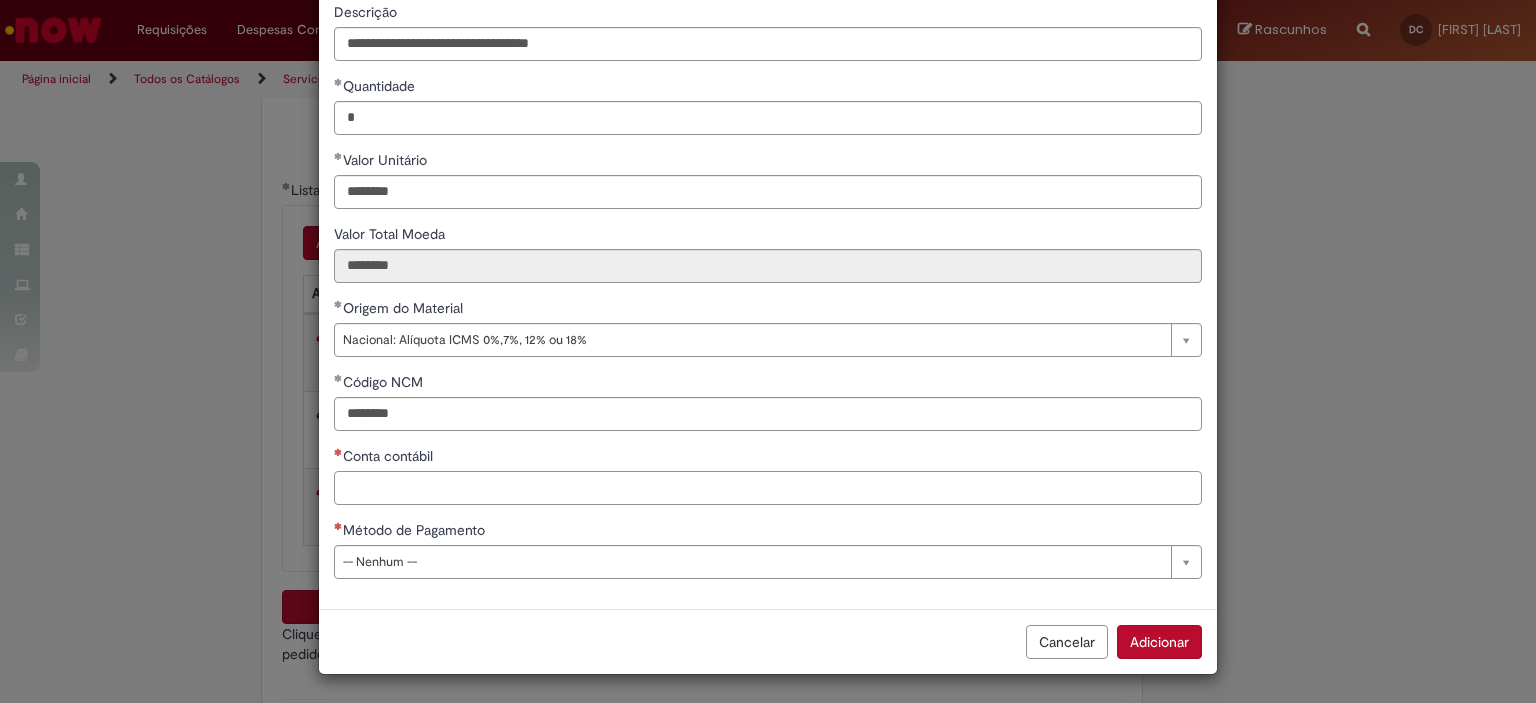 paste on "********" 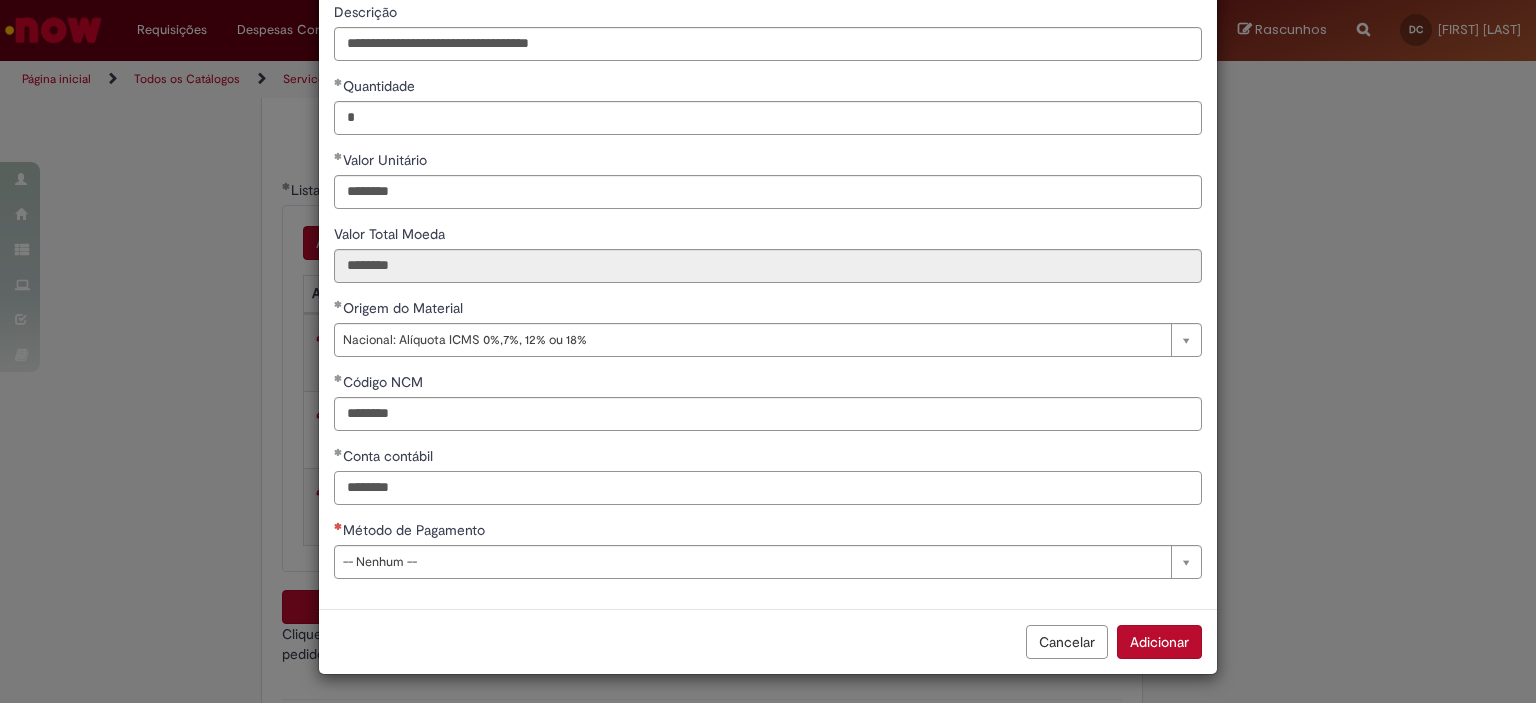 type on "********" 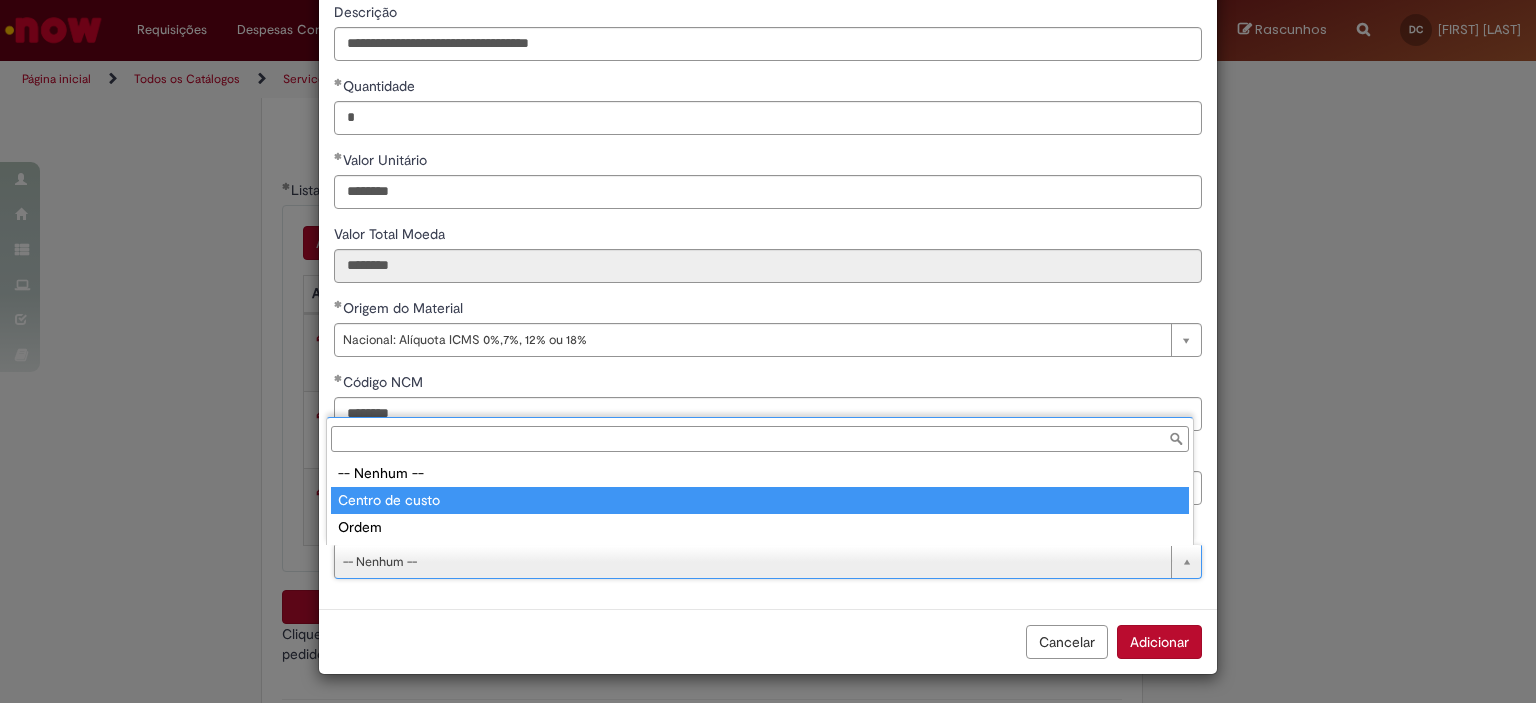type on "**********" 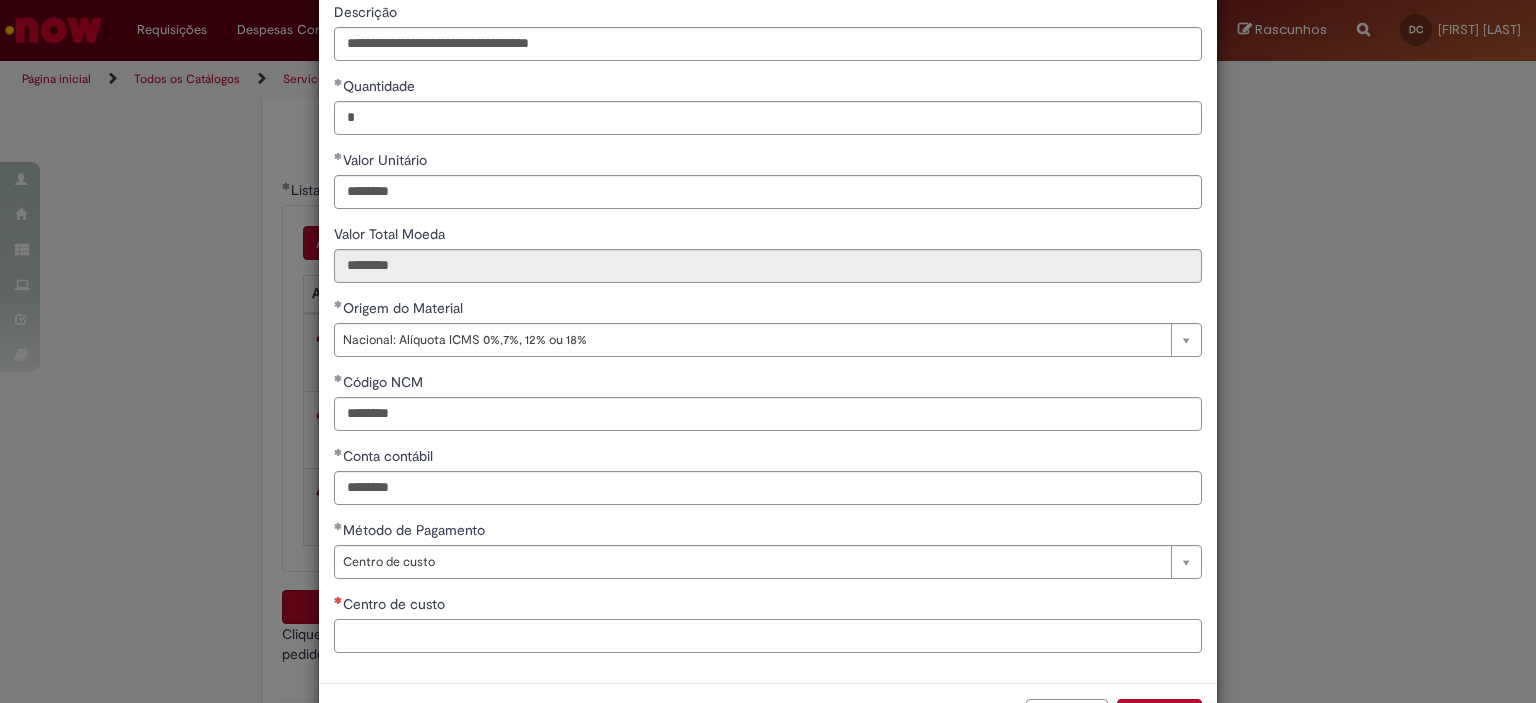 click on "Centro de custo" at bounding box center [768, 636] 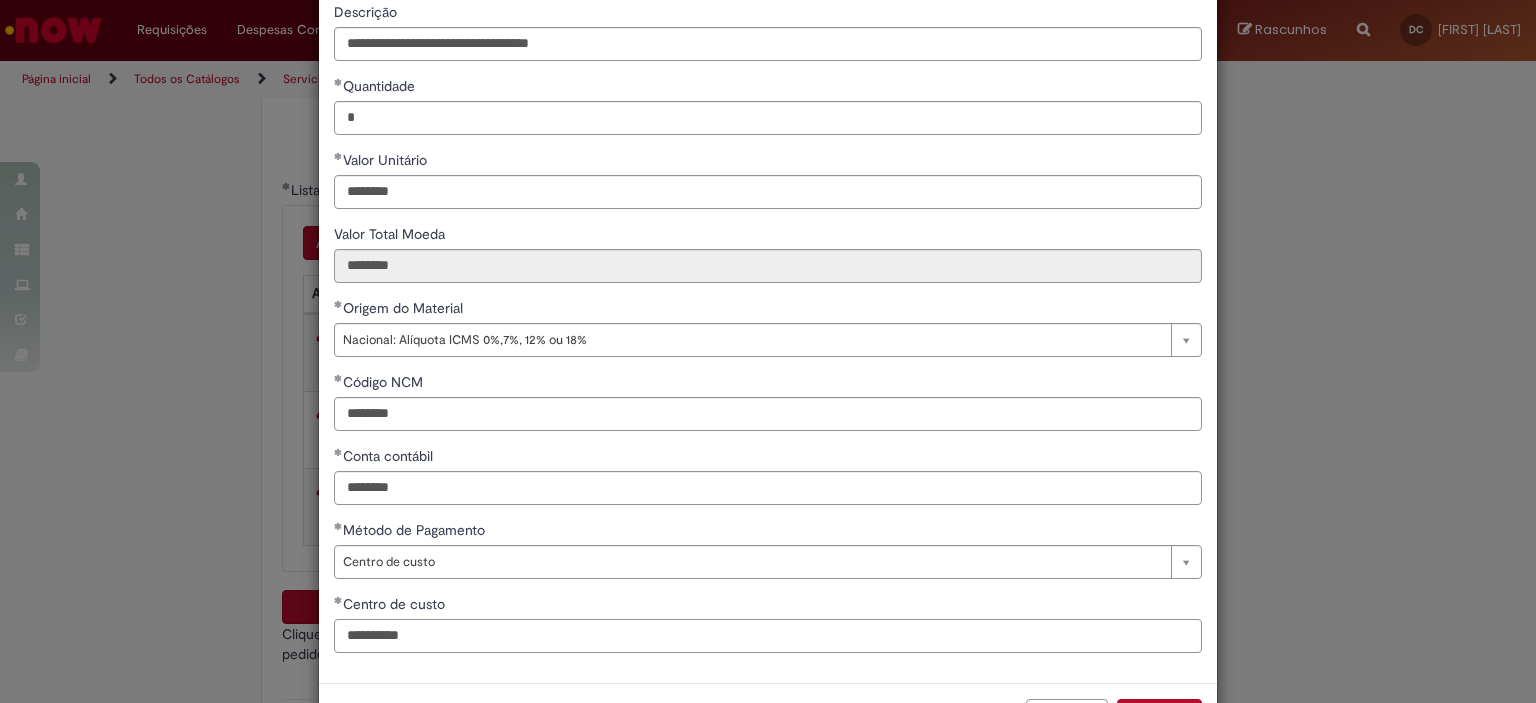 scroll, scrollTop: 249, scrollLeft: 0, axis: vertical 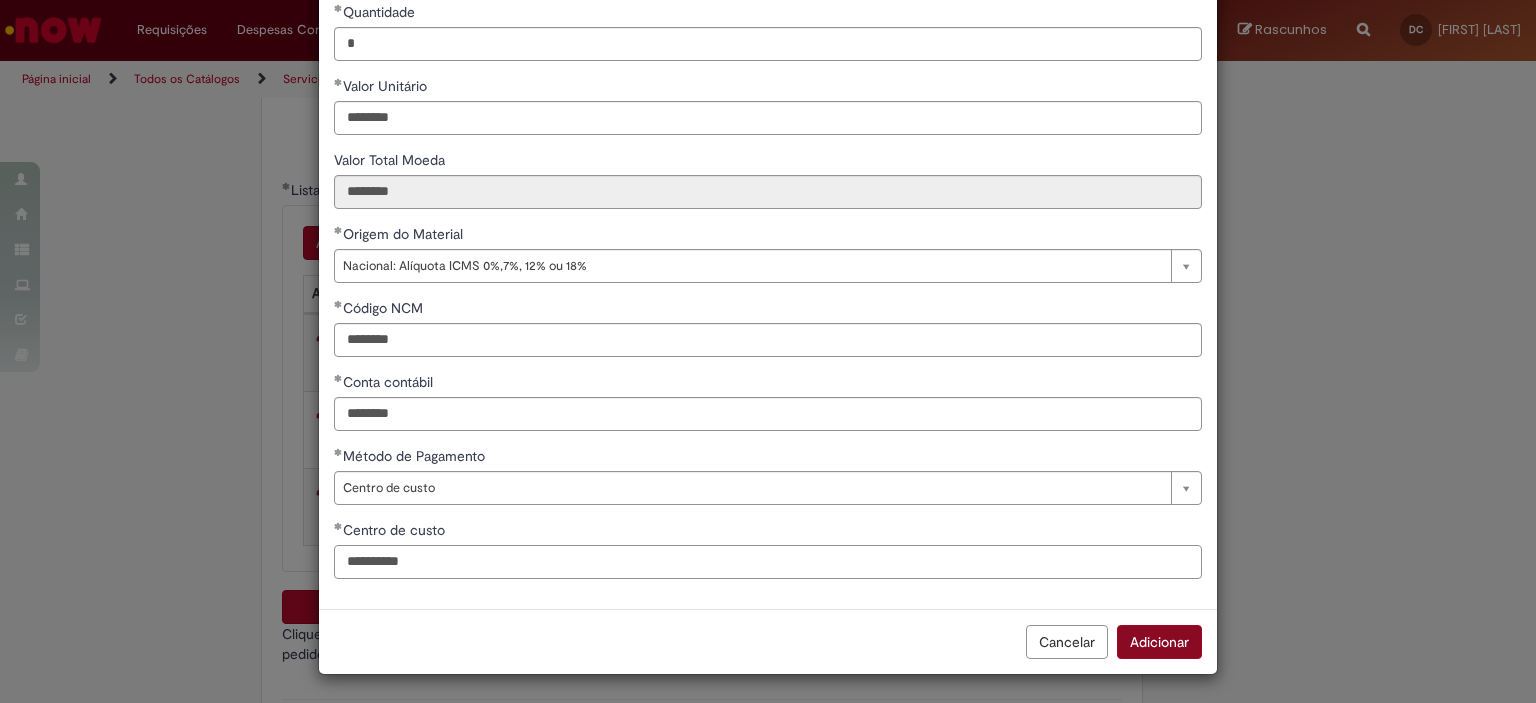 type on "**********" 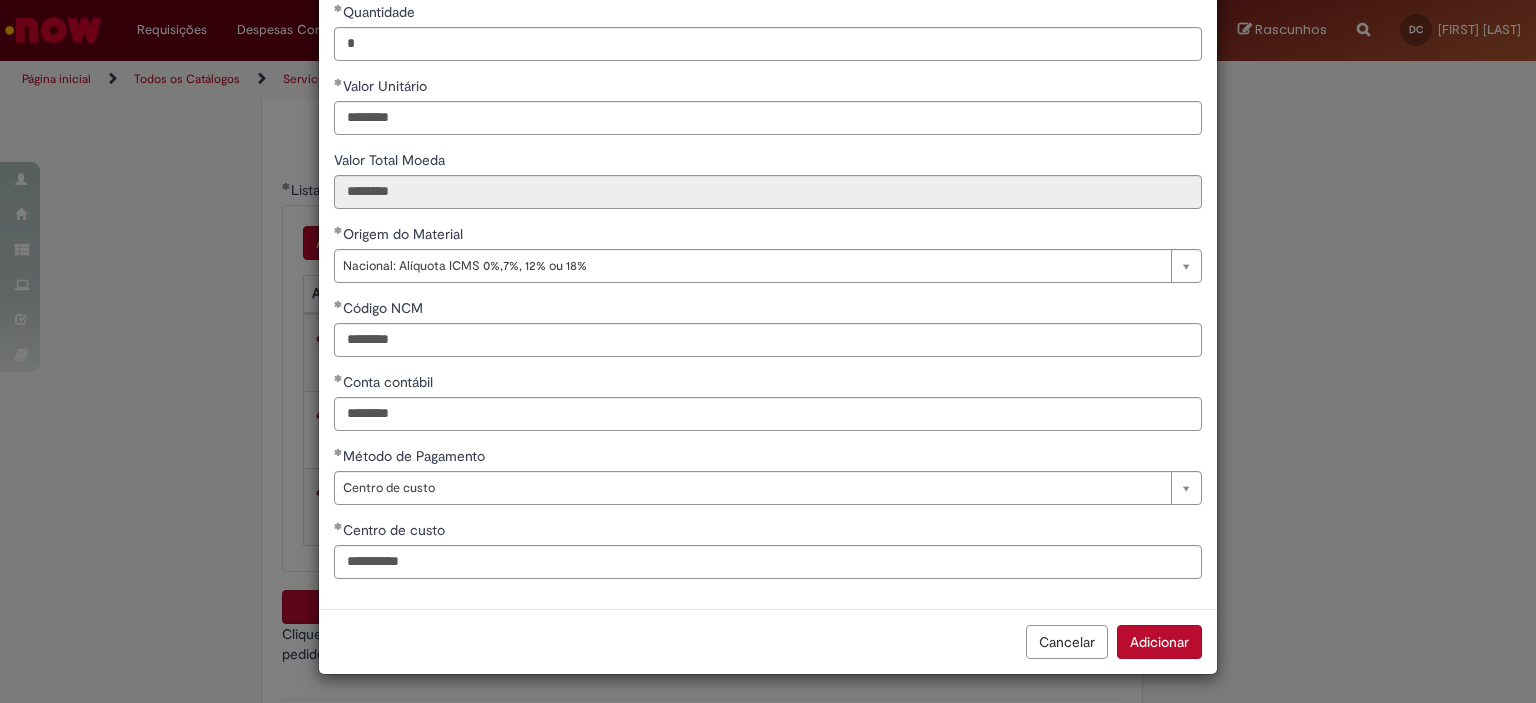 click on "Adicionar" at bounding box center (1159, 642) 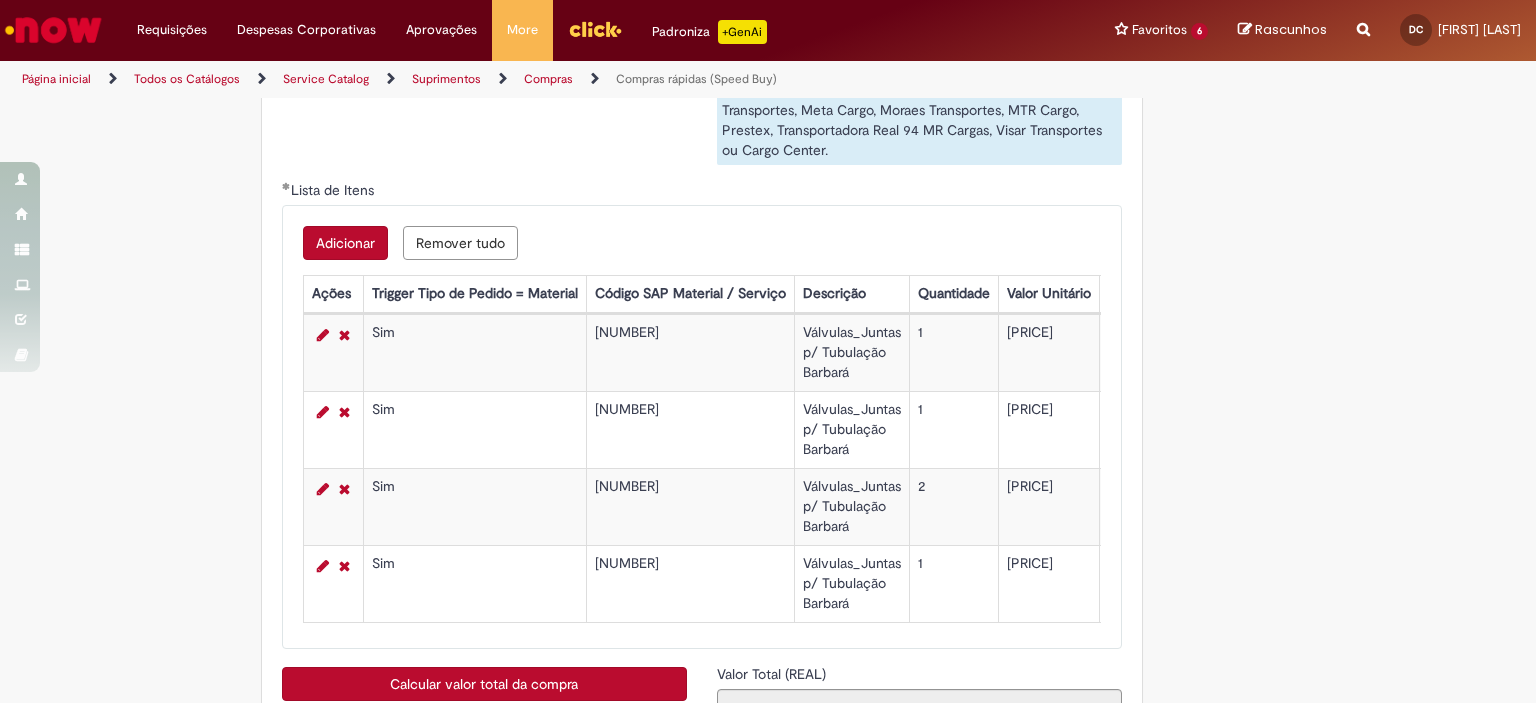 scroll, scrollTop: 3300, scrollLeft: 0, axis: vertical 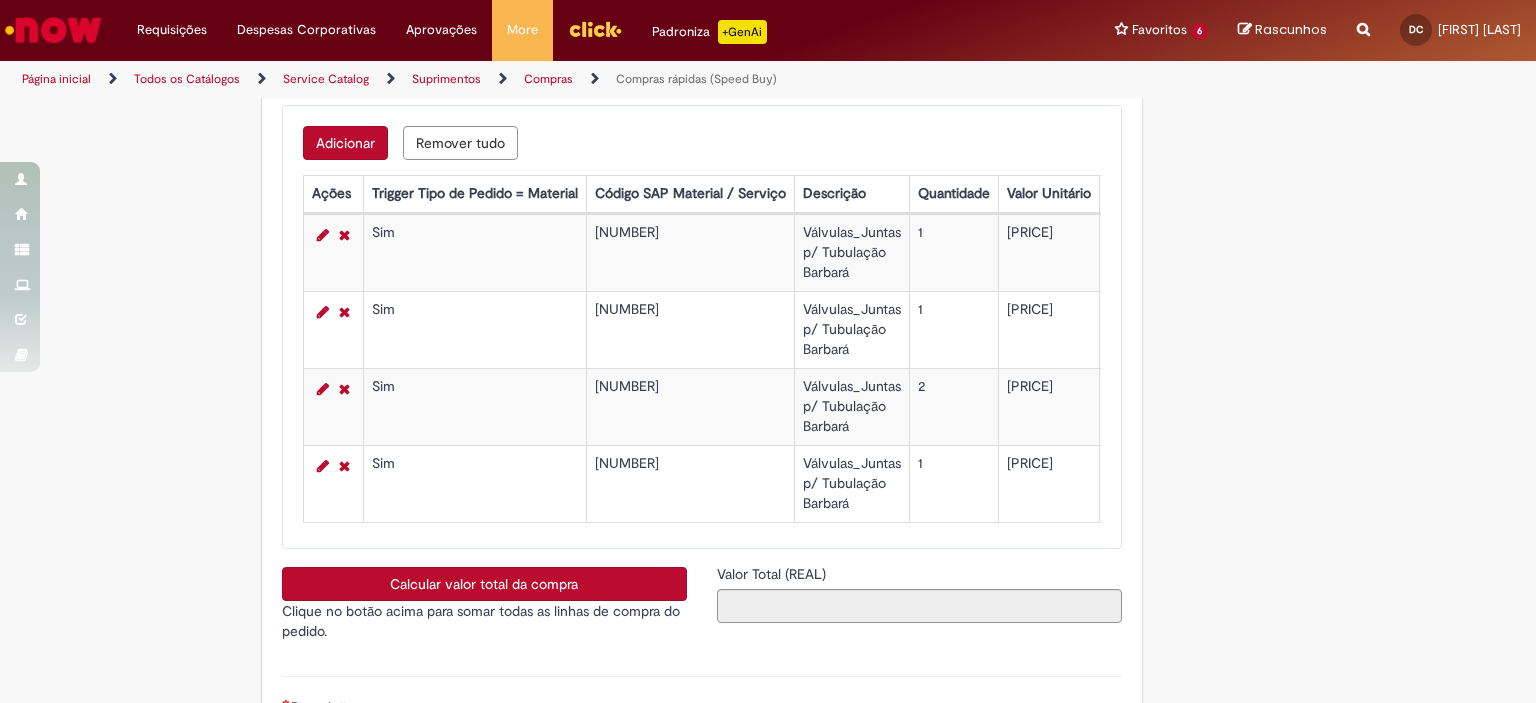 click on "Calcular valor total da compra" at bounding box center (484, 584) 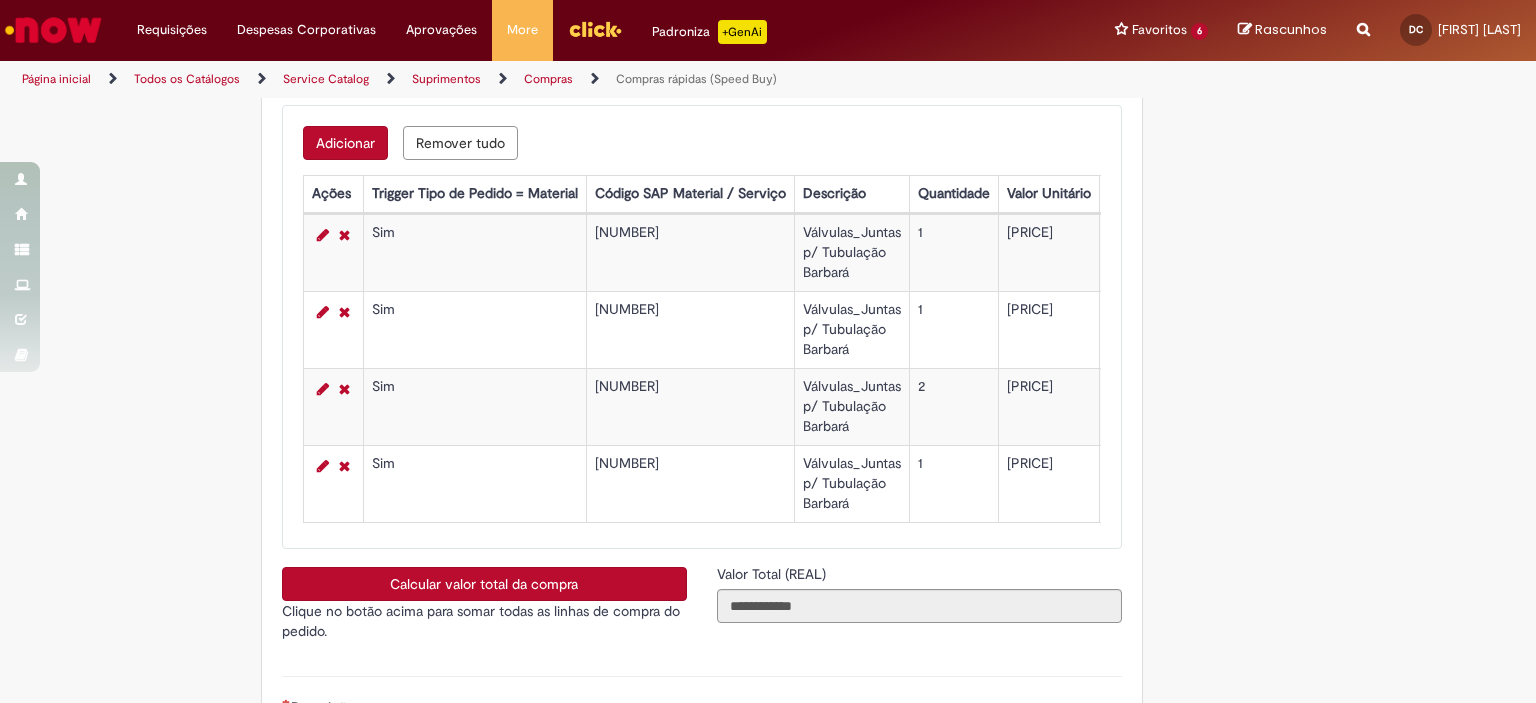 scroll, scrollTop: 3600, scrollLeft: 0, axis: vertical 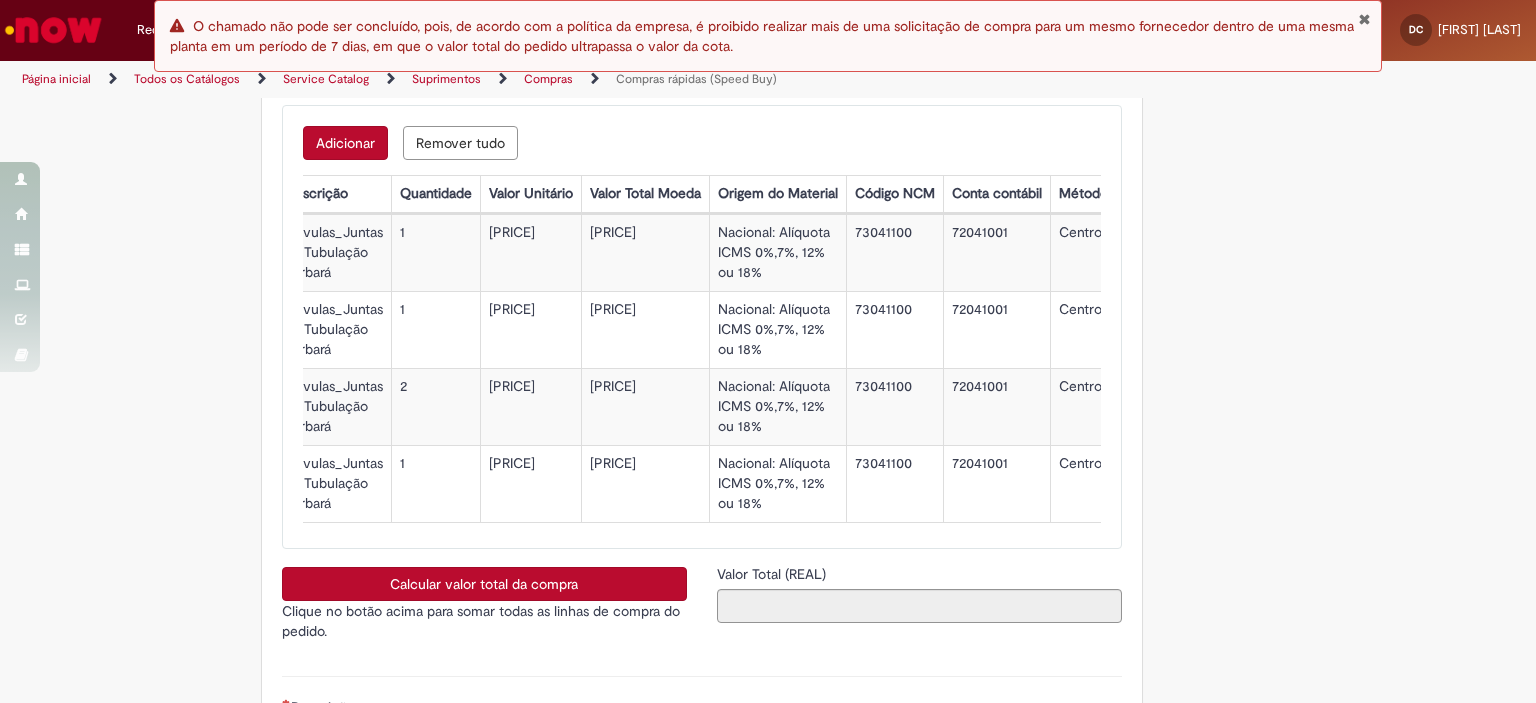 click on "Calcular valor total da compra" at bounding box center [484, 584] 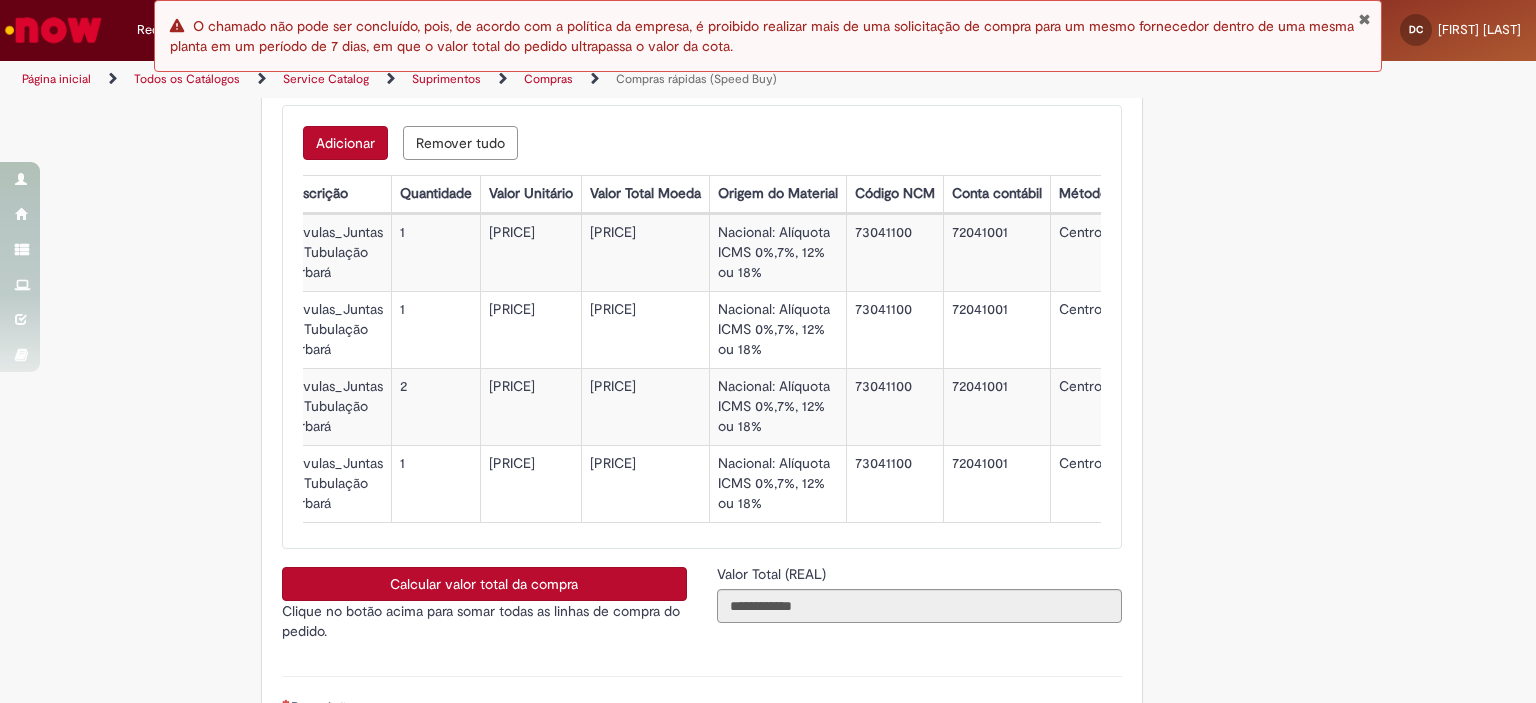 type 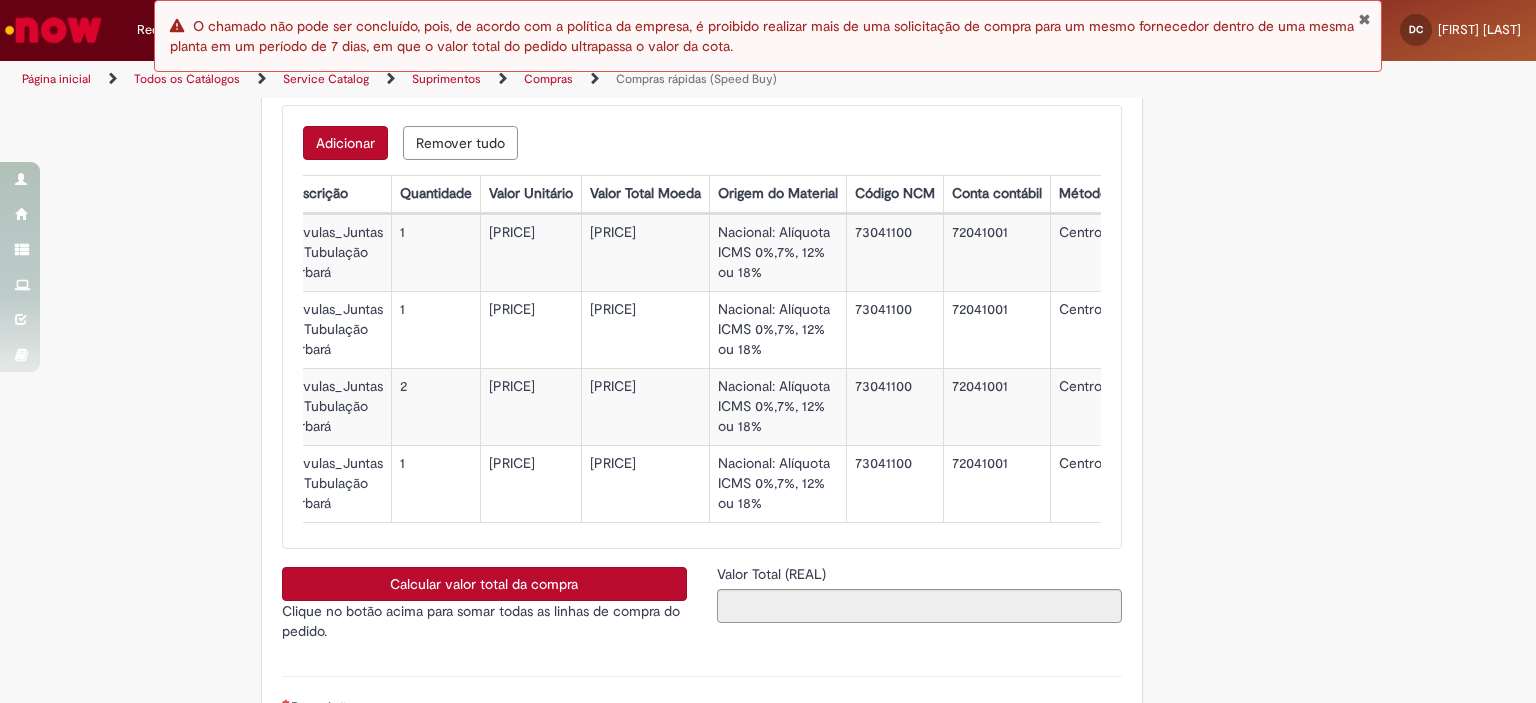 click at bounding box center [1364, 19] 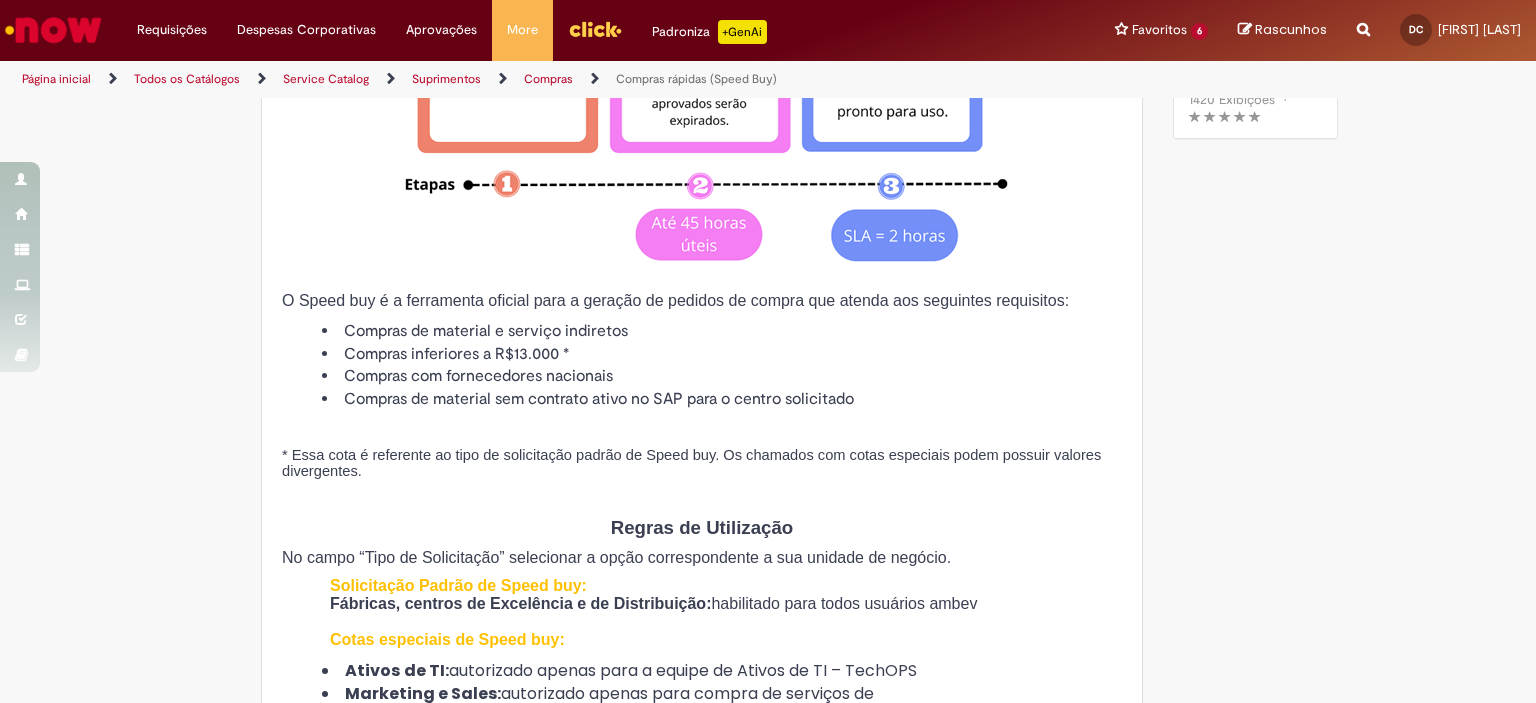 scroll, scrollTop: 0, scrollLeft: 0, axis: both 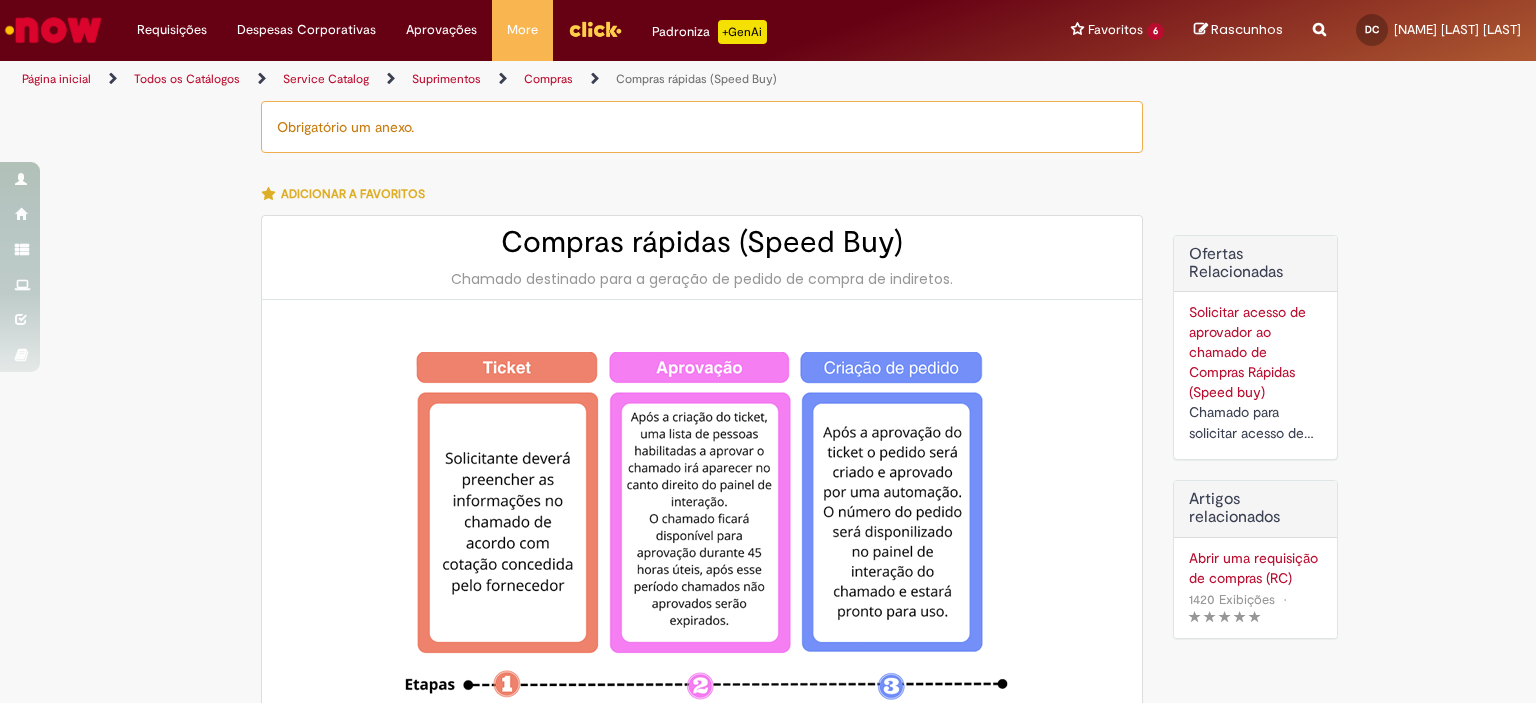 select on "**********" 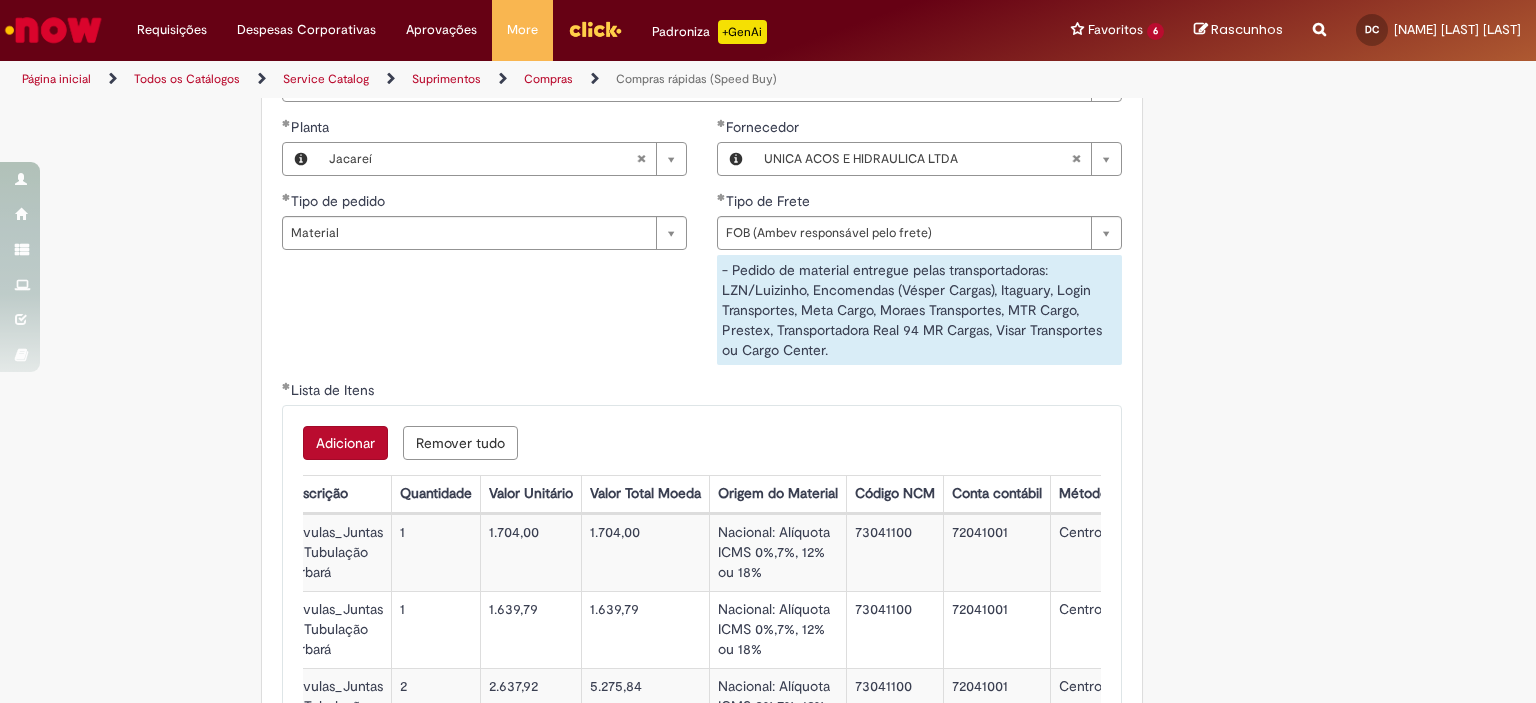 scroll, scrollTop: 3400, scrollLeft: 0, axis: vertical 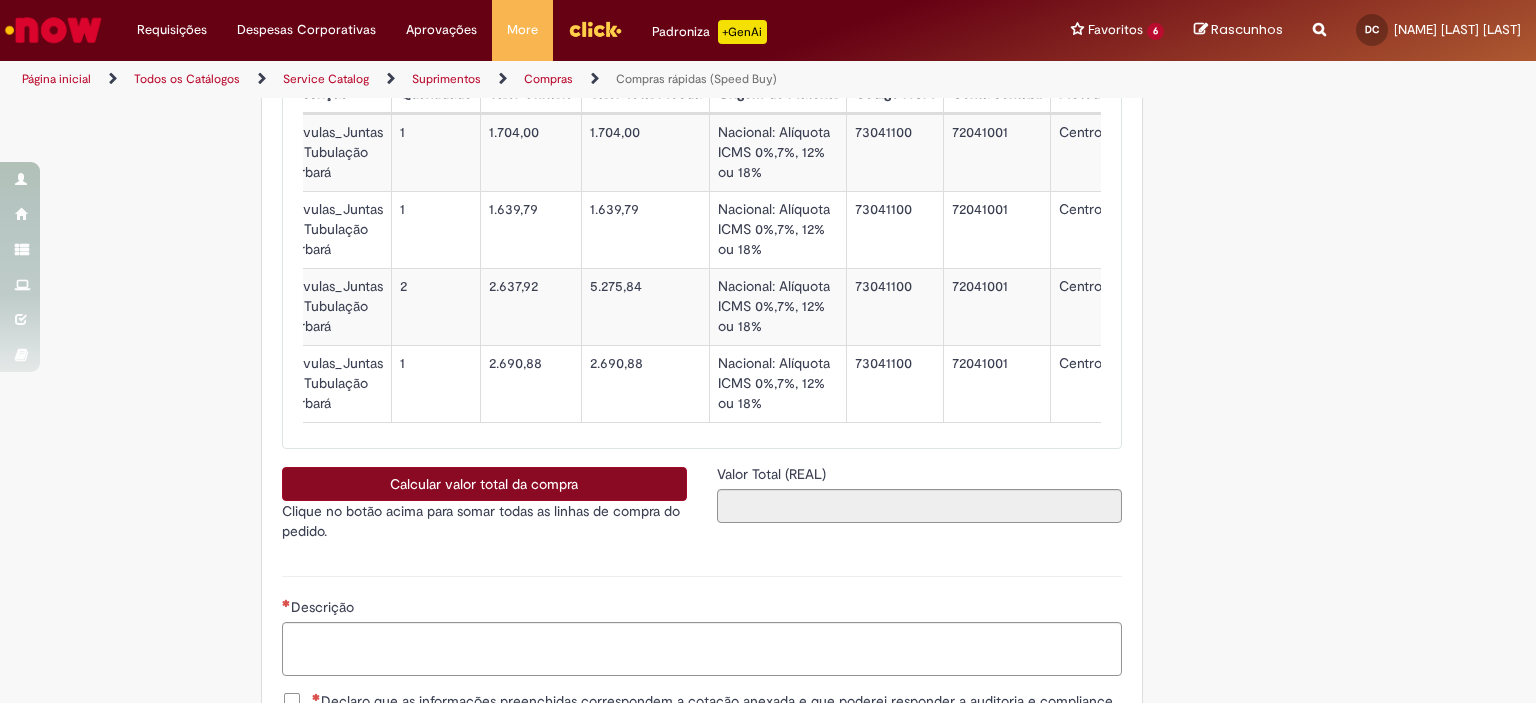 click on "Calcular valor total da compra" at bounding box center [484, 484] 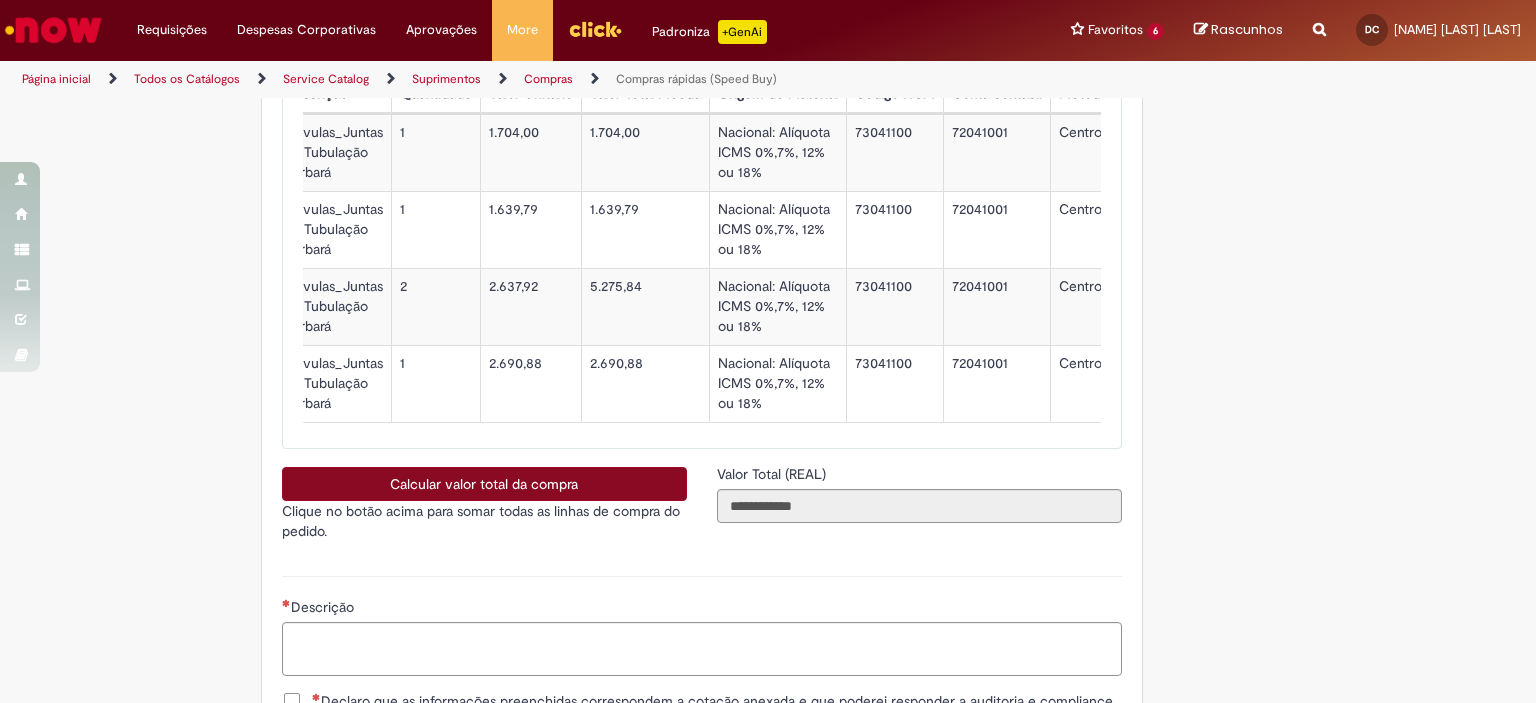 type 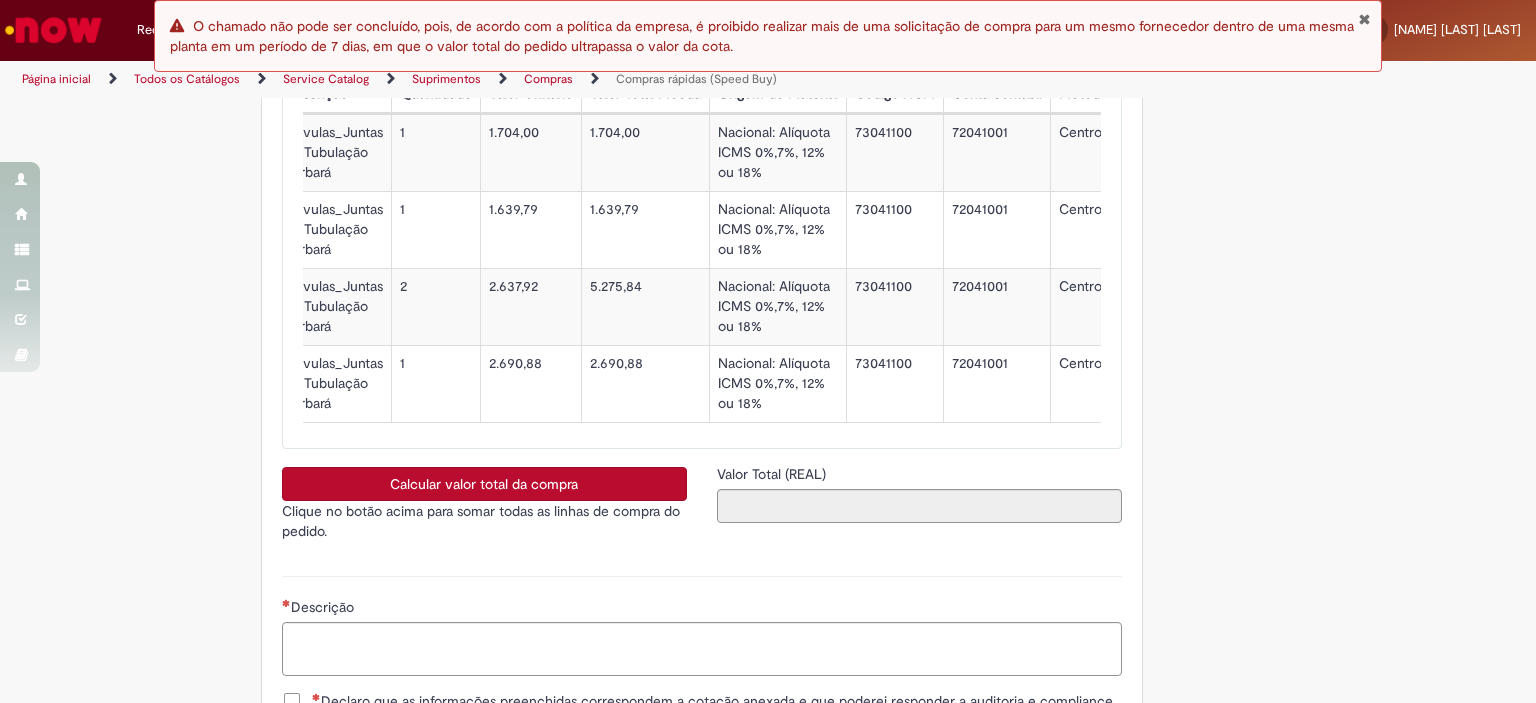 click at bounding box center (1364, 19) 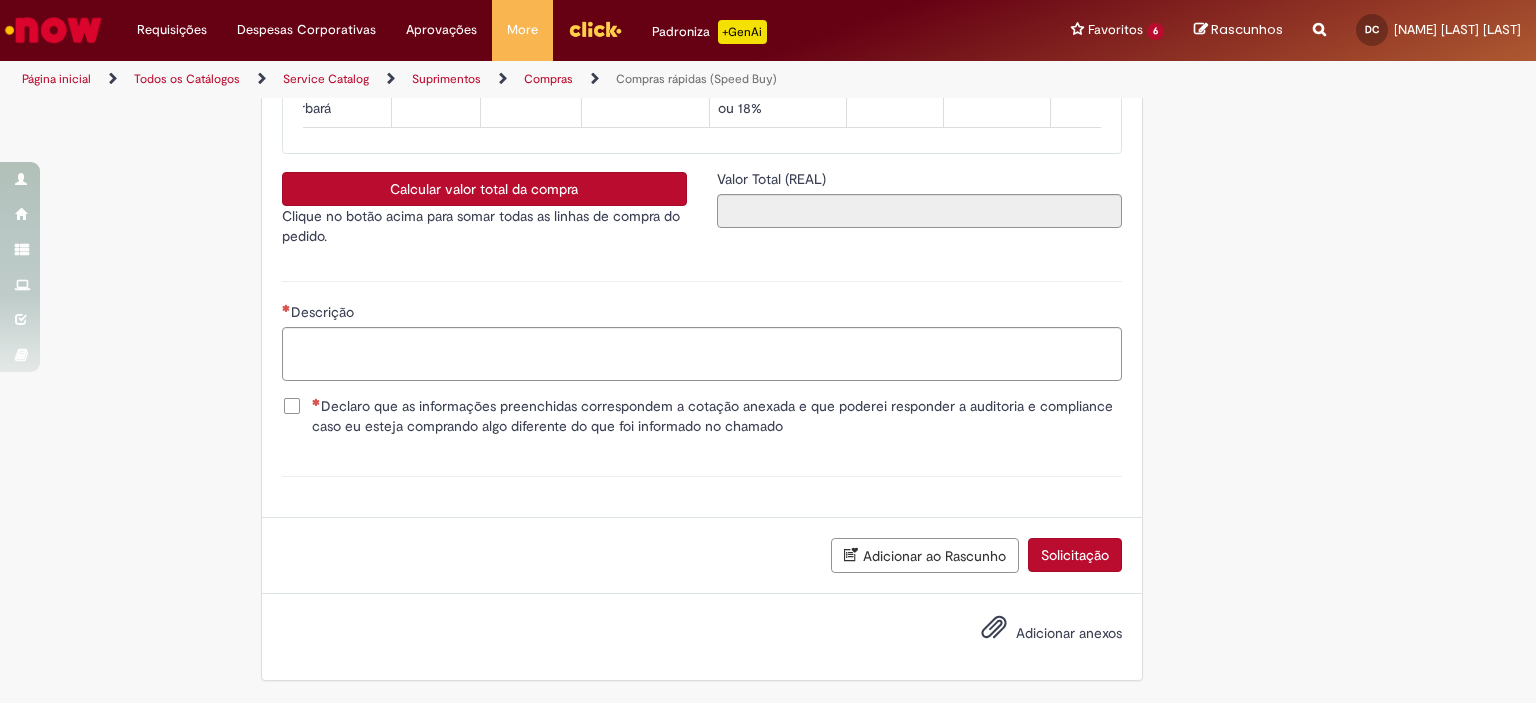 scroll, scrollTop: 3706, scrollLeft: 0, axis: vertical 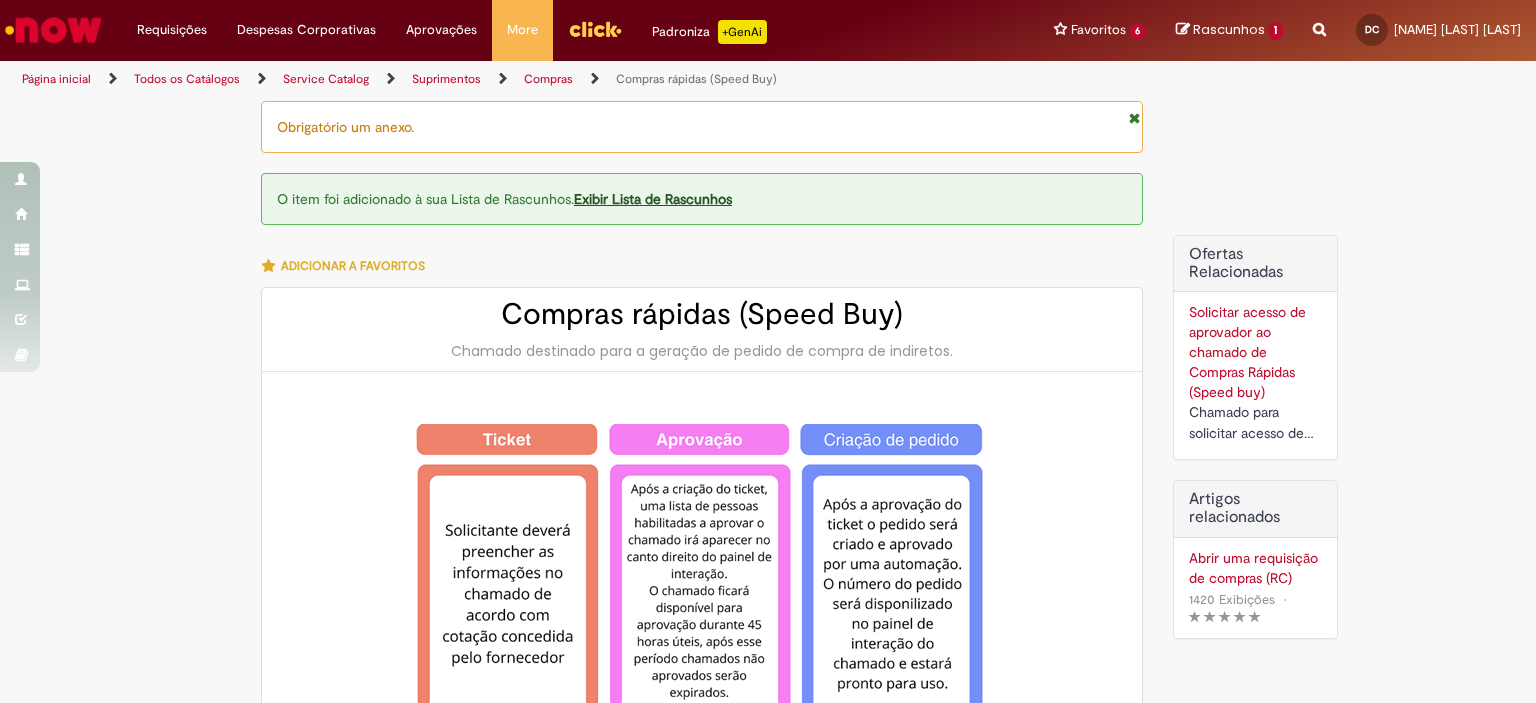 click on "Rascunhos" at bounding box center (1229, 29) 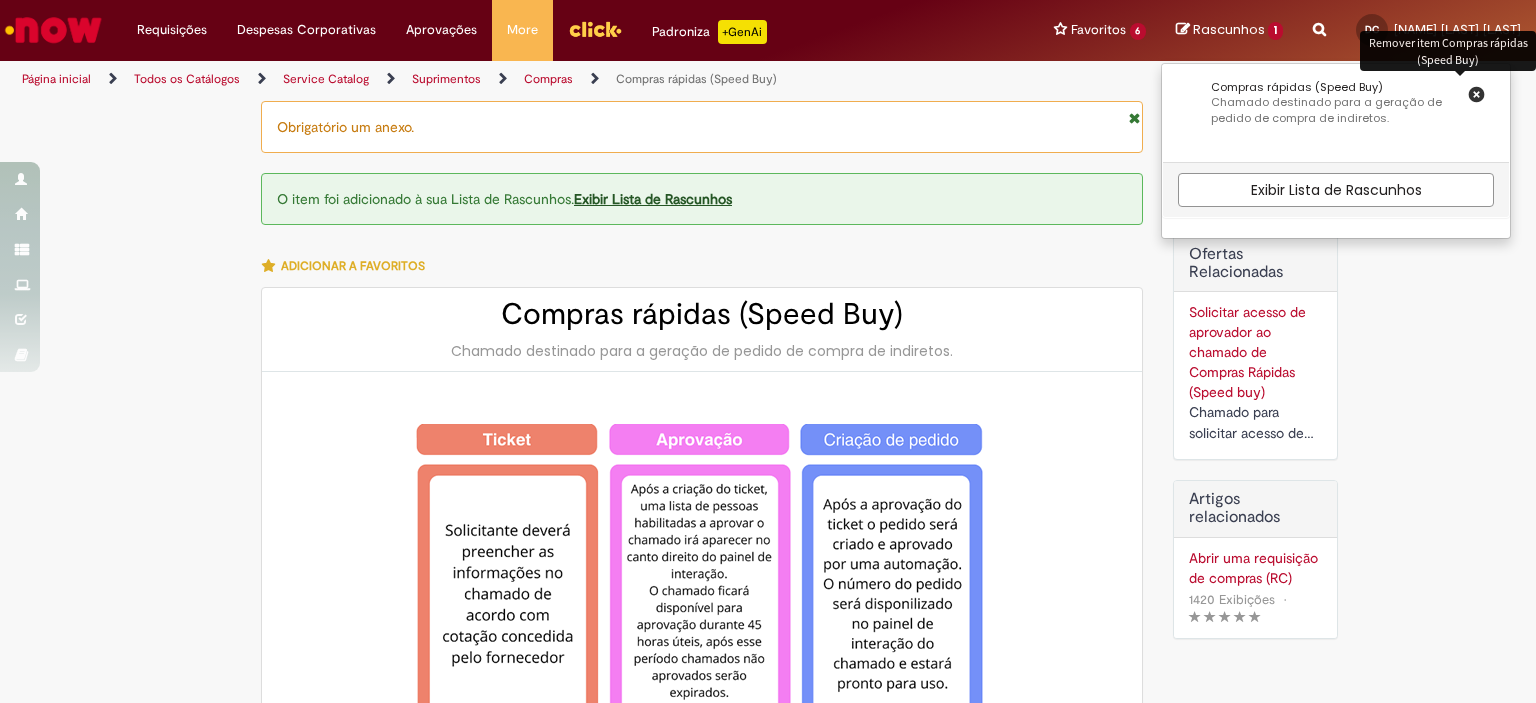 click at bounding box center (1476, 94) 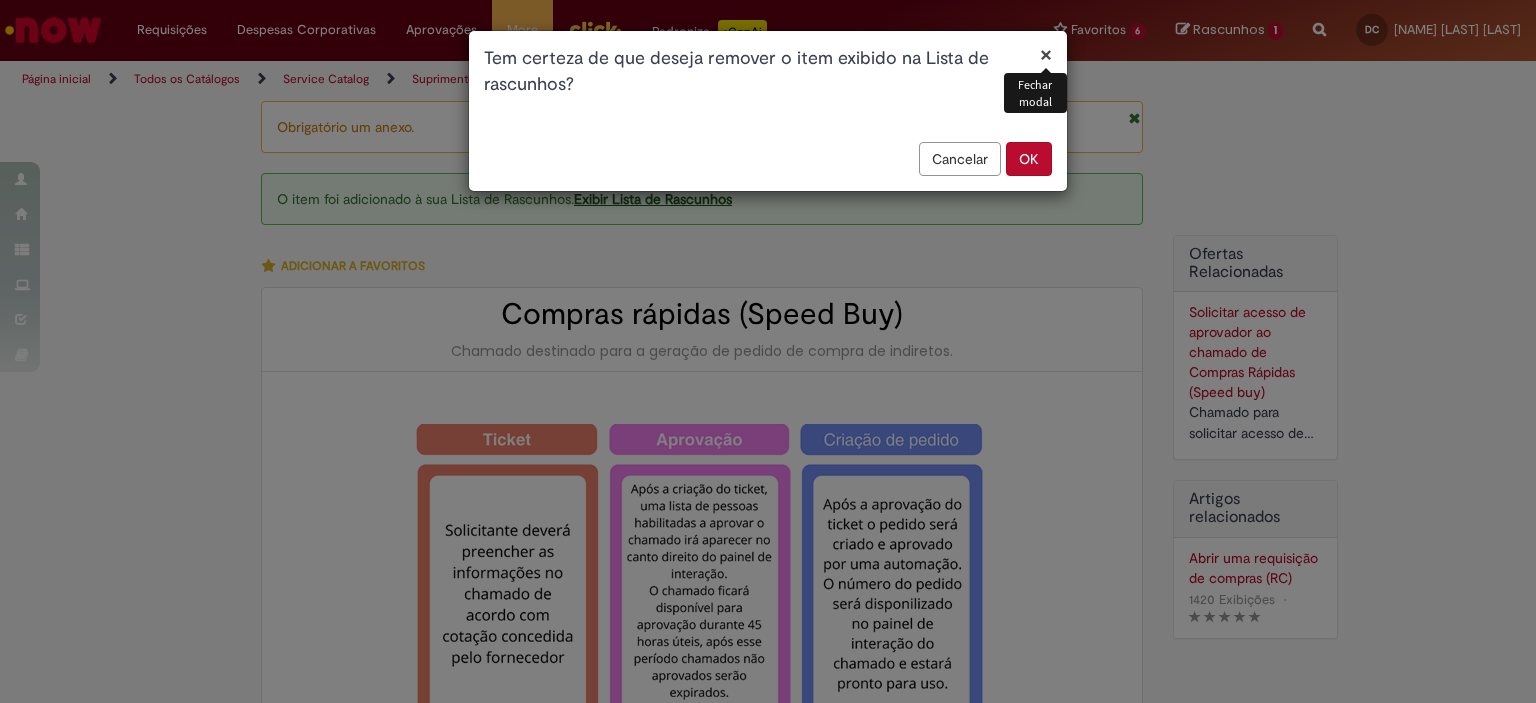 click on "×" at bounding box center [1046, 54] 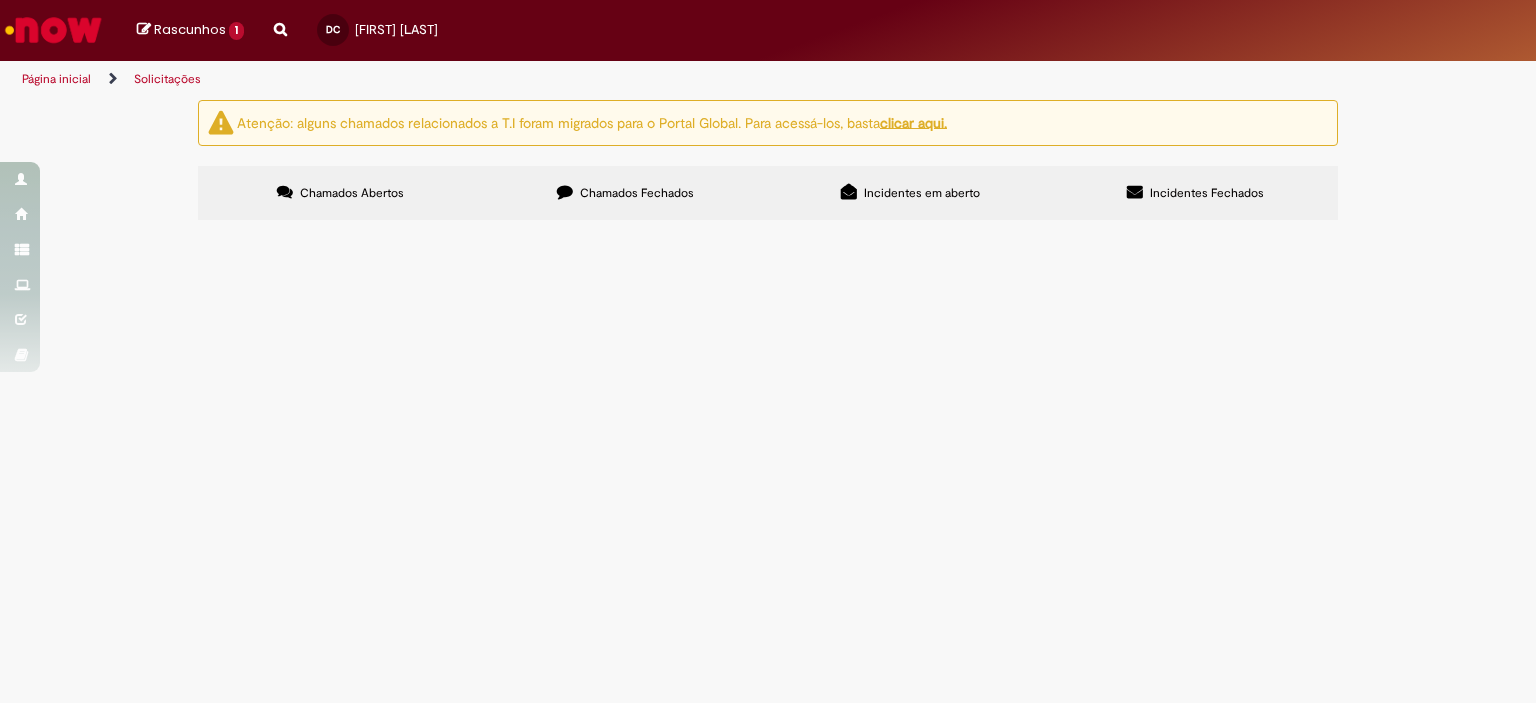 scroll, scrollTop: 0, scrollLeft: 0, axis: both 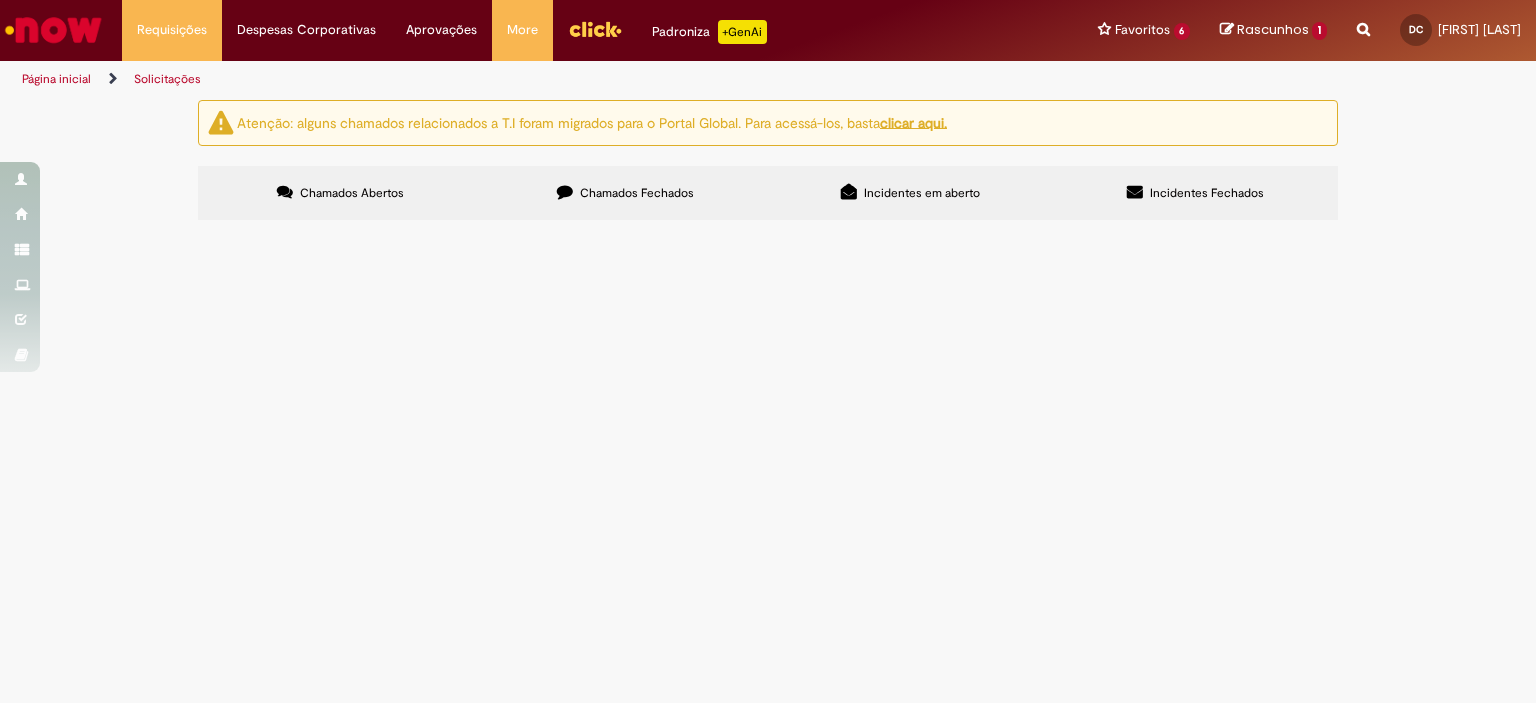 click on "Rascunhos" at bounding box center [1273, 29] 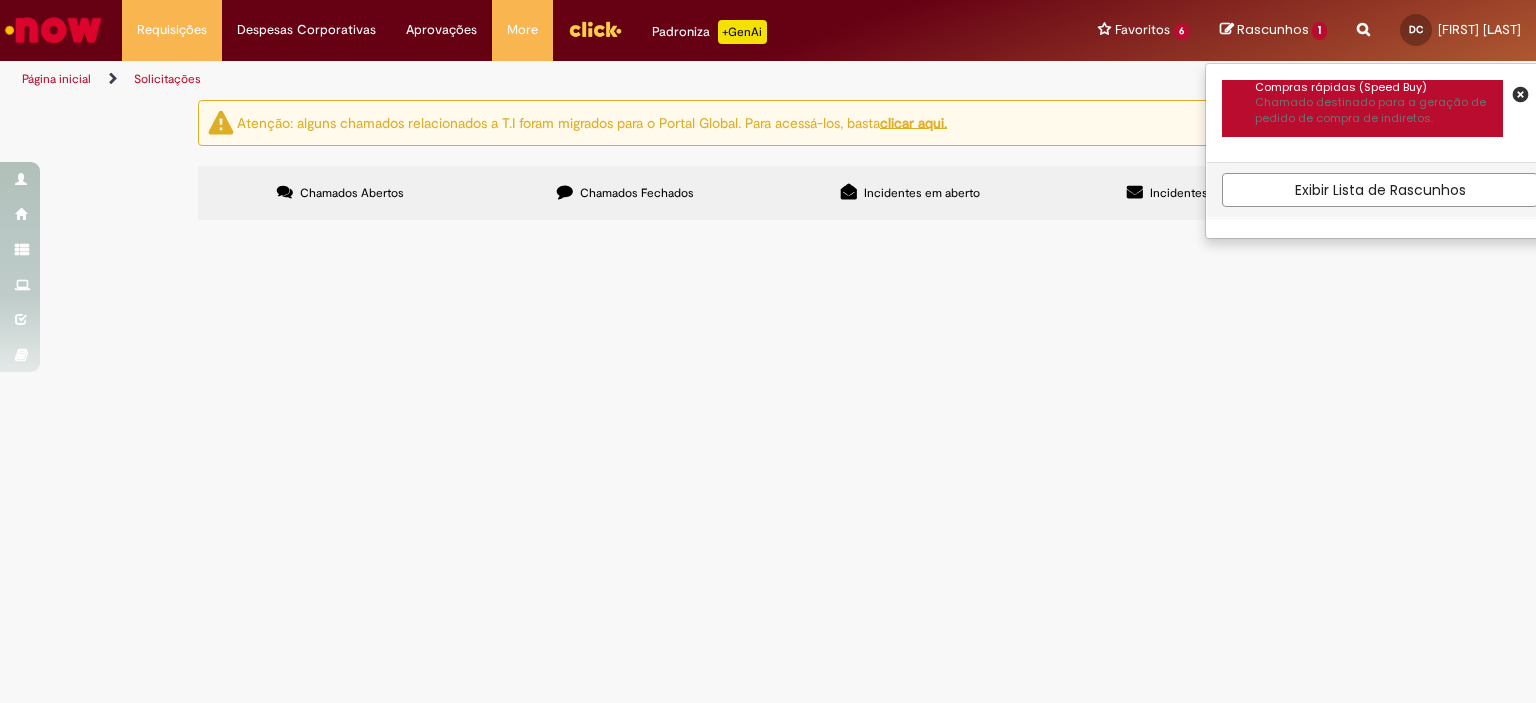click on "Chamado destinado para a geração de pedido de compra de indiretos." at bounding box center (1379, 110) 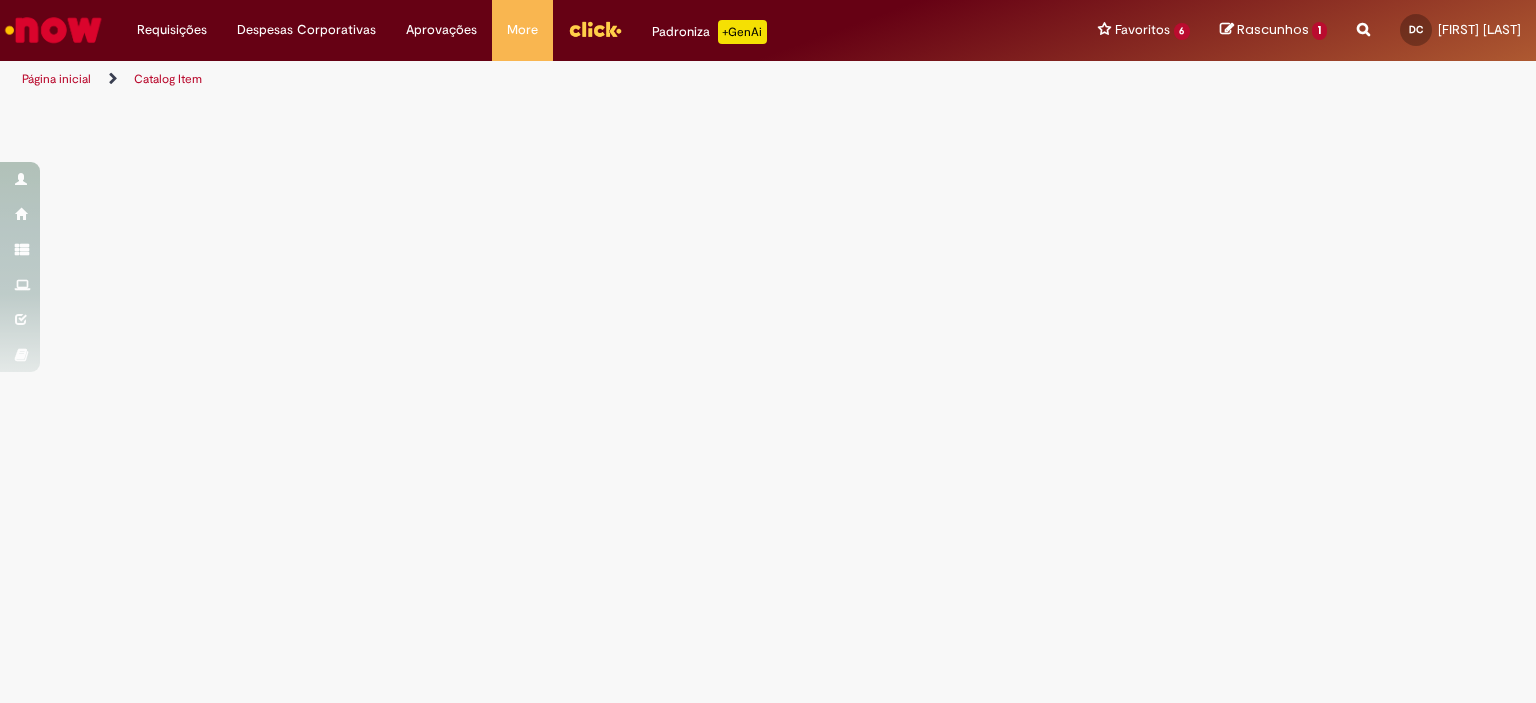select on "**********" 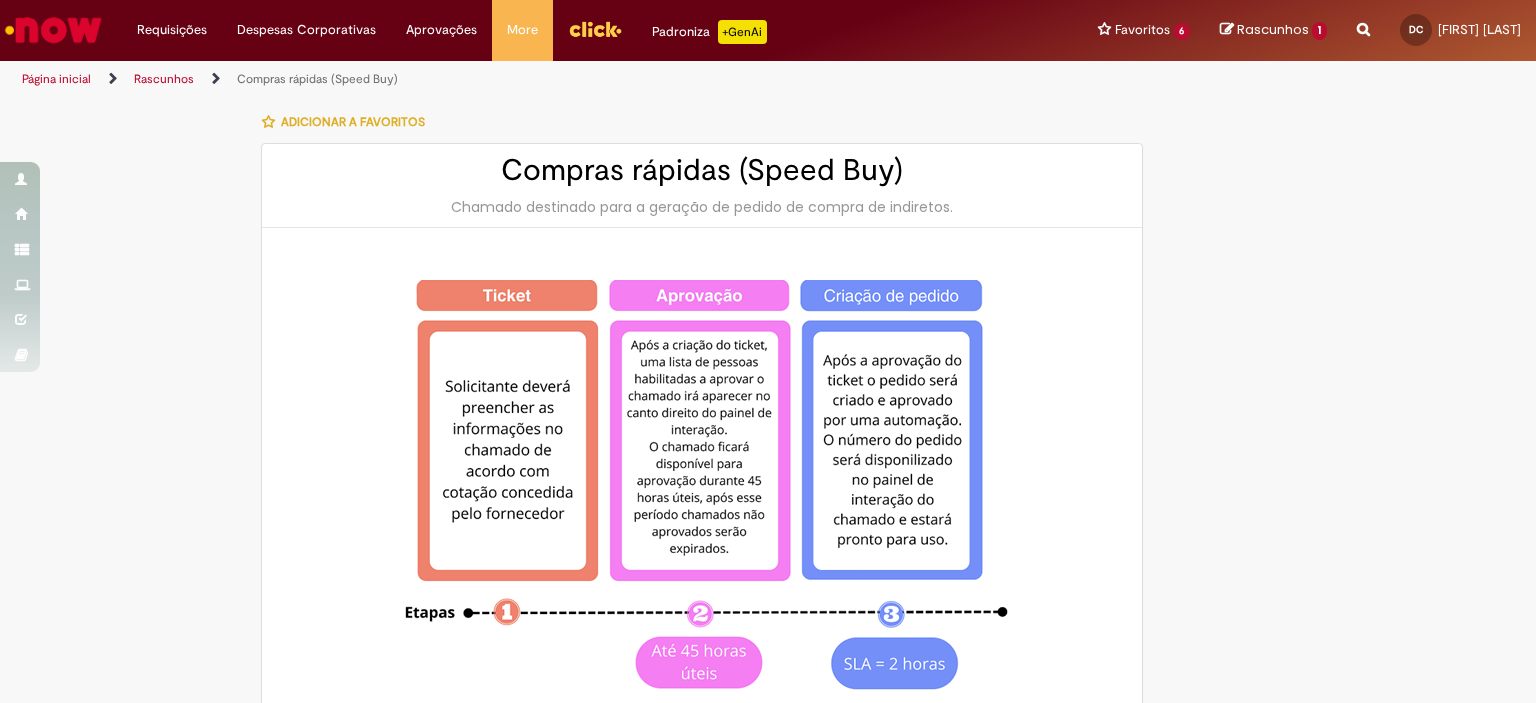 type on "********" 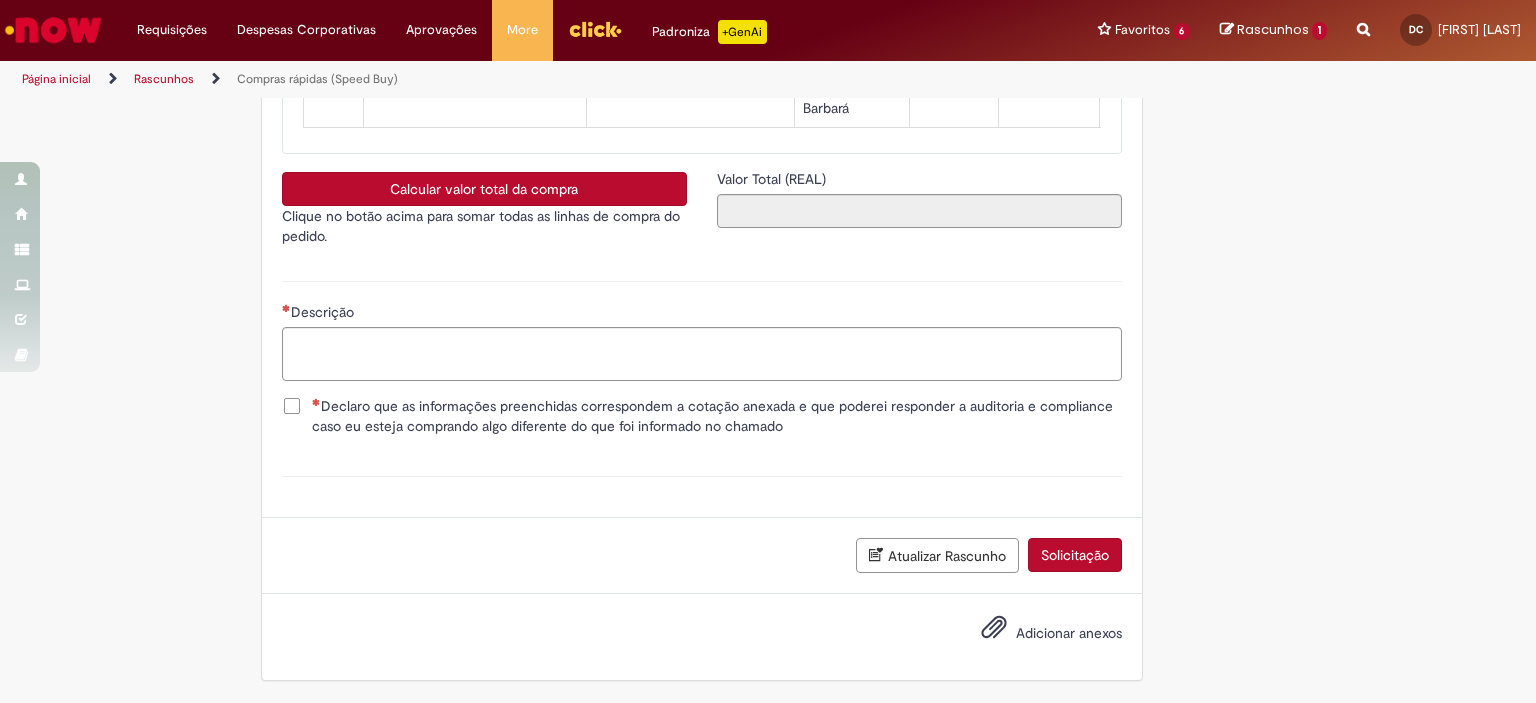 scroll, scrollTop: 3220, scrollLeft: 0, axis: vertical 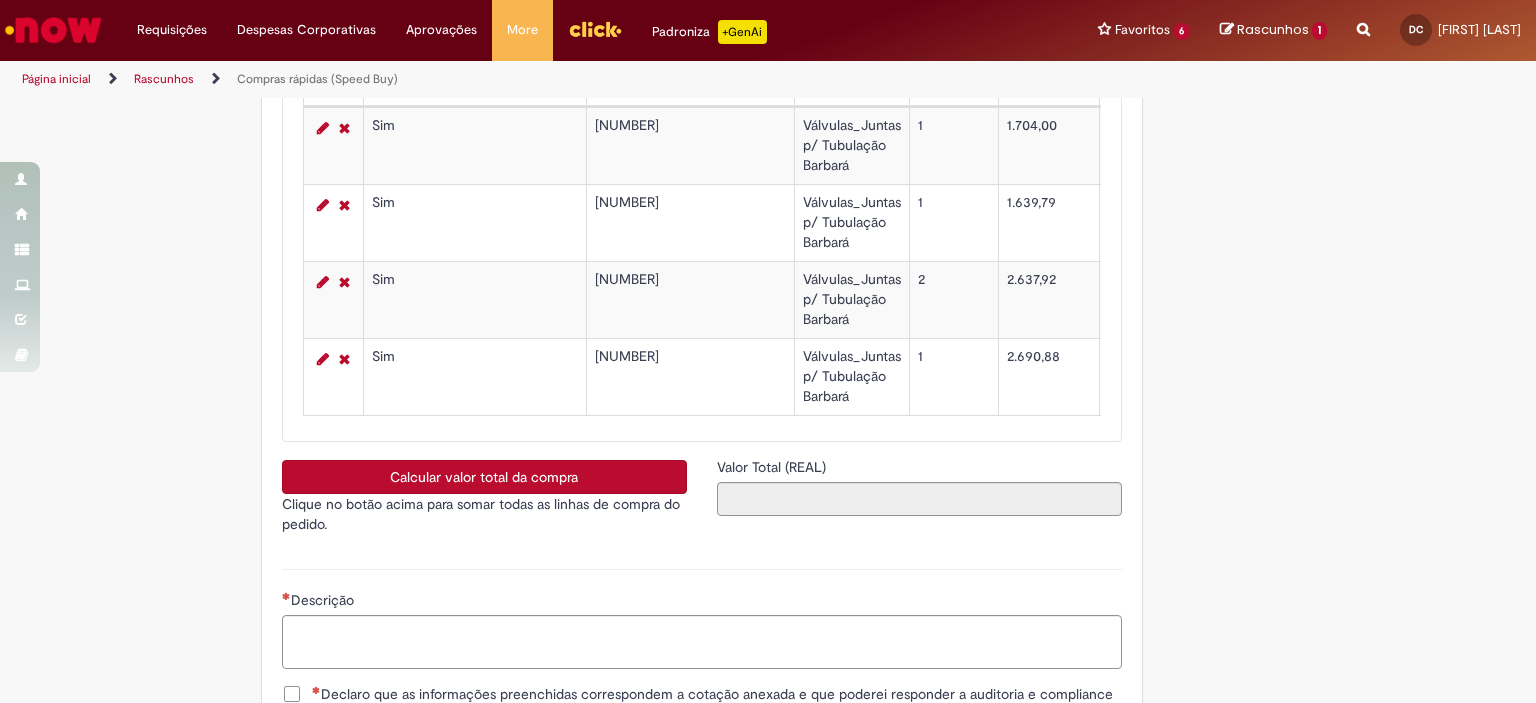 click on "Calcular valor total da compra" at bounding box center (484, 477) 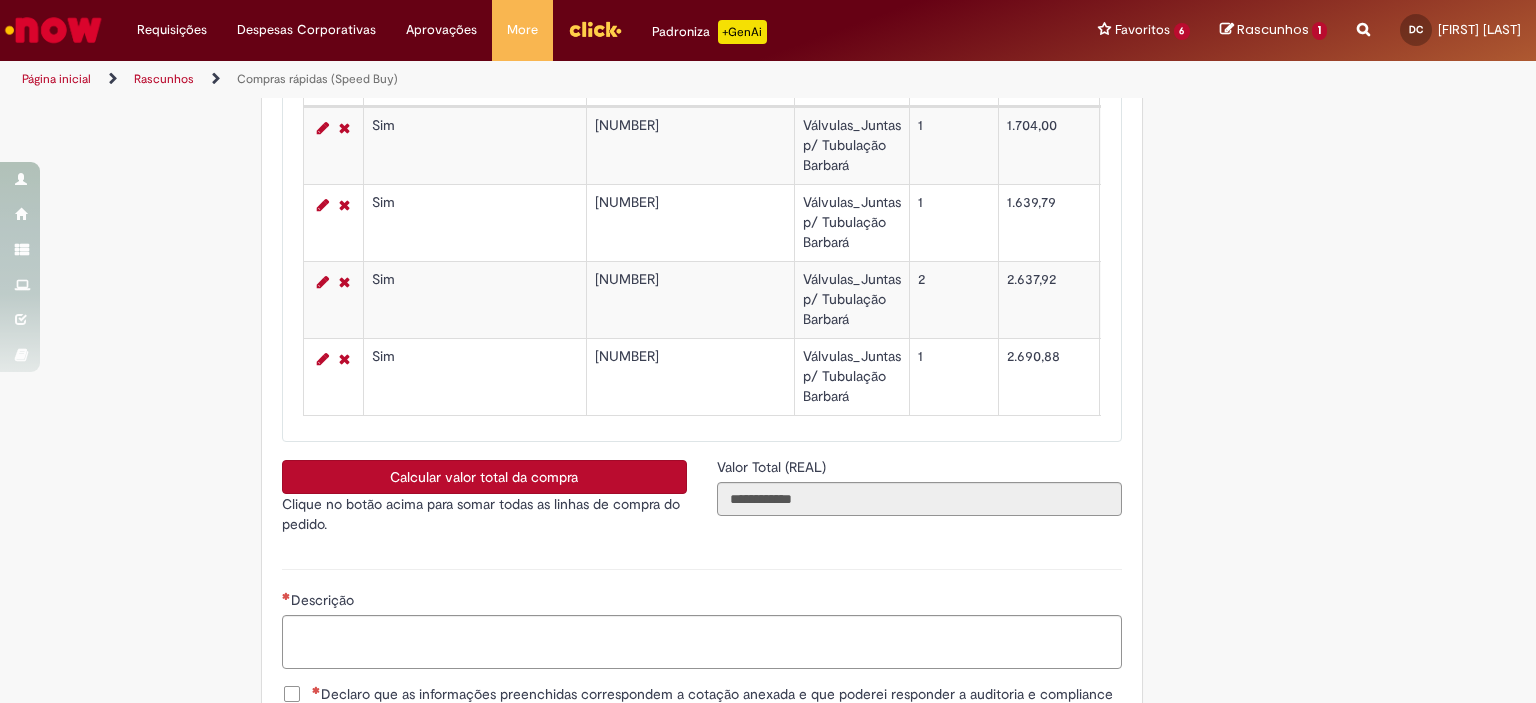 type 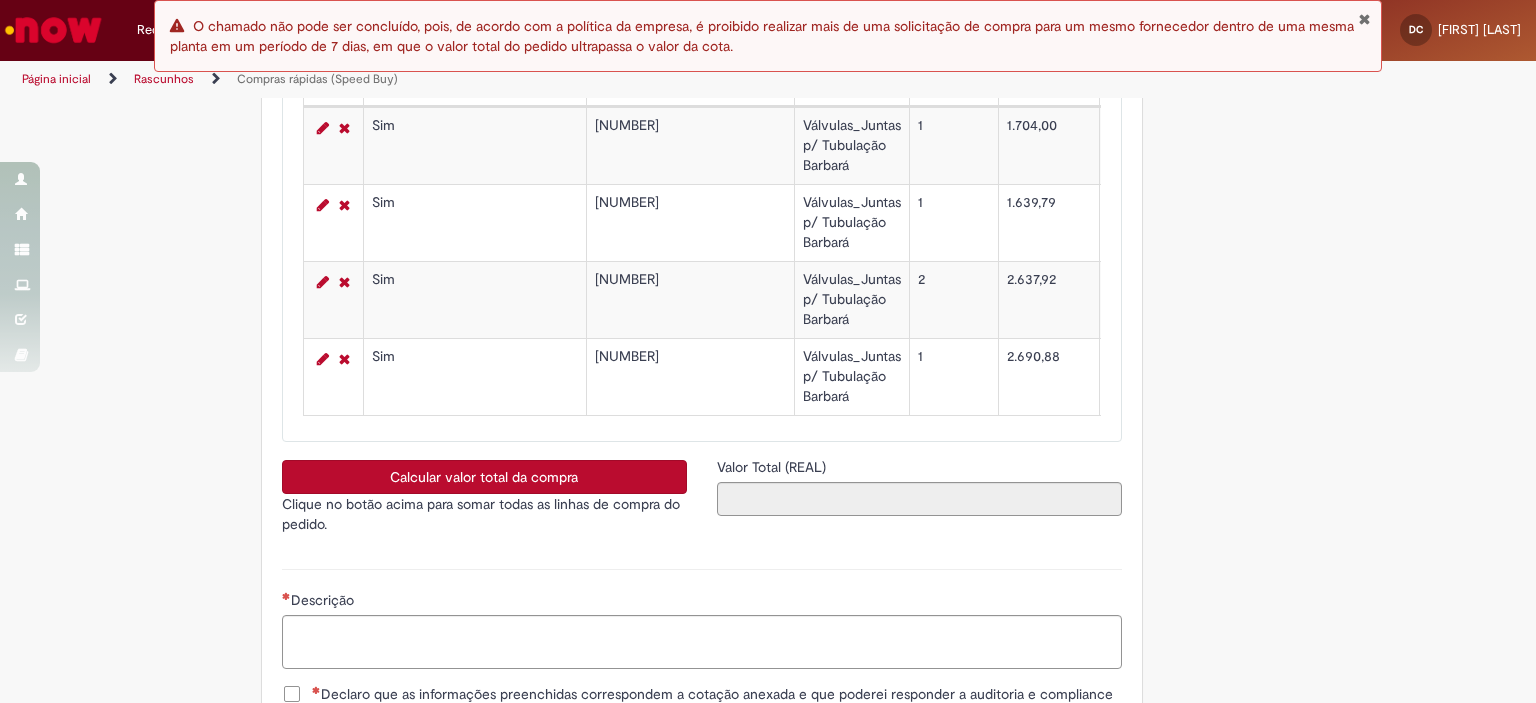 click at bounding box center [1364, 19] 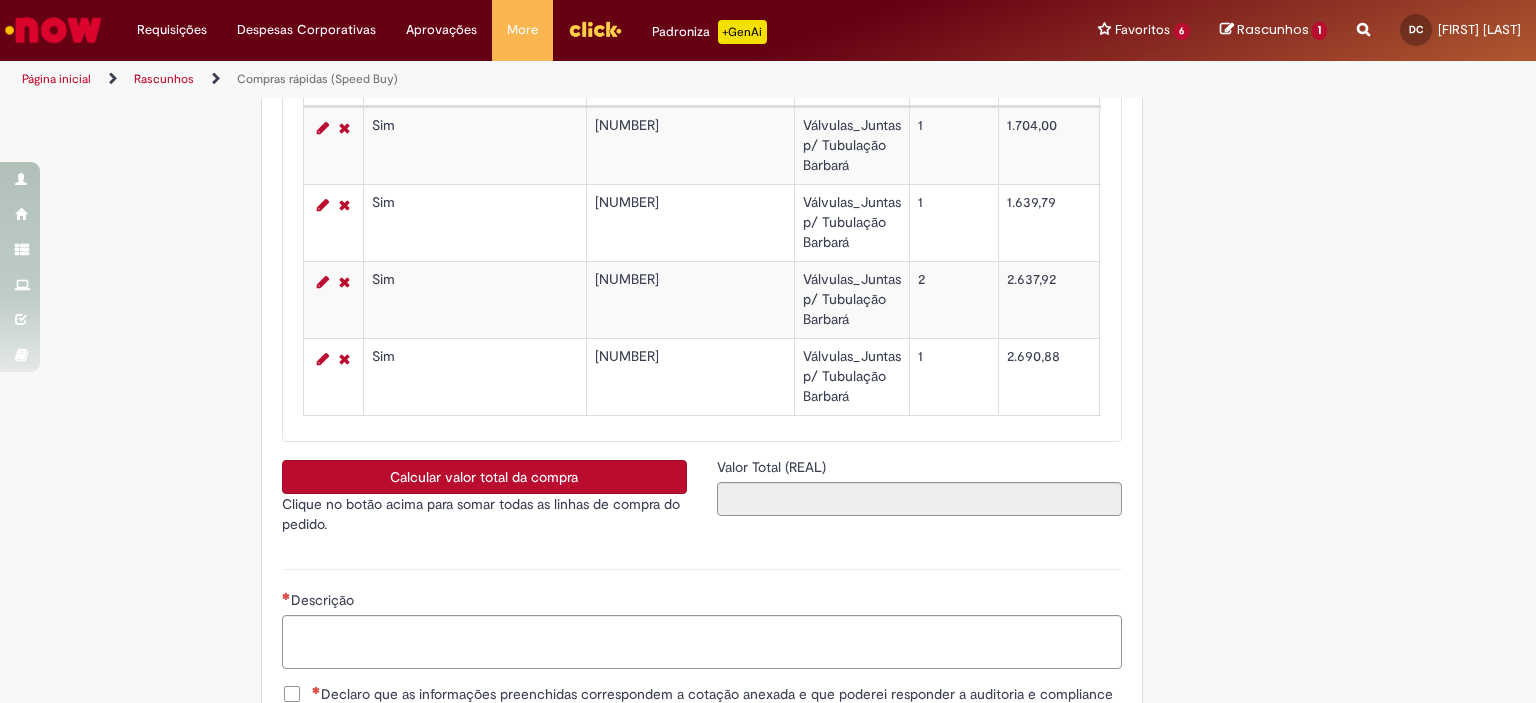 click at bounding box center (53, 30) 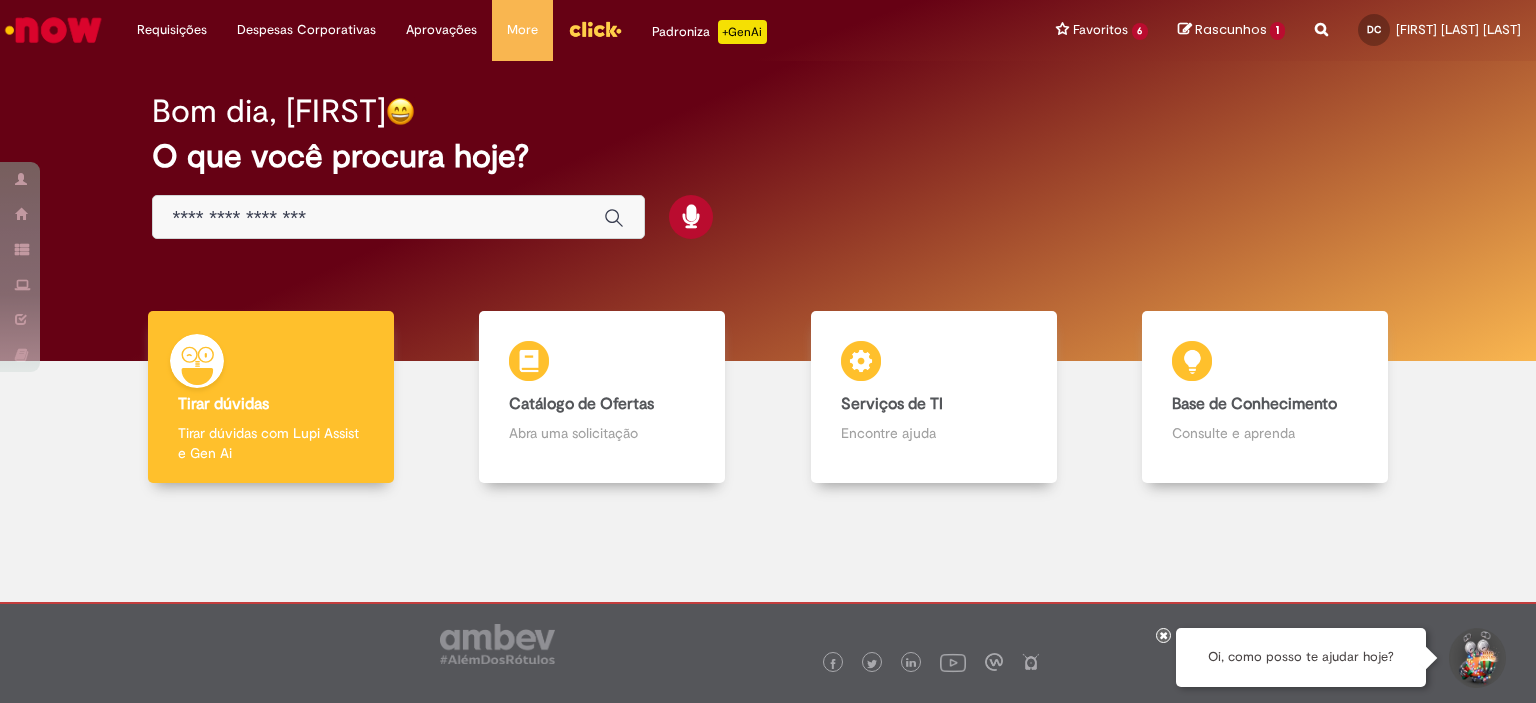 scroll, scrollTop: 0, scrollLeft: 0, axis: both 